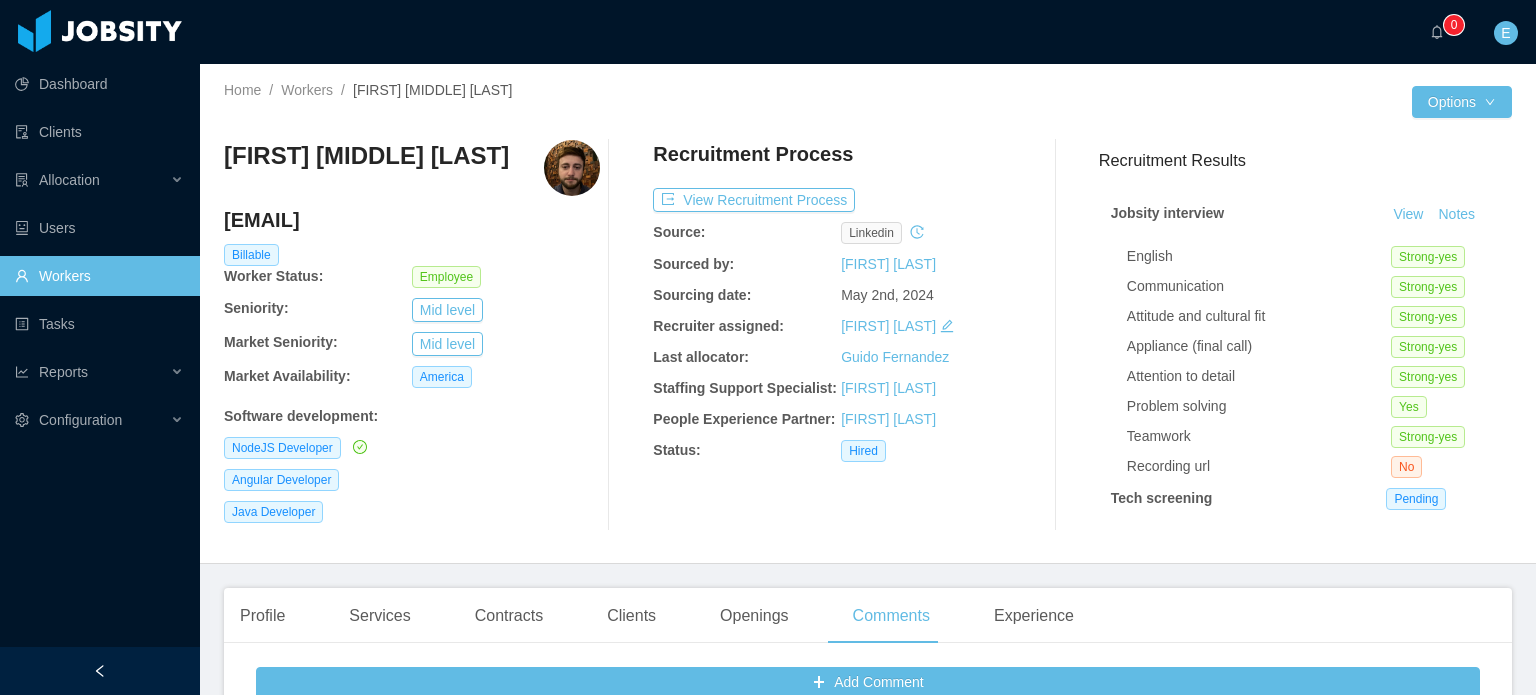 scroll, scrollTop: 0, scrollLeft: 0, axis: both 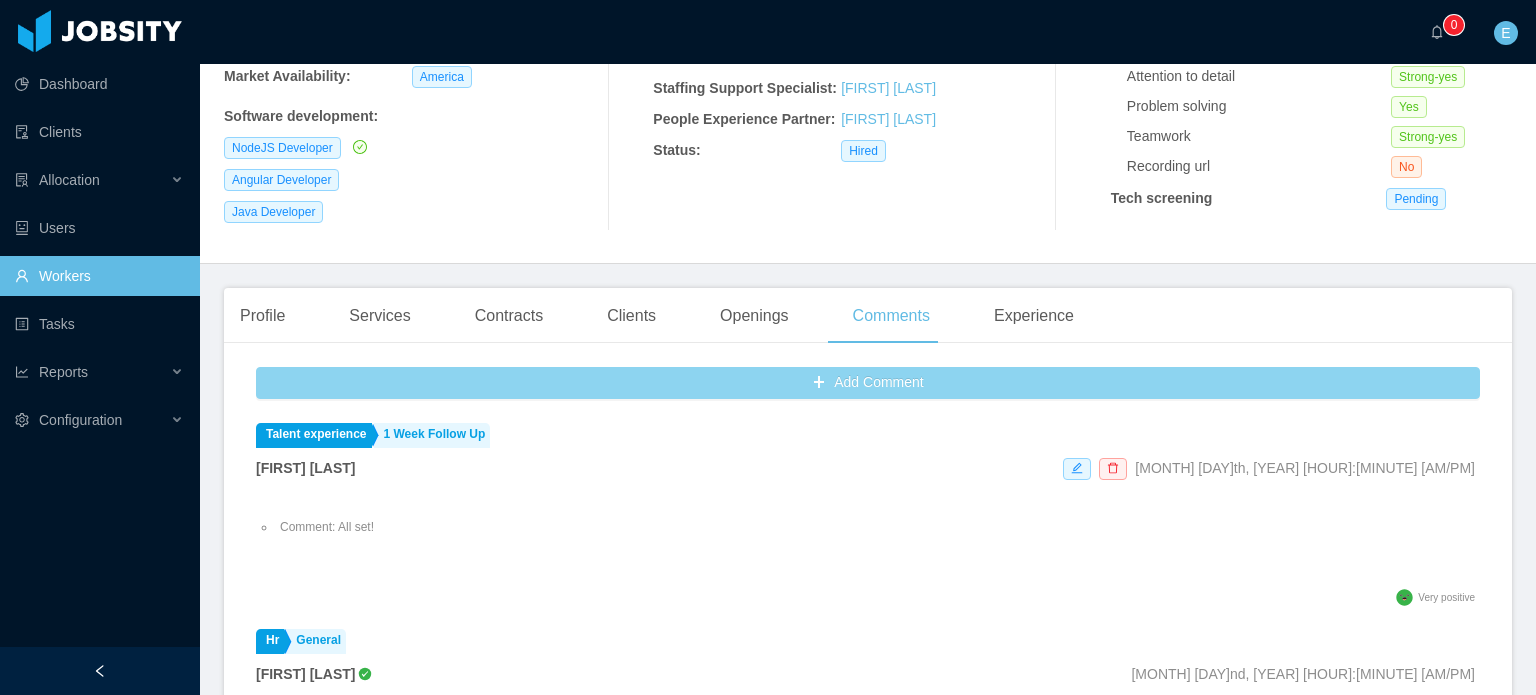 click on "Add Comment" at bounding box center (868, 383) 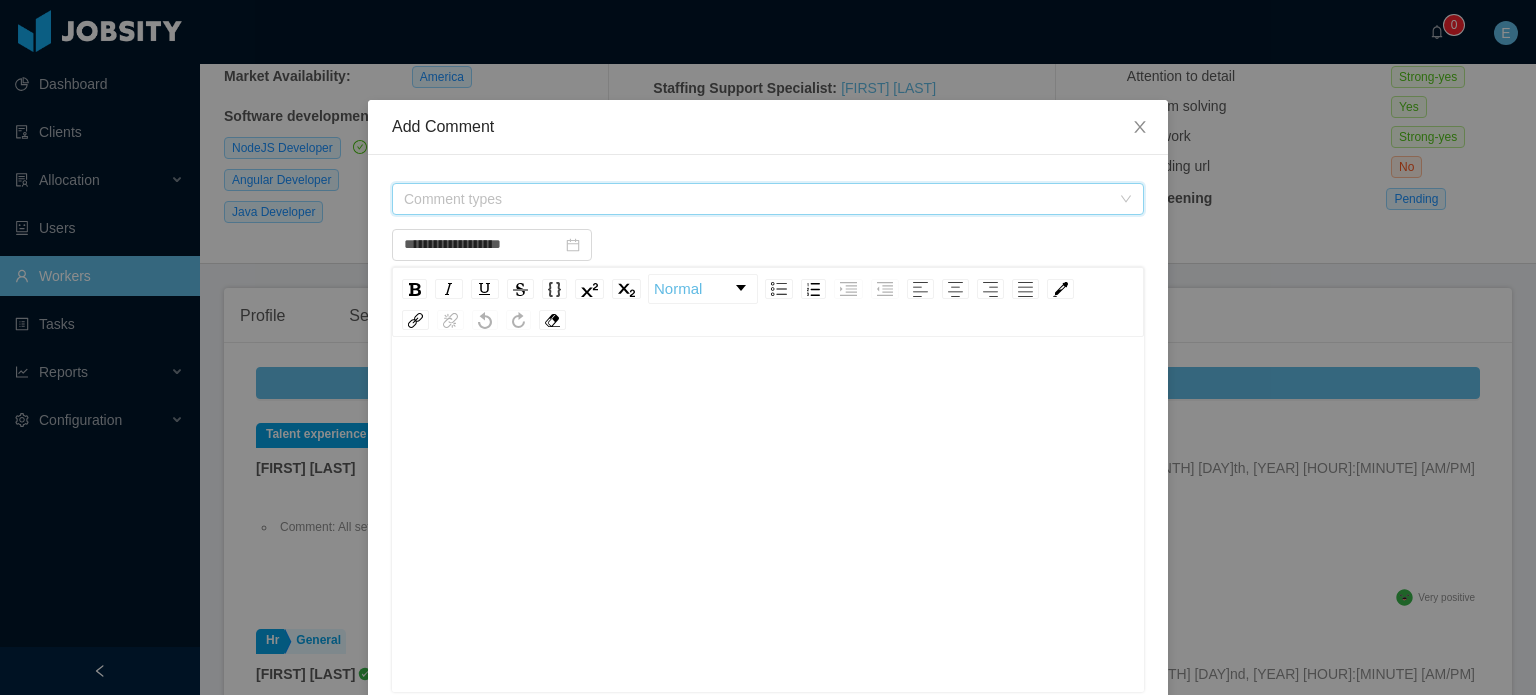 click on "Comment types" at bounding box center [757, 199] 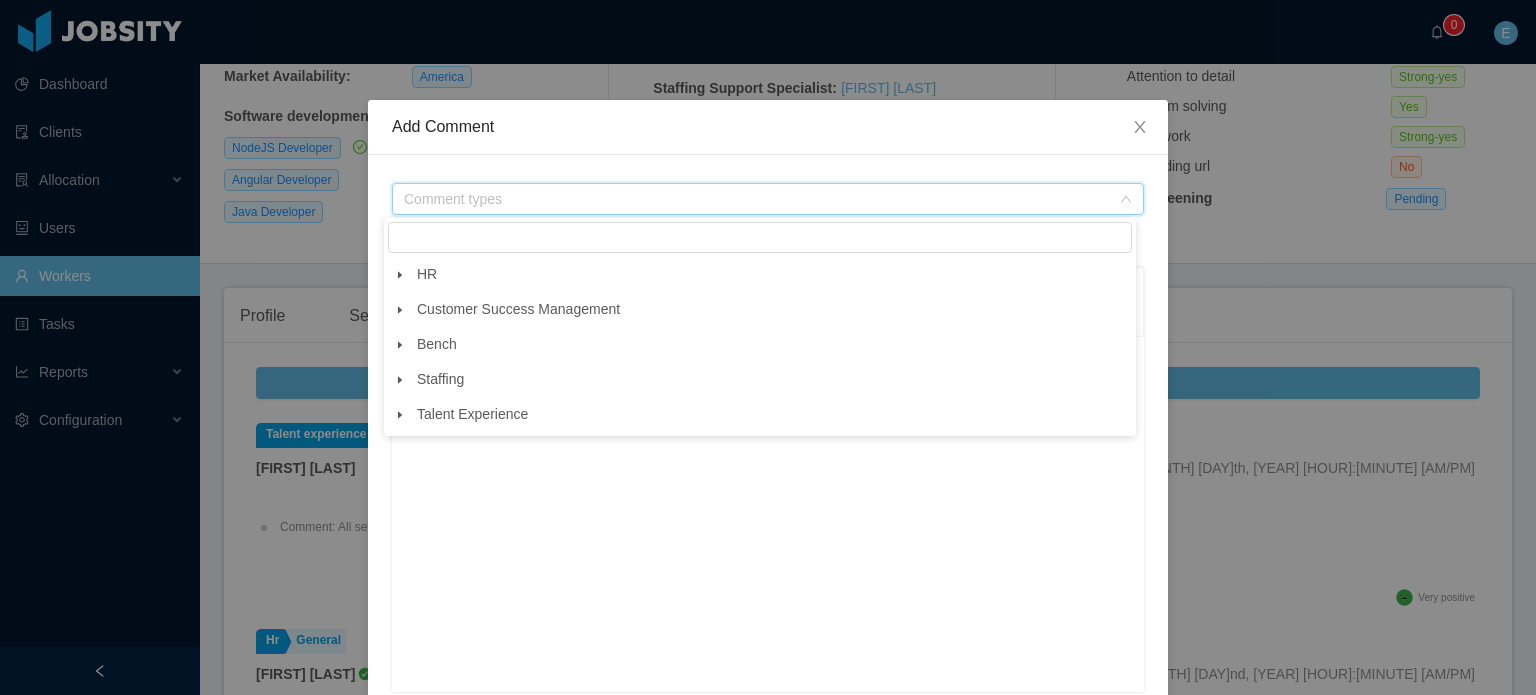 click 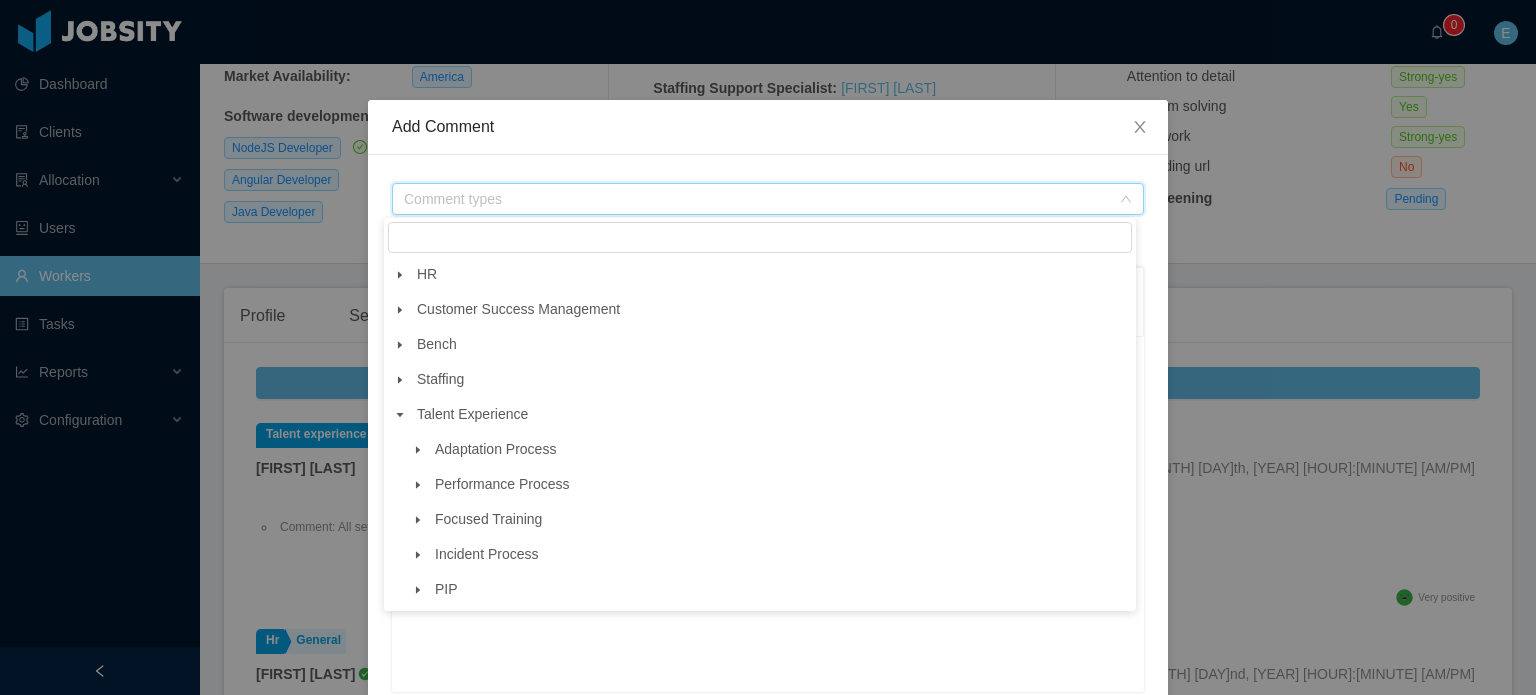 click at bounding box center [418, 450] 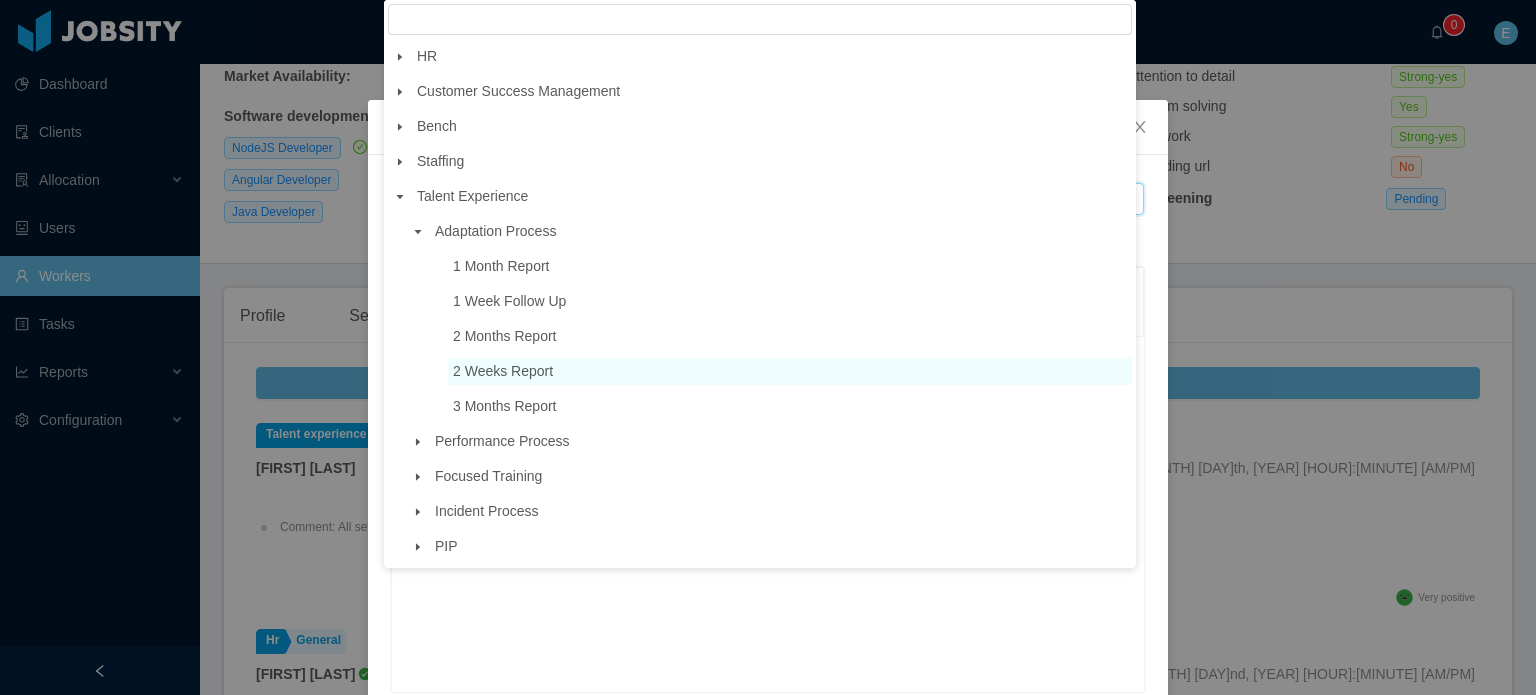click on "2 Weeks Report" at bounding box center (503, 371) 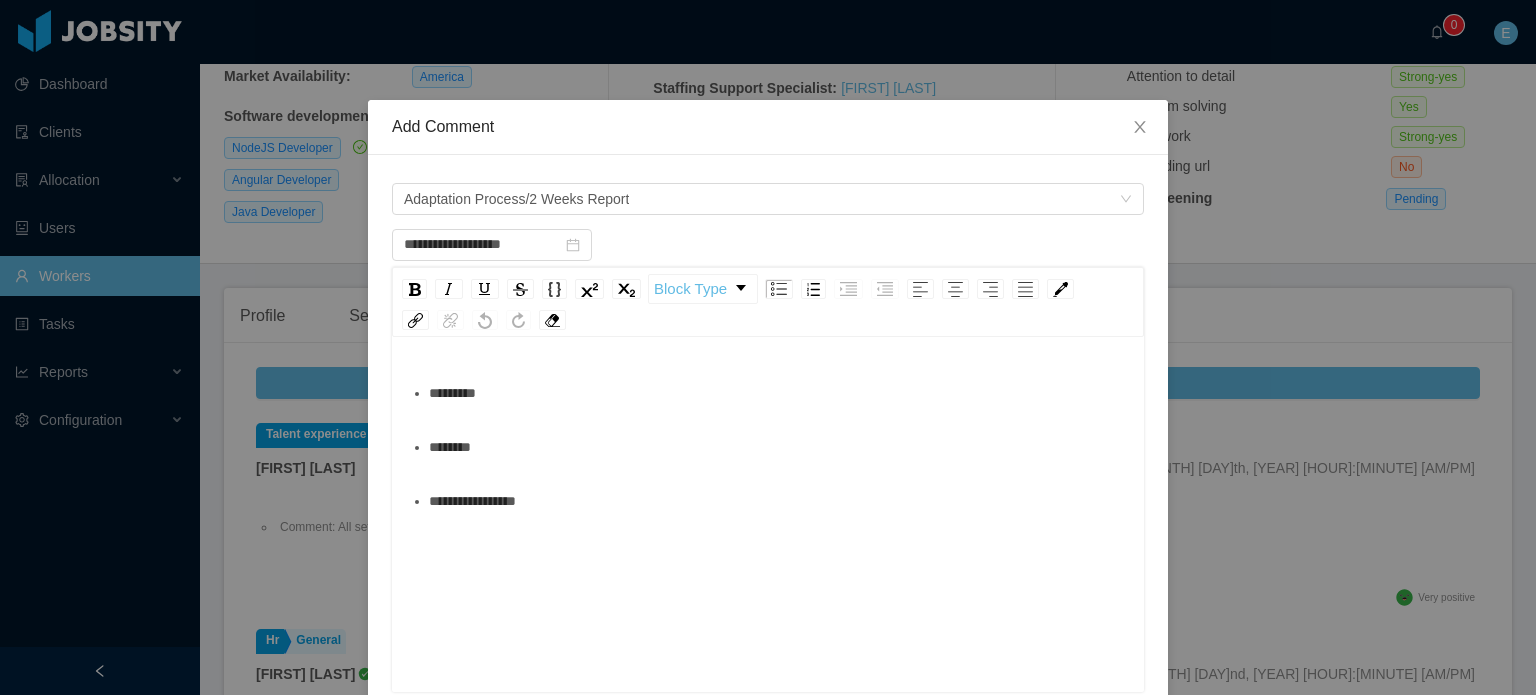 click on "********" at bounding box center (779, 447) 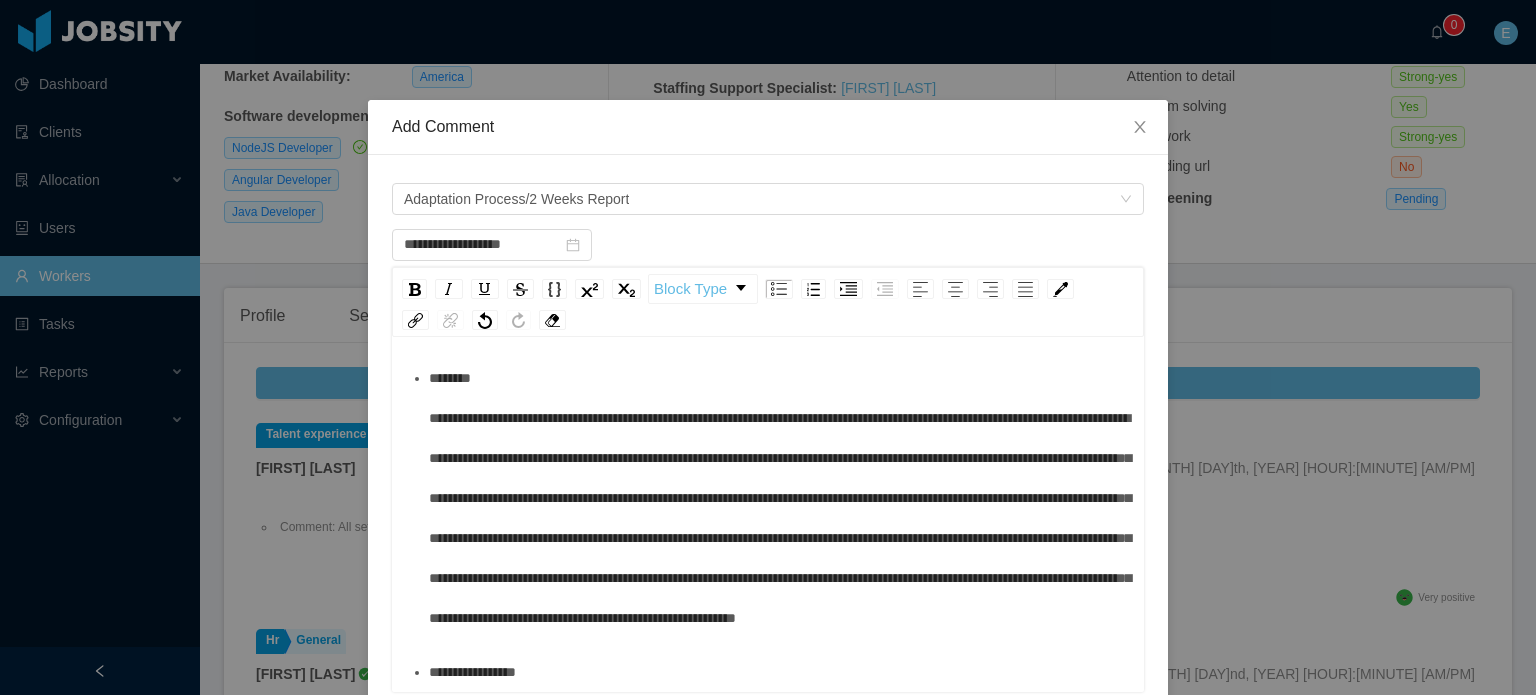 scroll, scrollTop: 108, scrollLeft: 0, axis: vertical 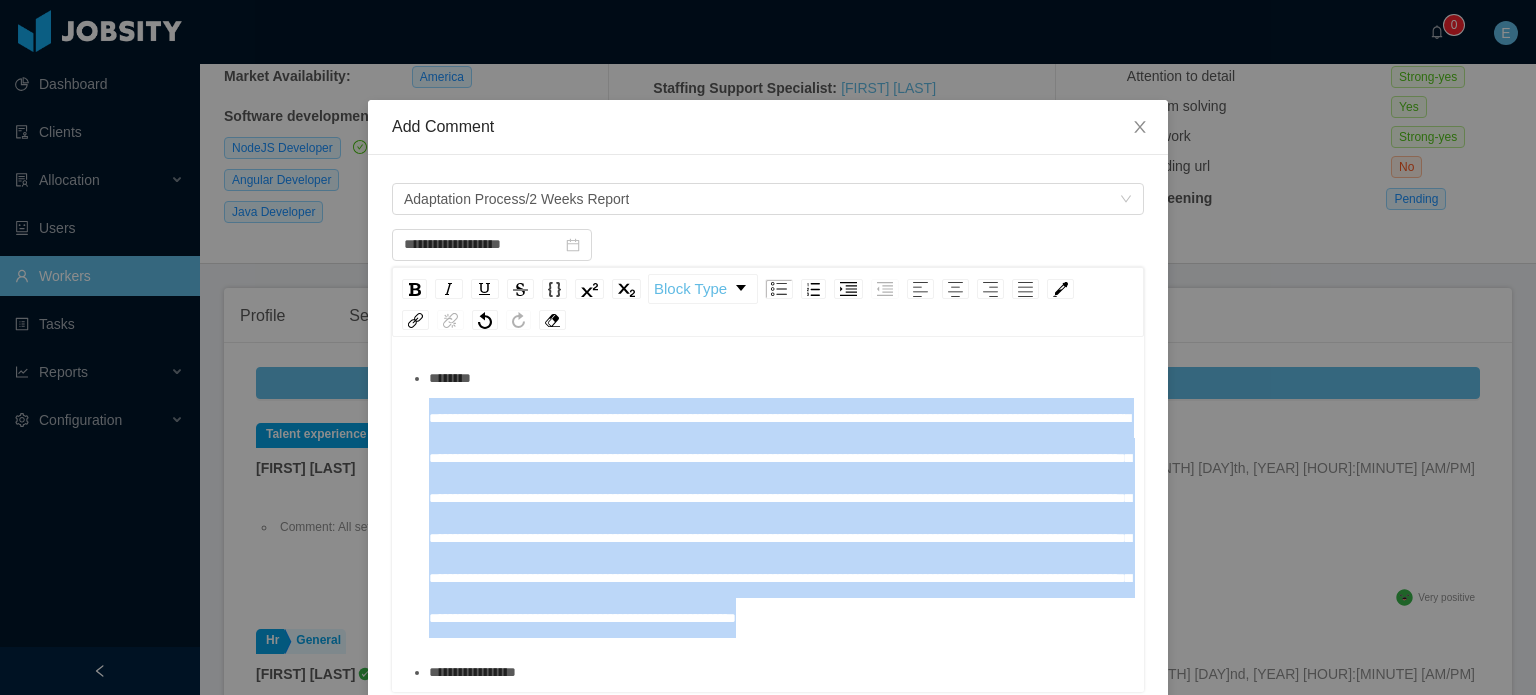 drag, startPoint x: 1088, startPoint y: 629, endPoint x: 405, endPoint y: 381, distance: 726.6313 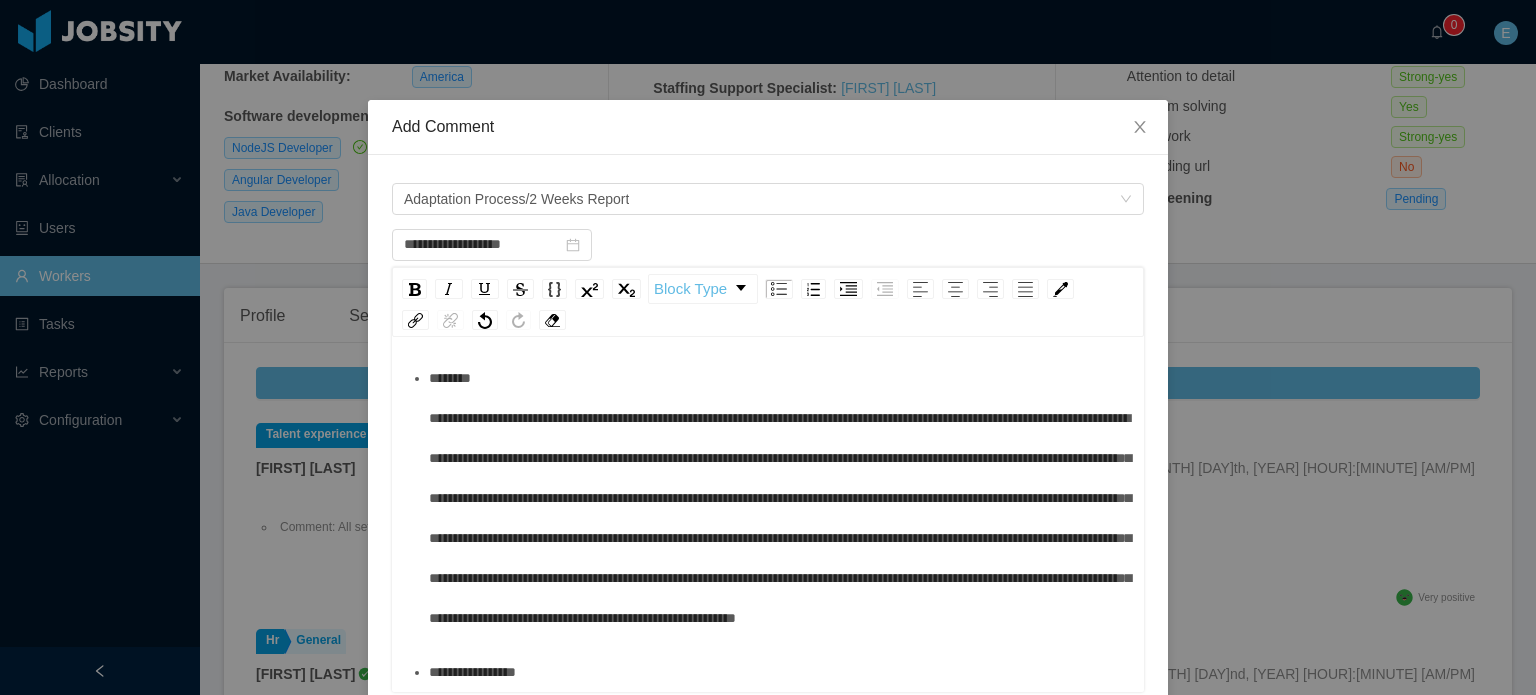 scroll, scrollTop: 108, scrollLeft: 0, axis: vertical 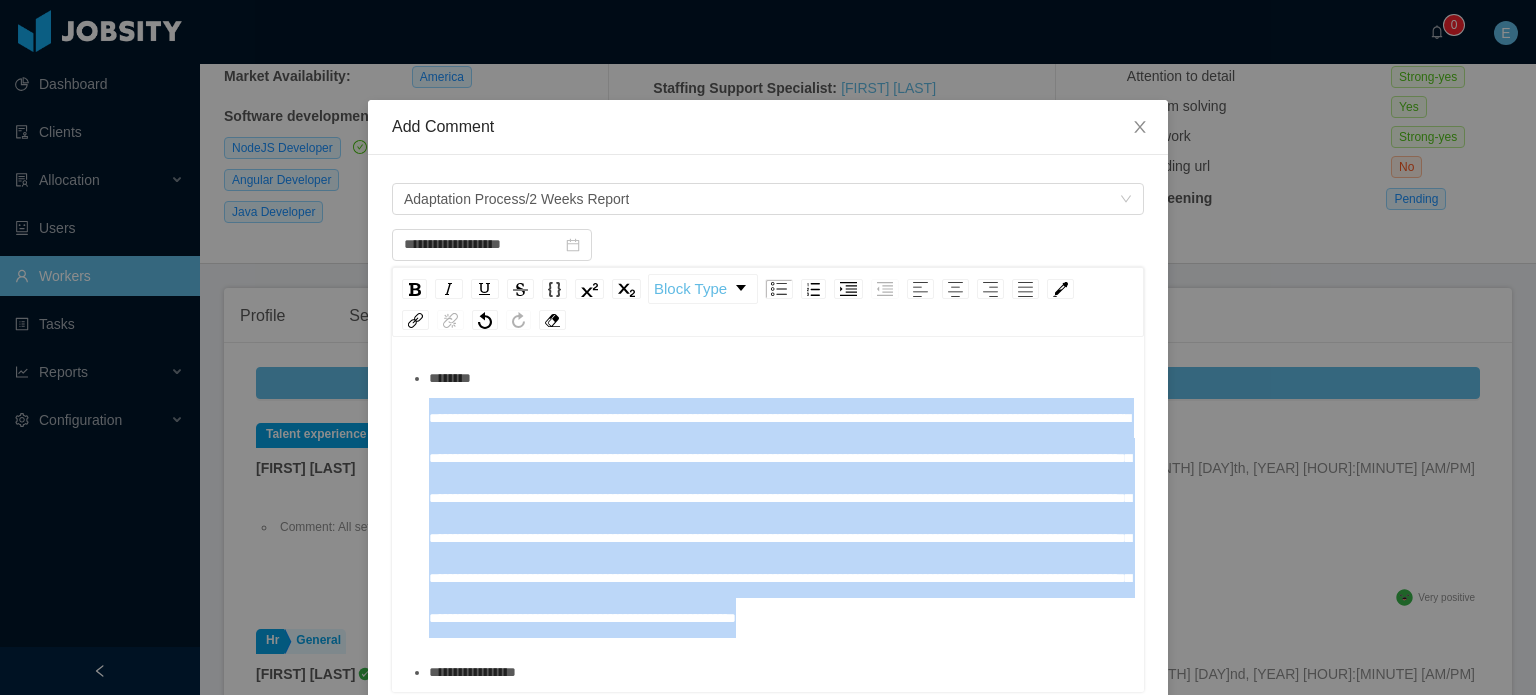 drag, startPoint x: 1093, startPoint y: 623, endPoint x: 411, endPoint y: 383, distance: 722.9965 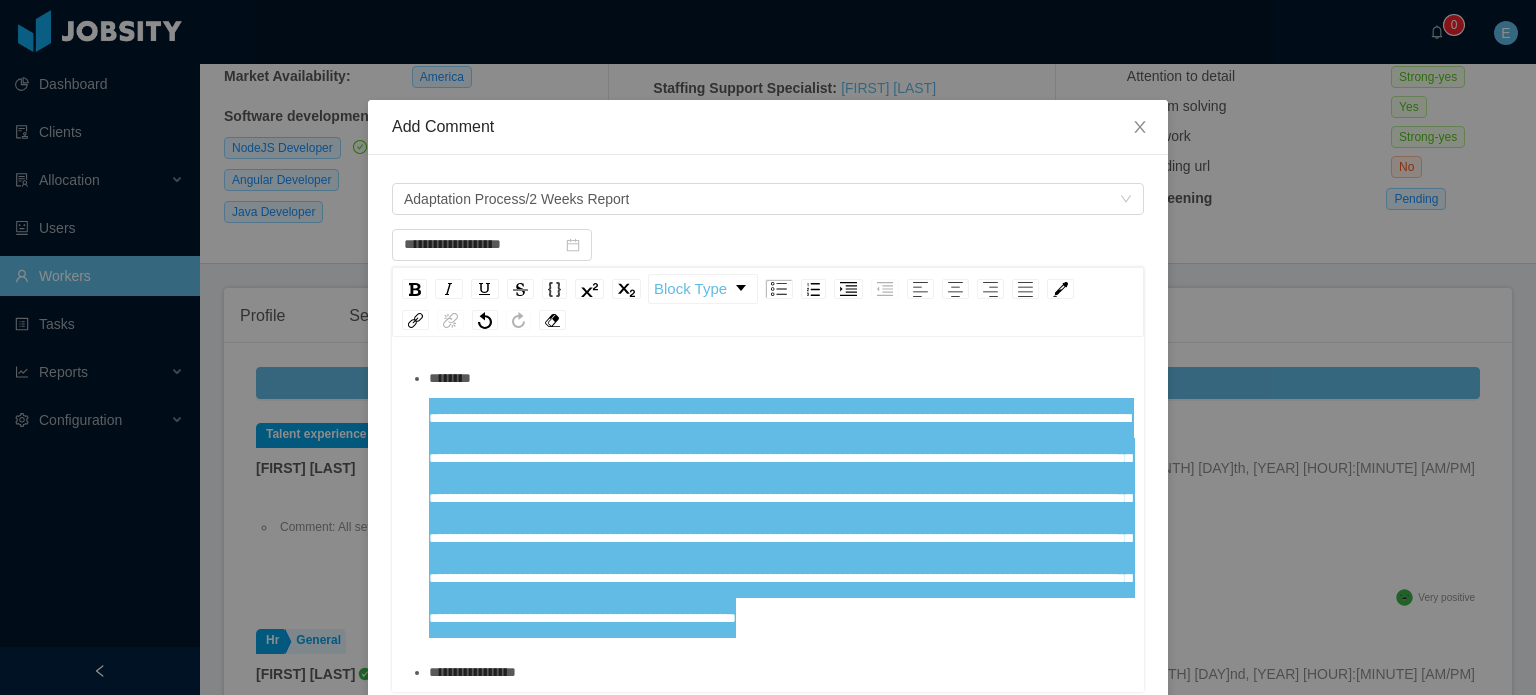 type on "**********" 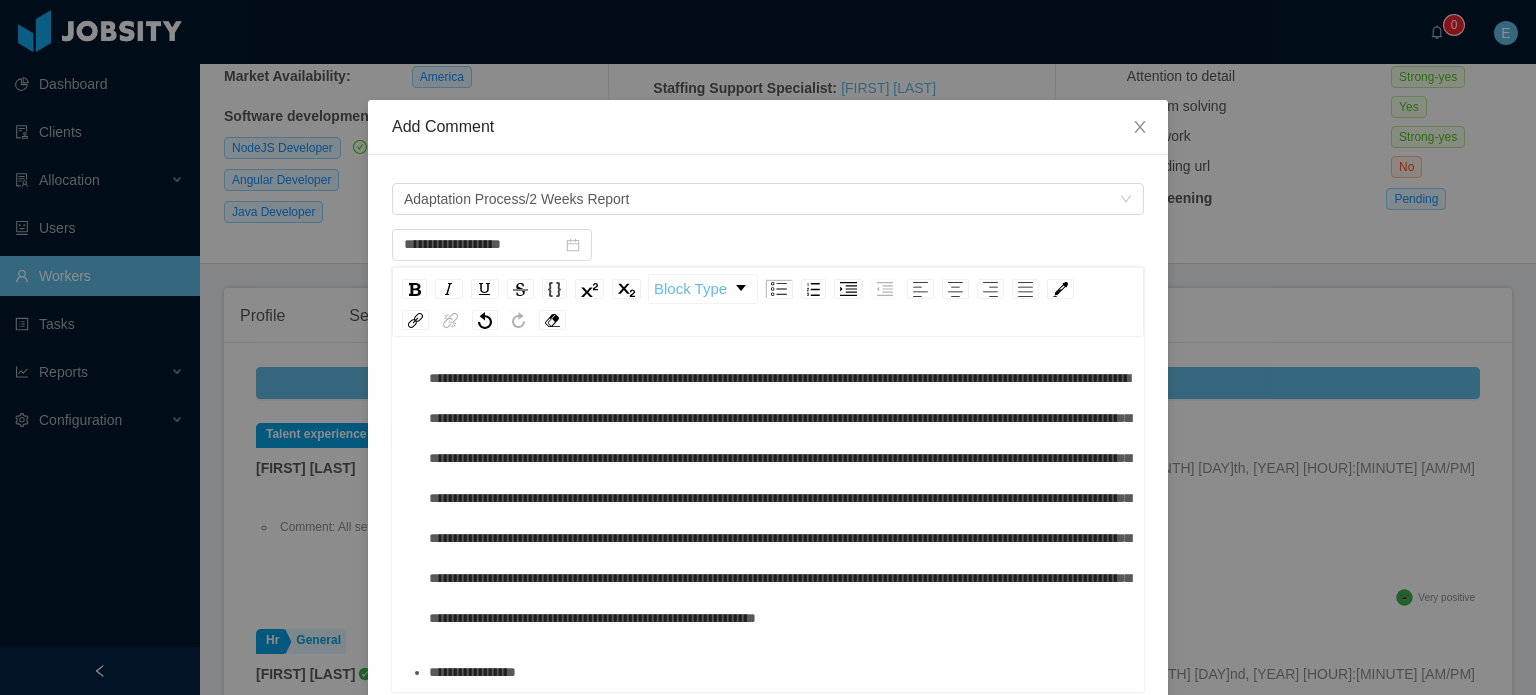 scroll, scrollTop: 188, scrollLeft: 0, axis: vertical 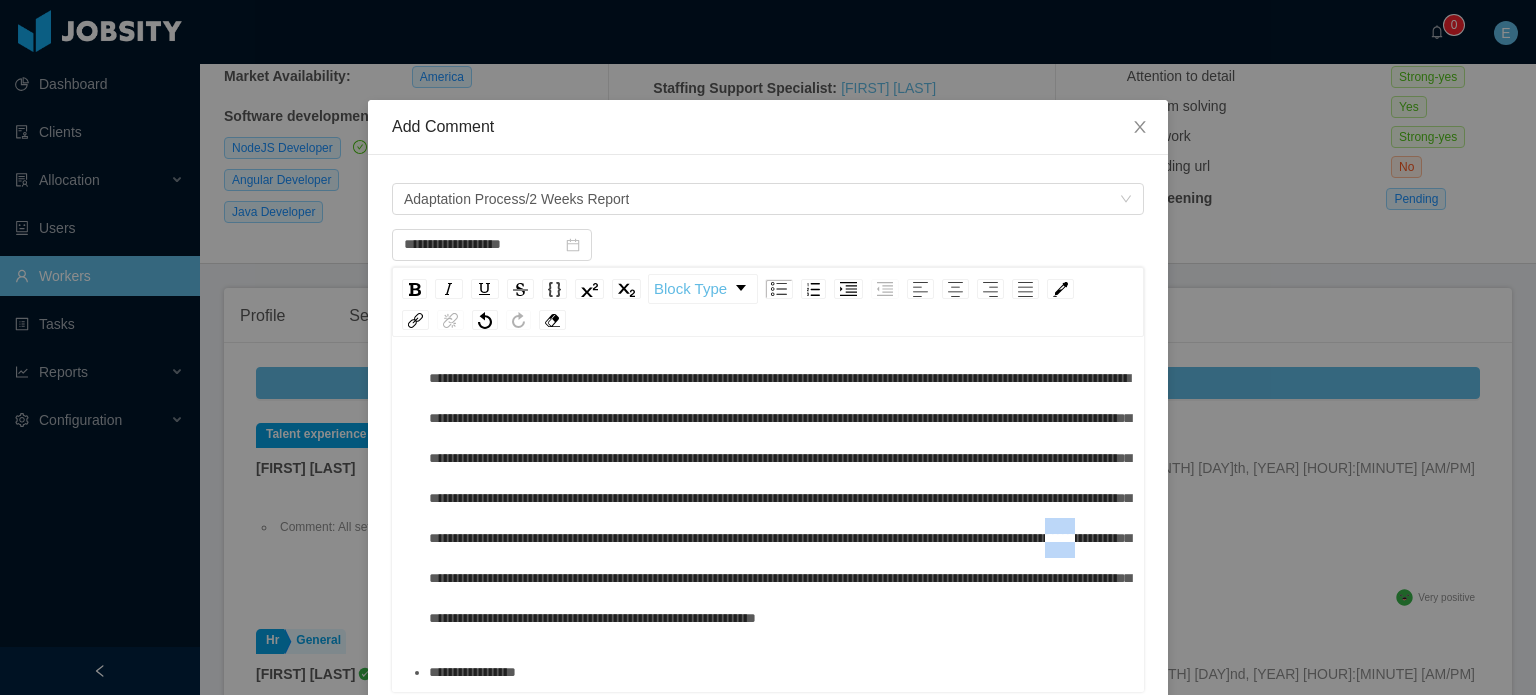 drag, startPoint x: 535, startPoint y: 536, endPoint x: 563, endPoint y: 540, distance: 28.284271 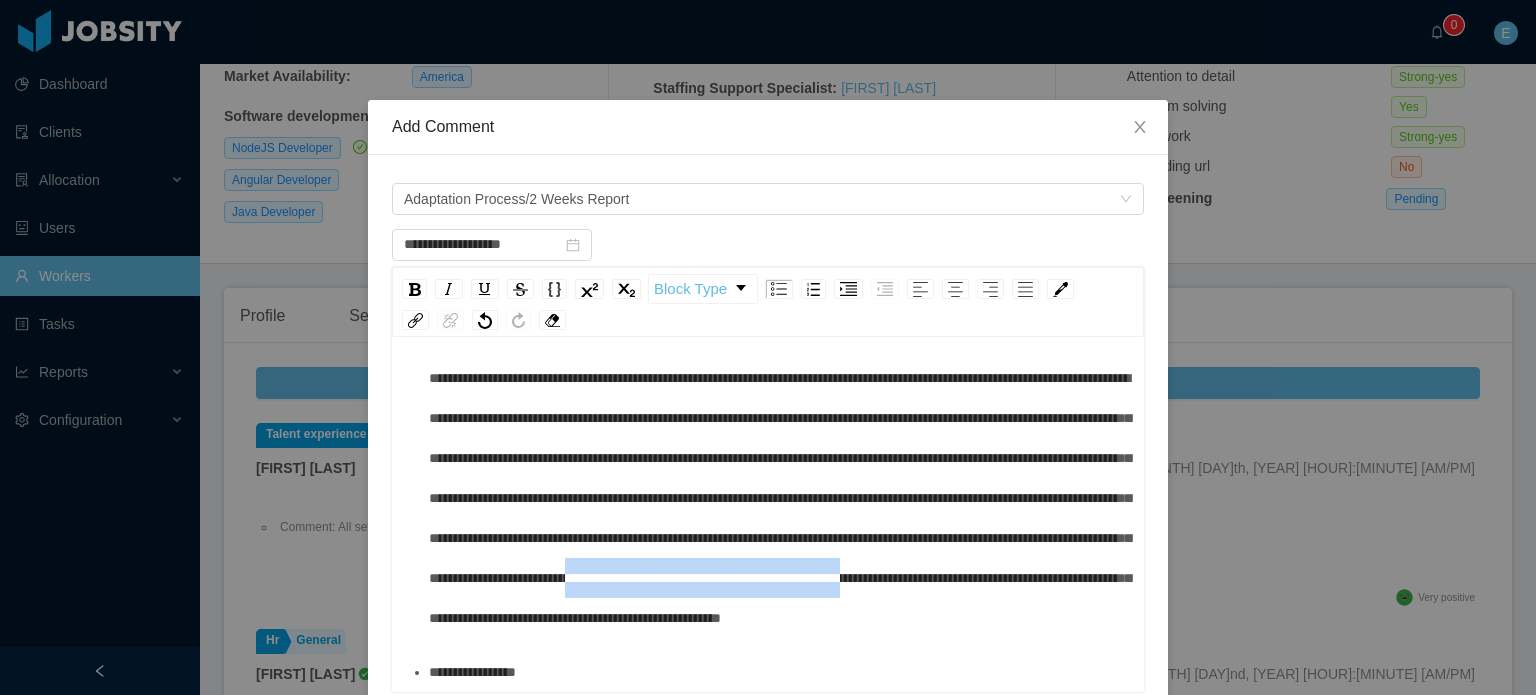 drag, startPoint x: 807, startPoint y: 539, endPoint x: 535, endPoint y: 579, distance: 274.92545 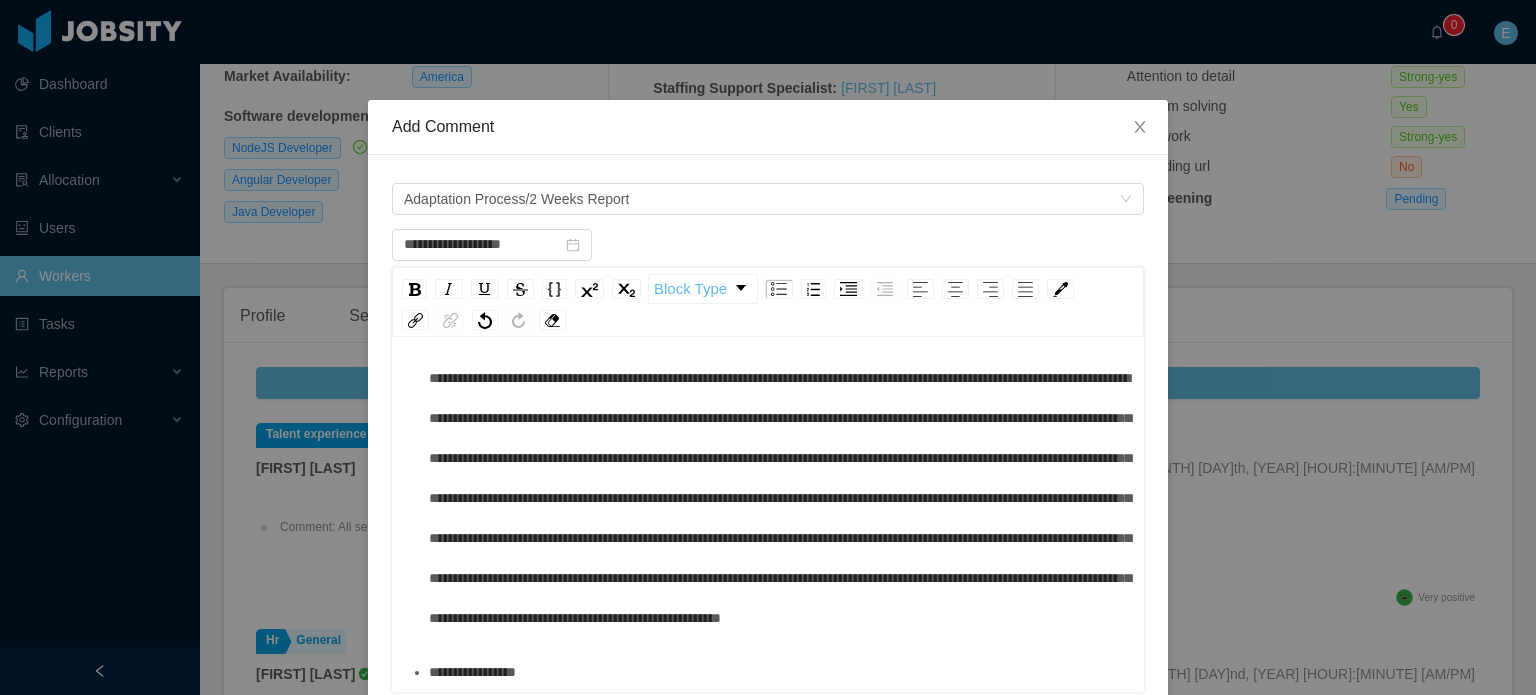 click on "**********" at bounding box center (779, 478) 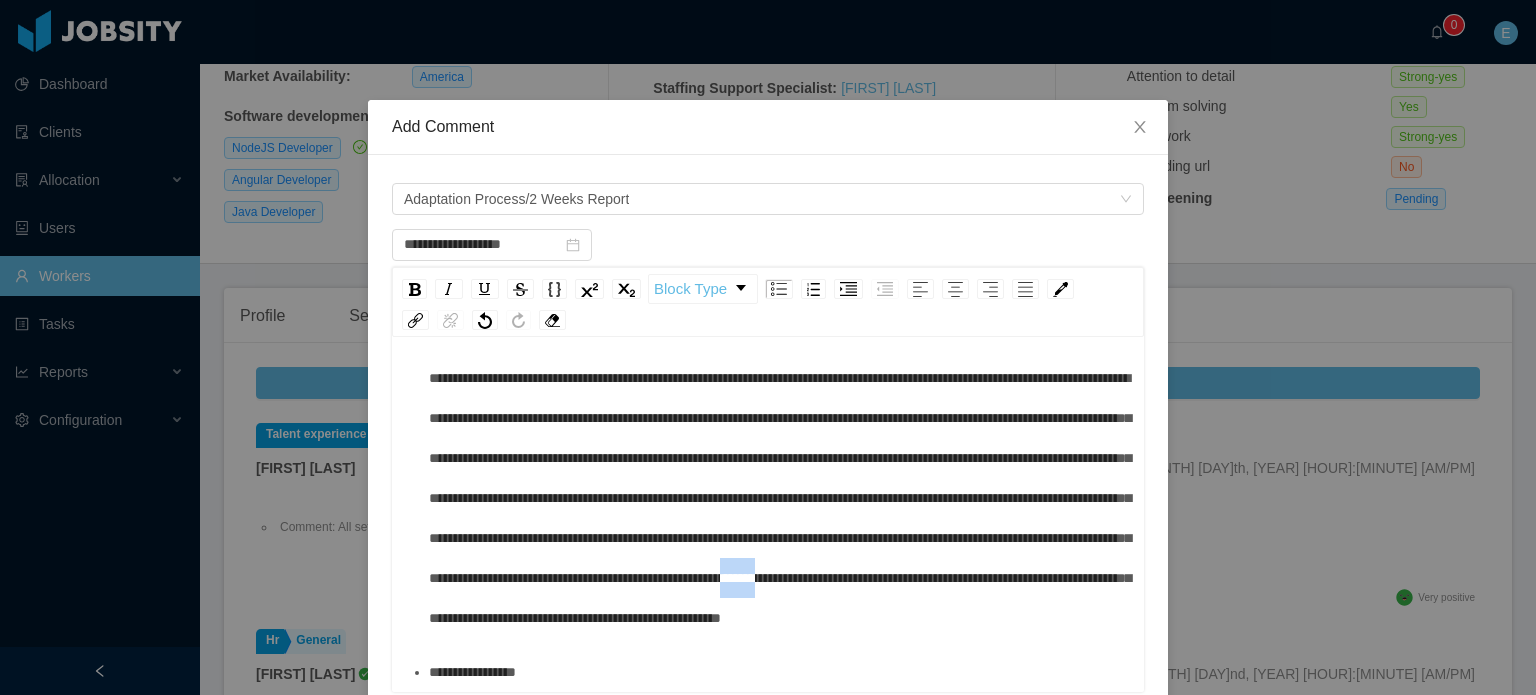 drag, startPoint x: 987, startPoint y: 535, endPoint x: 1034, endPoint y: 546, distance: 48.270073 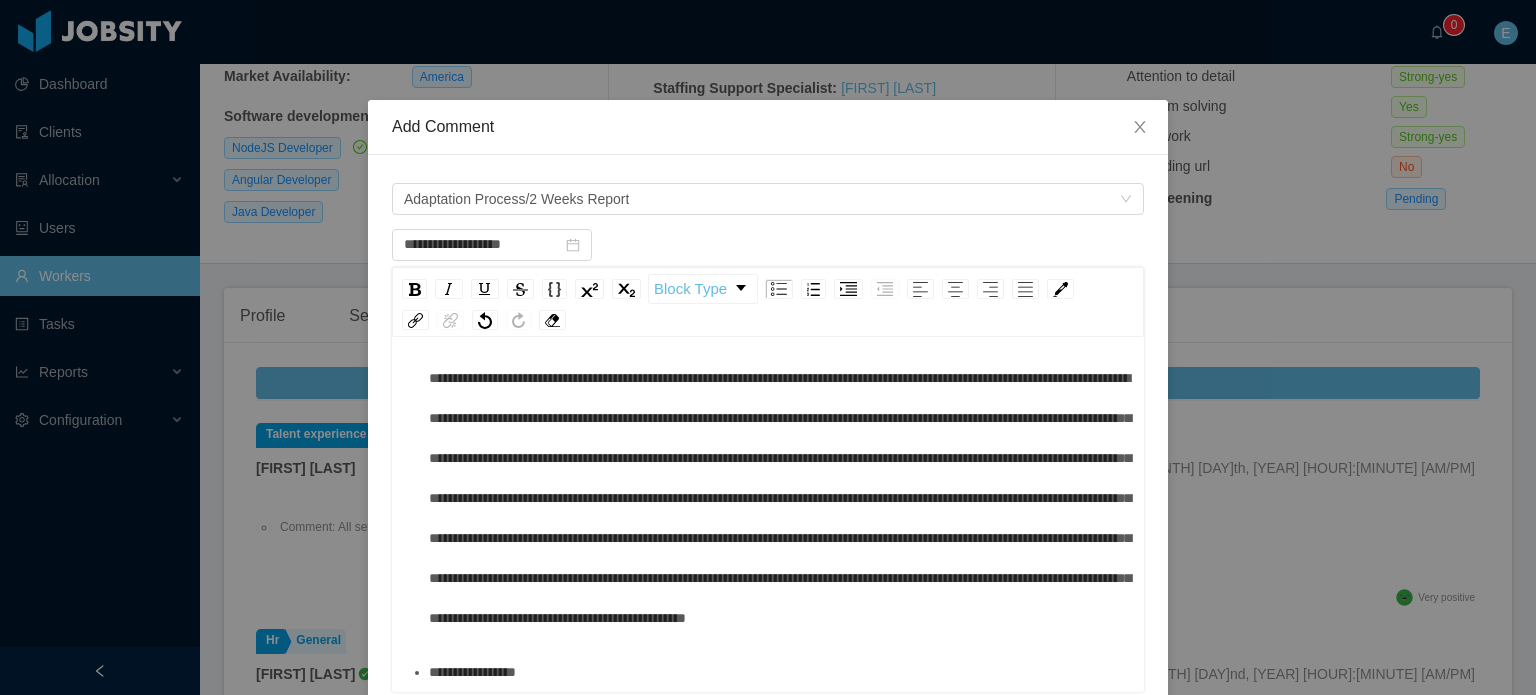 scroll, scrollTop: 148, scrollLeft: 0, axis: vertical 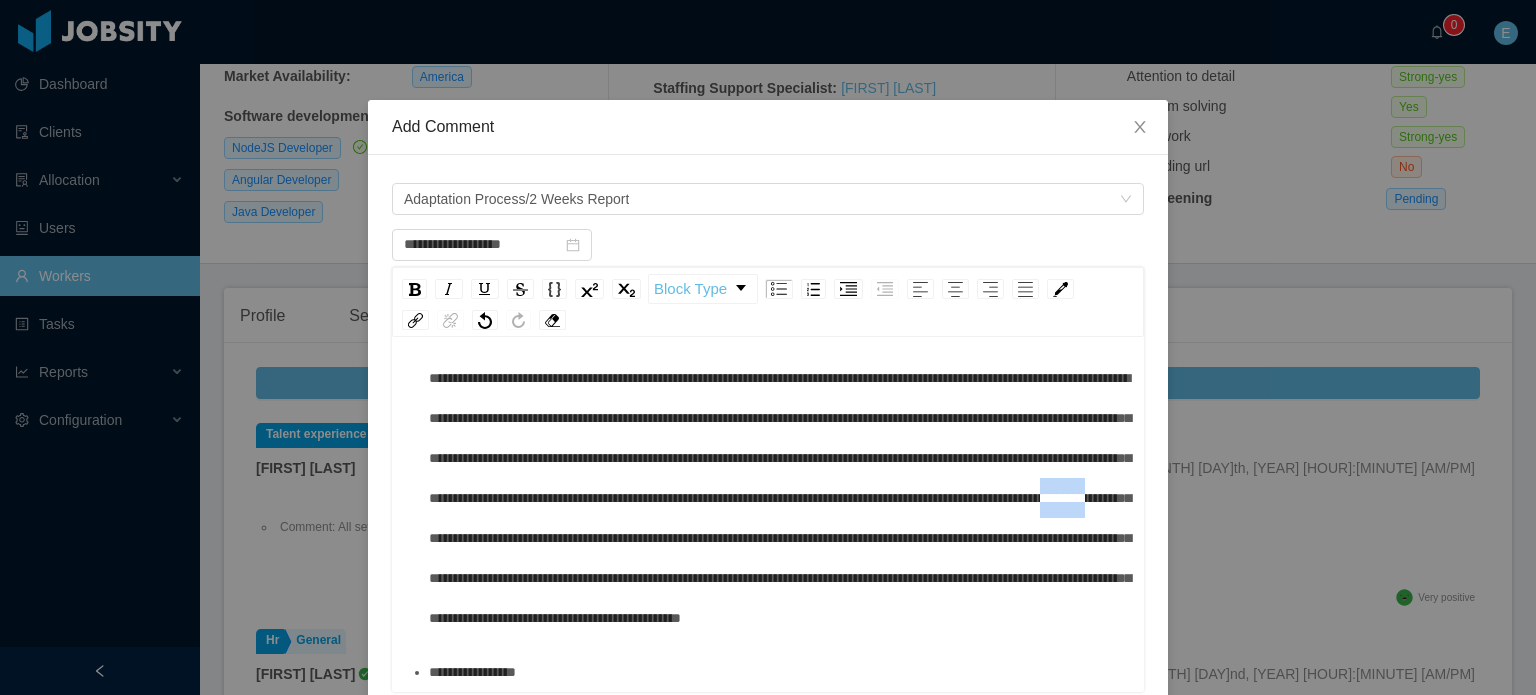 drag, startPoint x: 1037, startPoint y: 503, endPoint x: 1087, endPoint y: 504, distance: 50.01 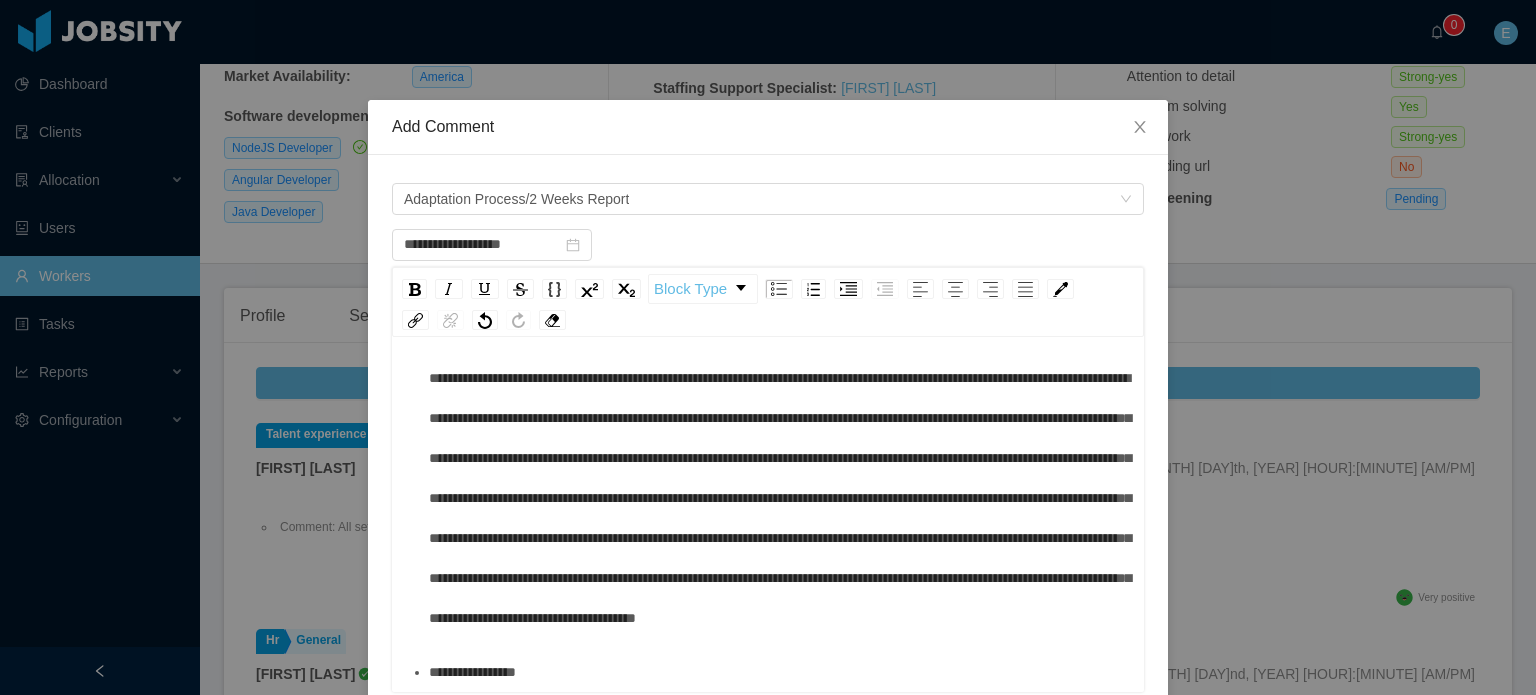 click on "**********" at bounding box center (780, 478) 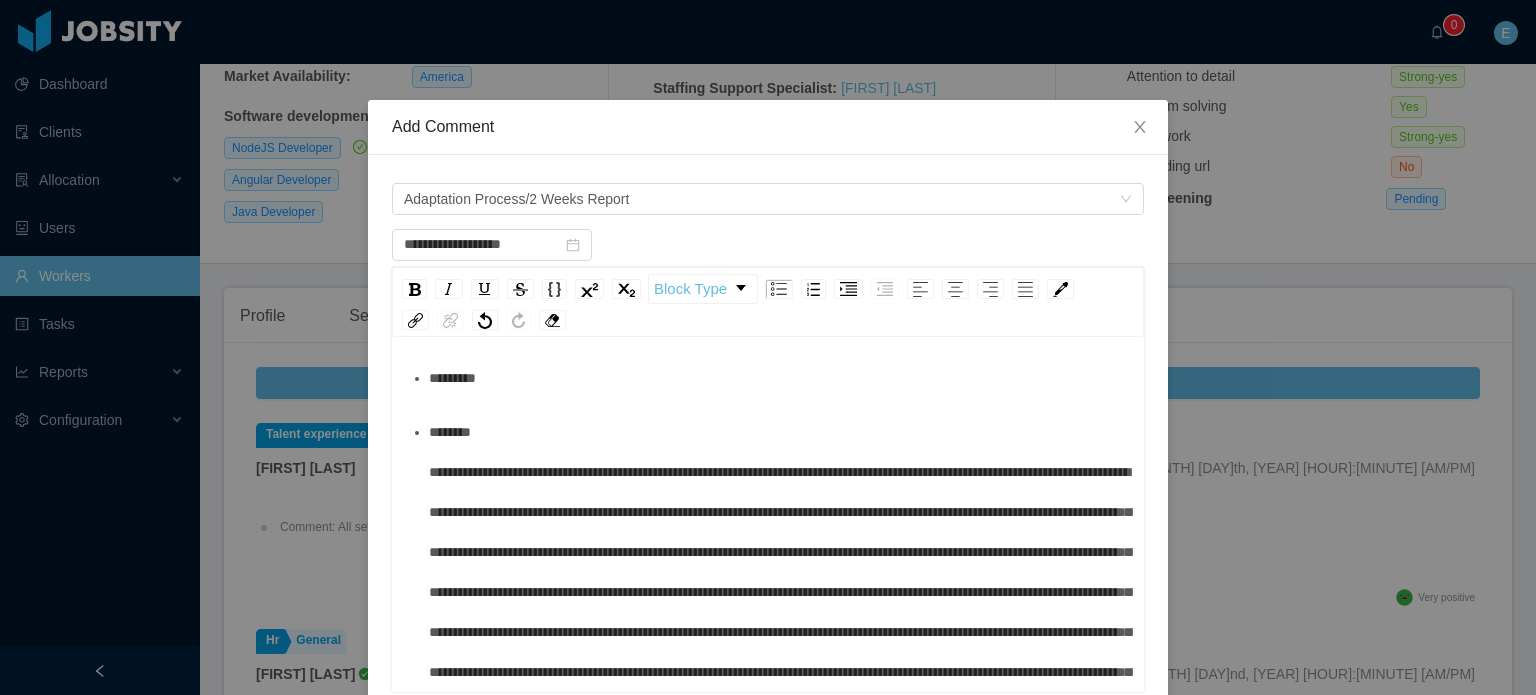 scroll, scrollTop: 0, scrollLeft: 0, axis: both 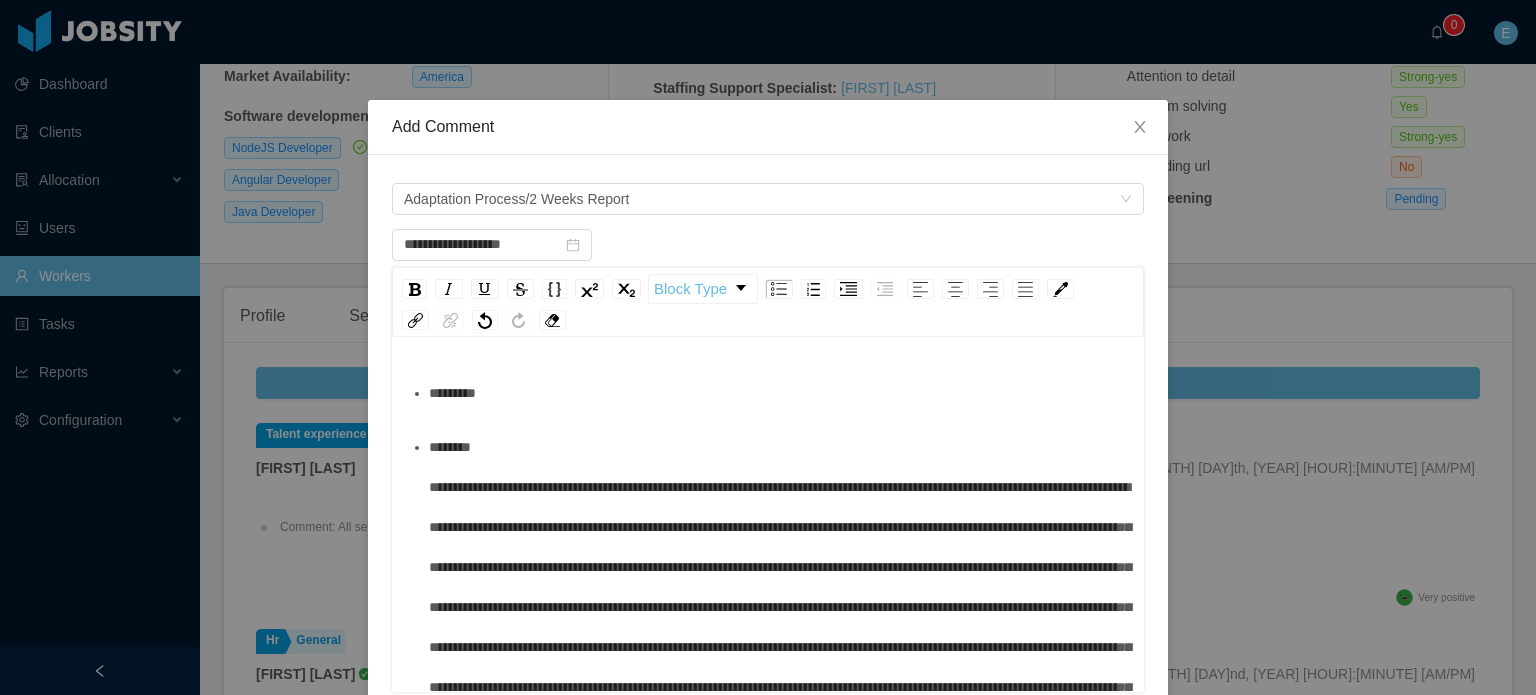 click on "*********" at bounding box center (779, 393) 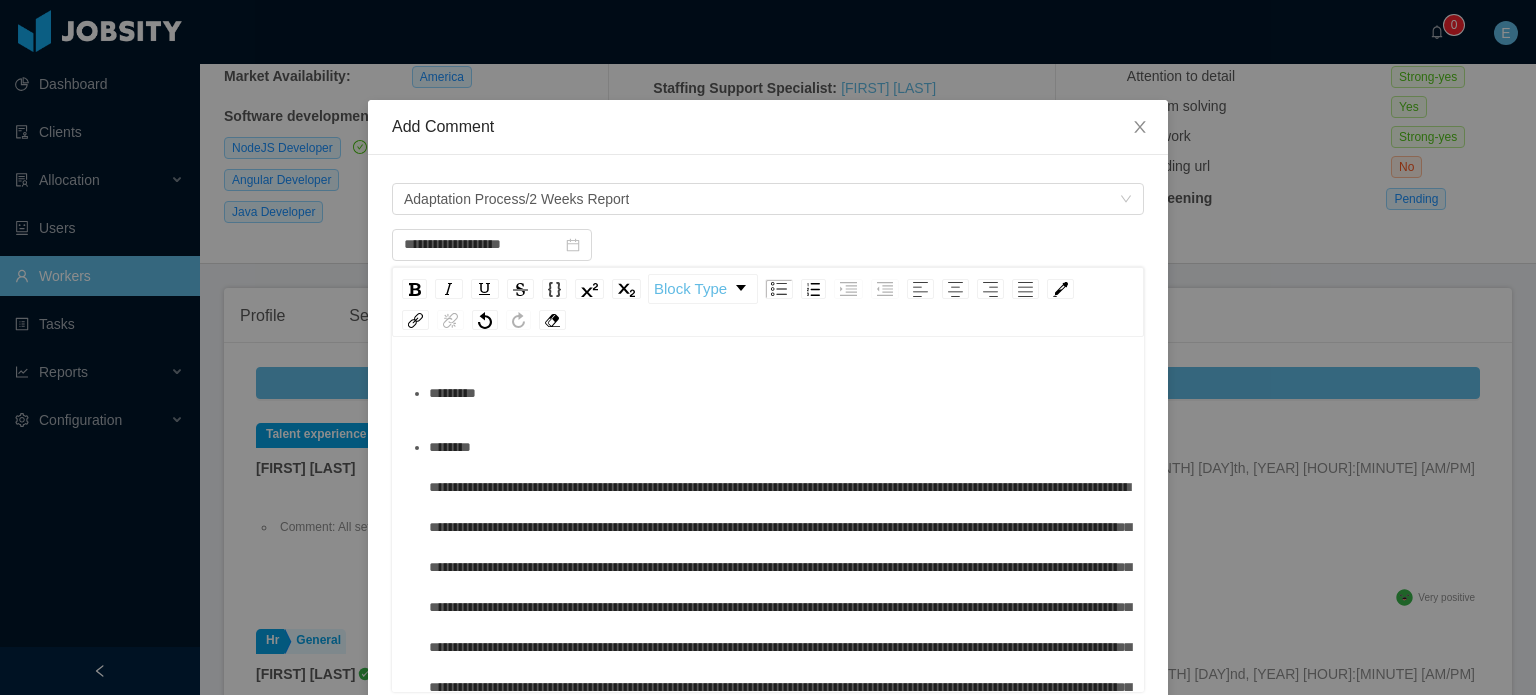type 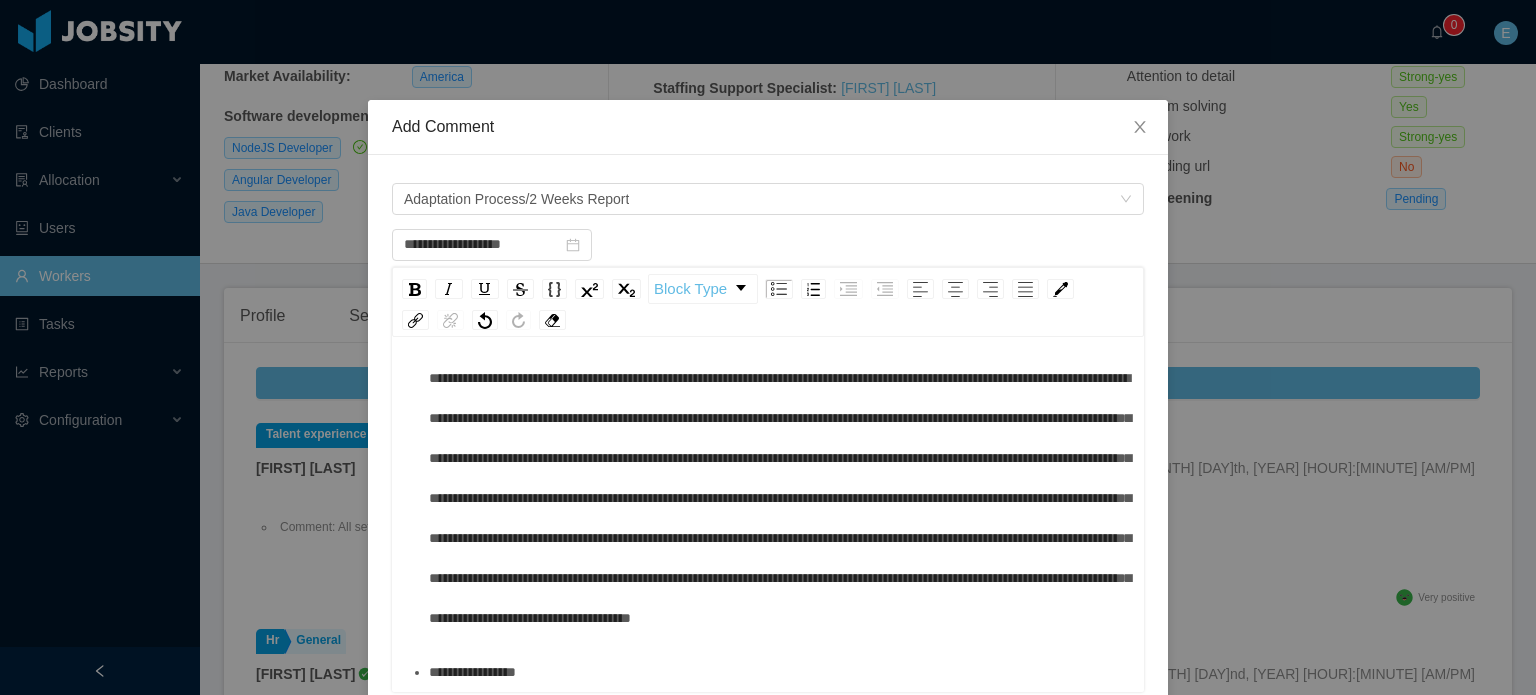 scroll, scrollTop: 148, scrollLeft: 0, axis: vertical 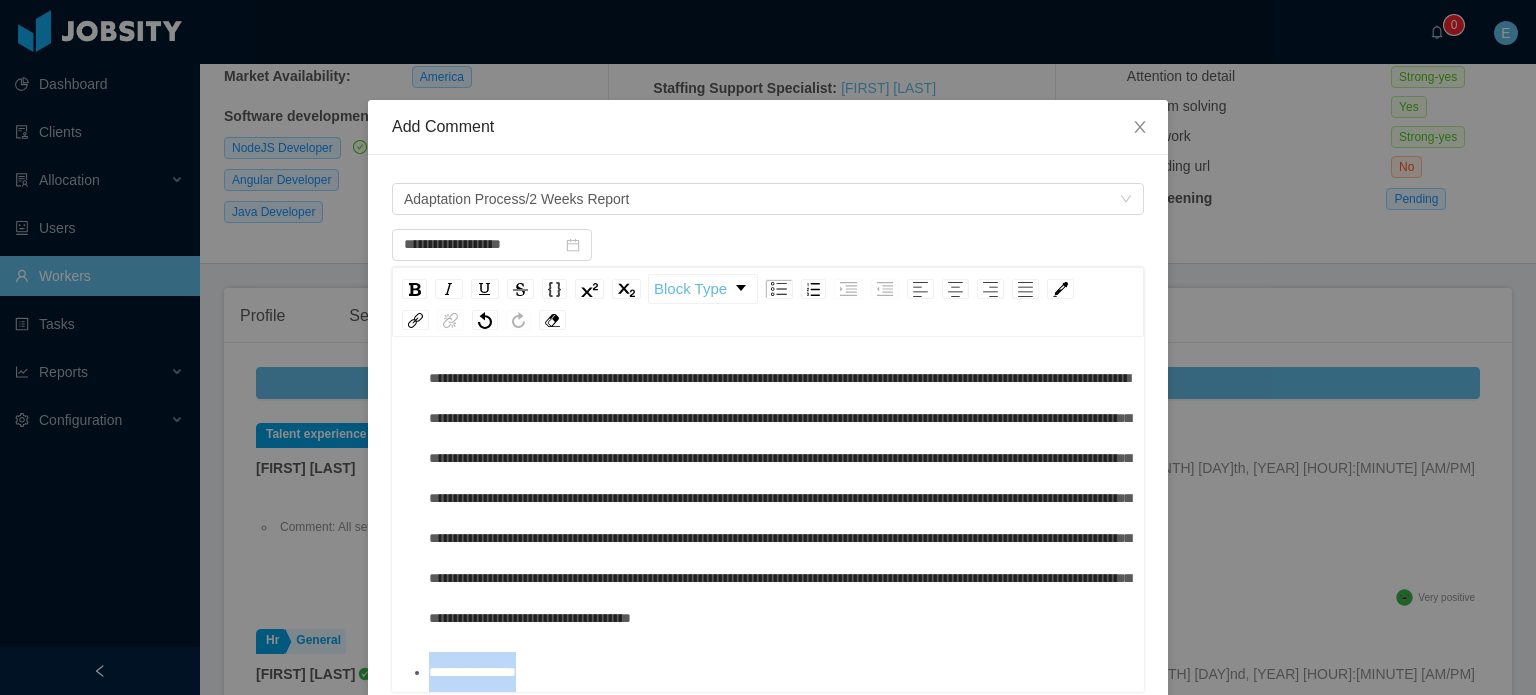 drag, startPoint x: 546, startPoint y: 673, endPoint x: 420, endPoint y: 660, distance: 126.66886 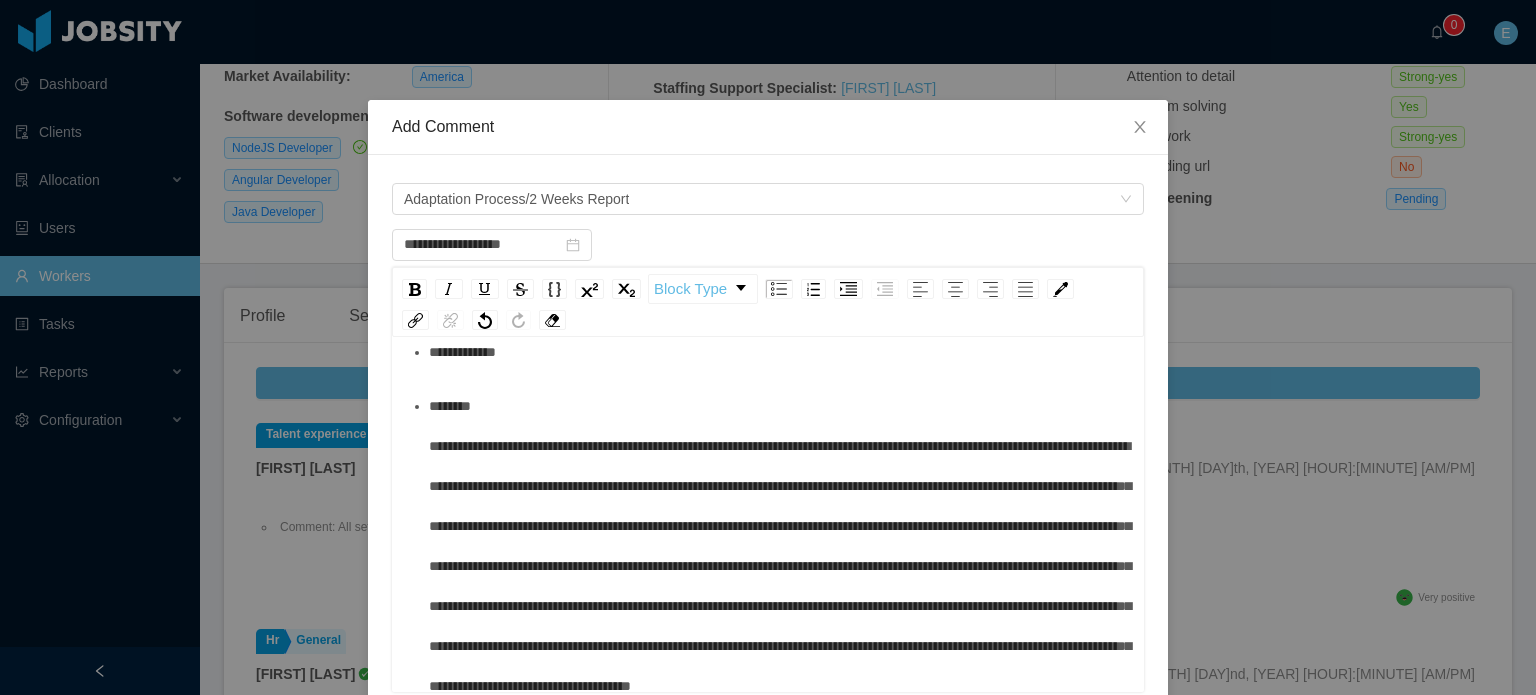 scroll, scrollTop: 94, scrollLeft: 0, axis: vertical 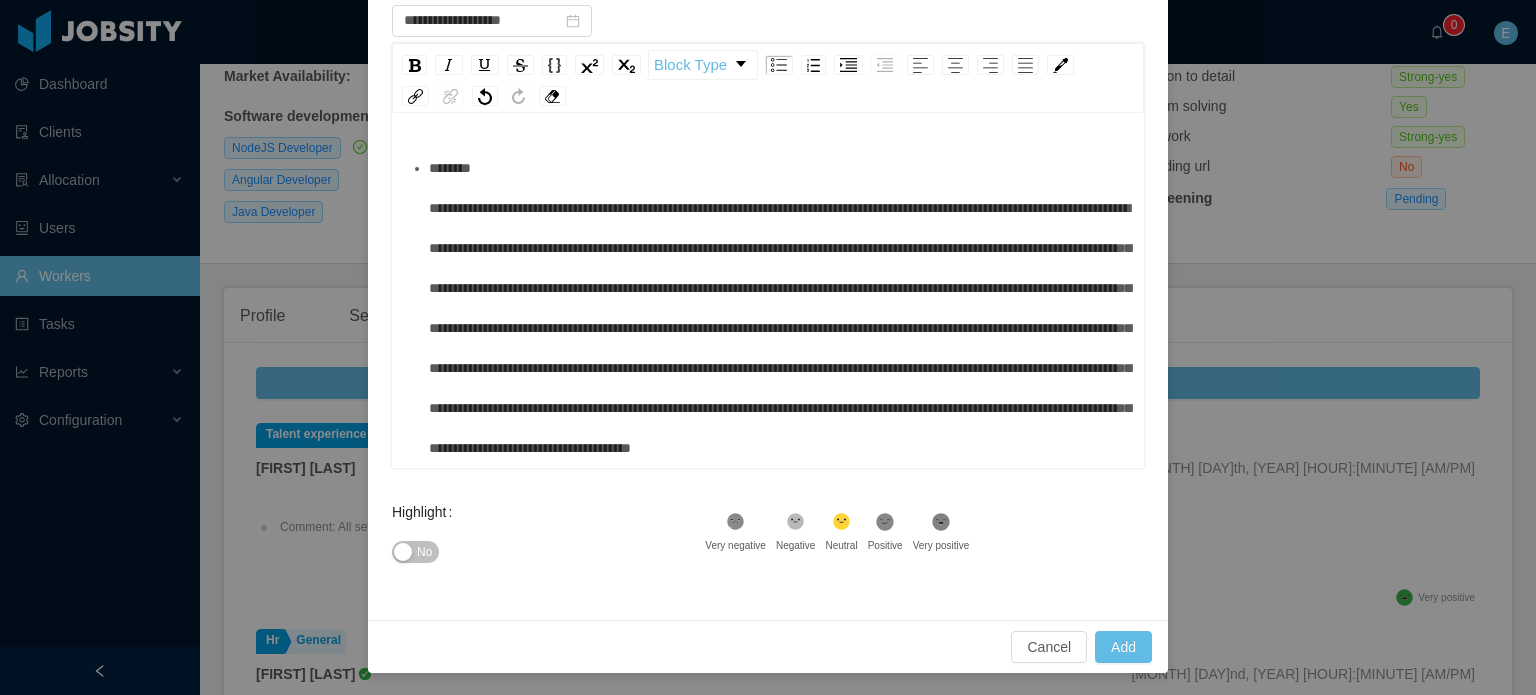 click on ".st1{fill:#232323}" at bounding box center (885, 525) 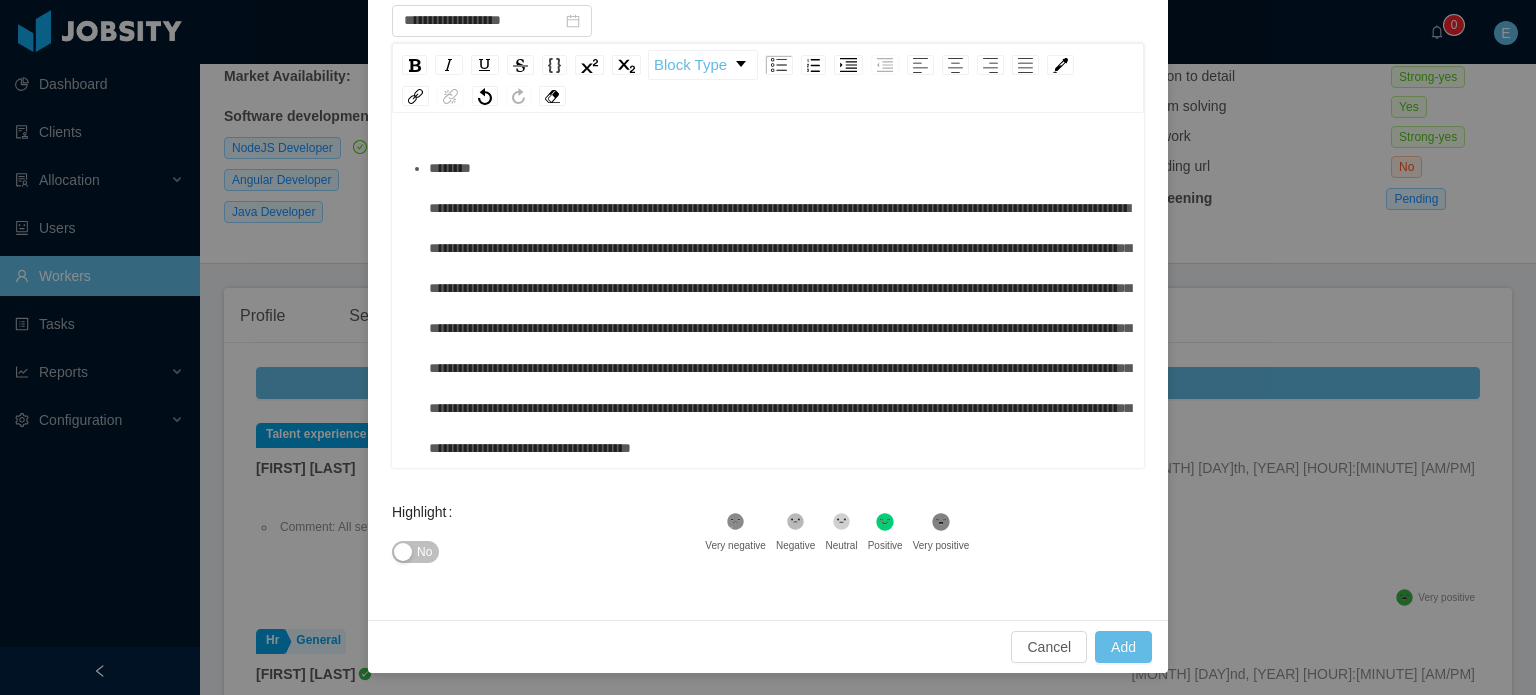 click on "Very positive" at bounding box center [941, 545] 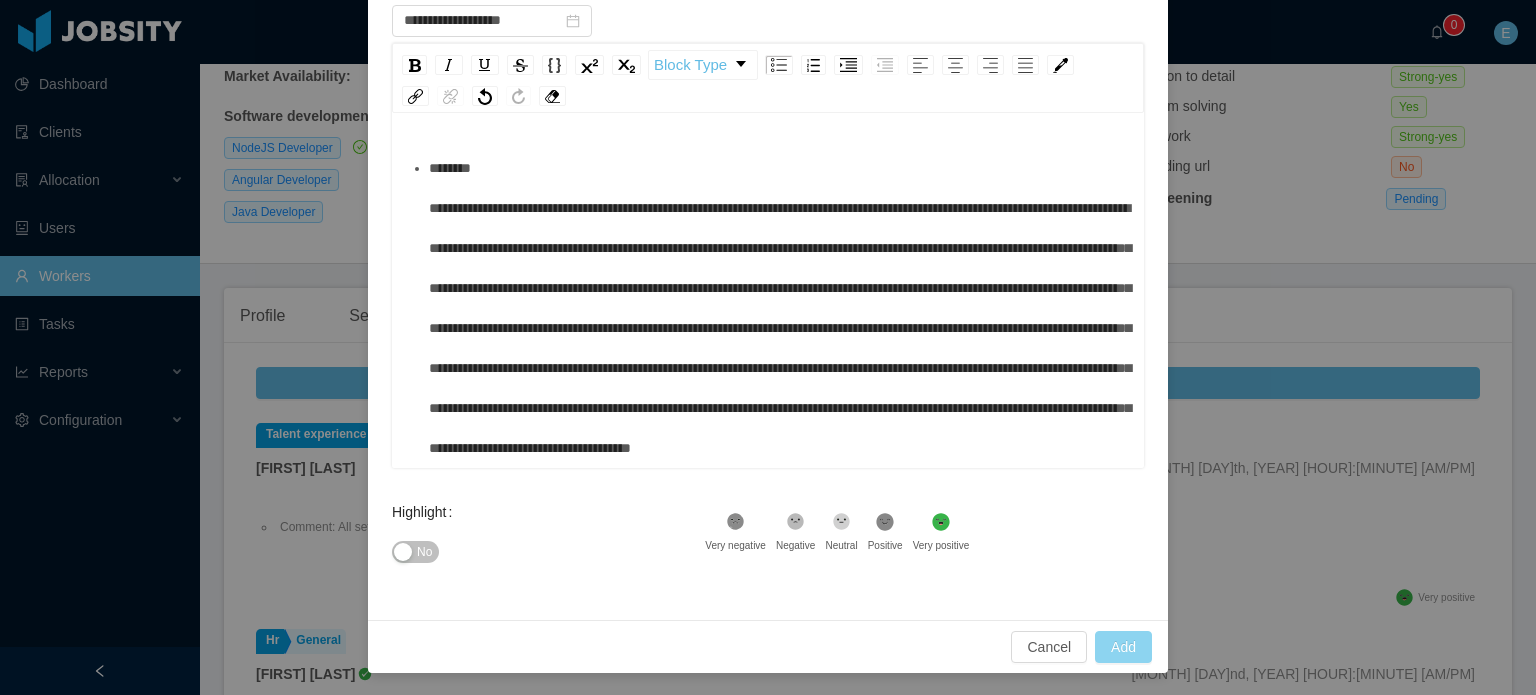 click on "Add" at bounding box center [1123, 647] 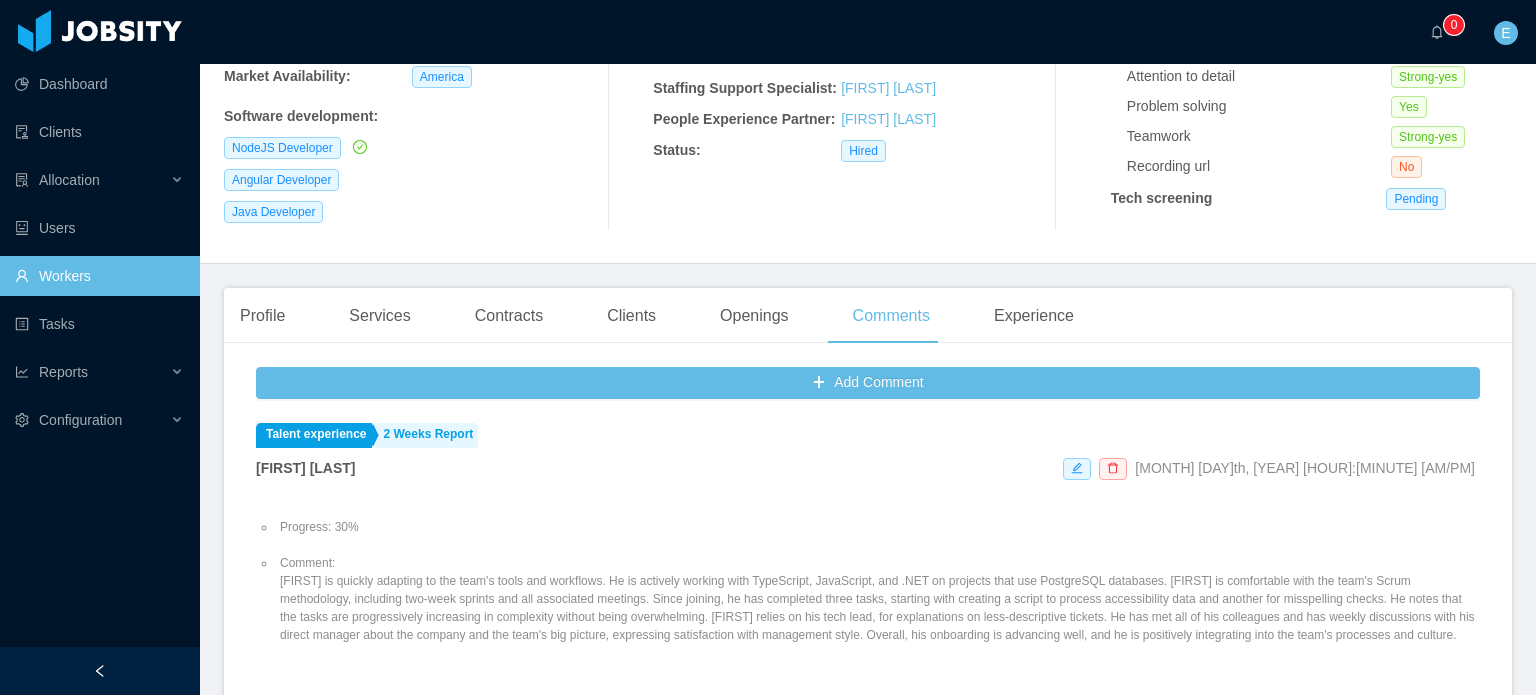 click on "Comment: Luan is quickly adapting to the team's tools and workflows. He is actively working with TypeScript, JavaScript, and .NET on projects that use PostgreSQL databases. Luan is comfortable with the team's Scrum methodology, including two-week sprints and all associated meetings. Since joining, he has completed three tasks, starting with creating a script to process accessibility data and another for misspelling checks. He notes that the tasks are progressively increasing in complexity without being overwhelming. Luan relies on his tech lead, for explanations on less-descriptive tickets. He has met all of his colleagues and has weekly discussions with his direct manager about the company and the team's big picture, expressing satisfaction with management style. Overall, his onboarding is advancing well, and he is positively integrating into the team's processes and culture." at bounding box center (878, 599) 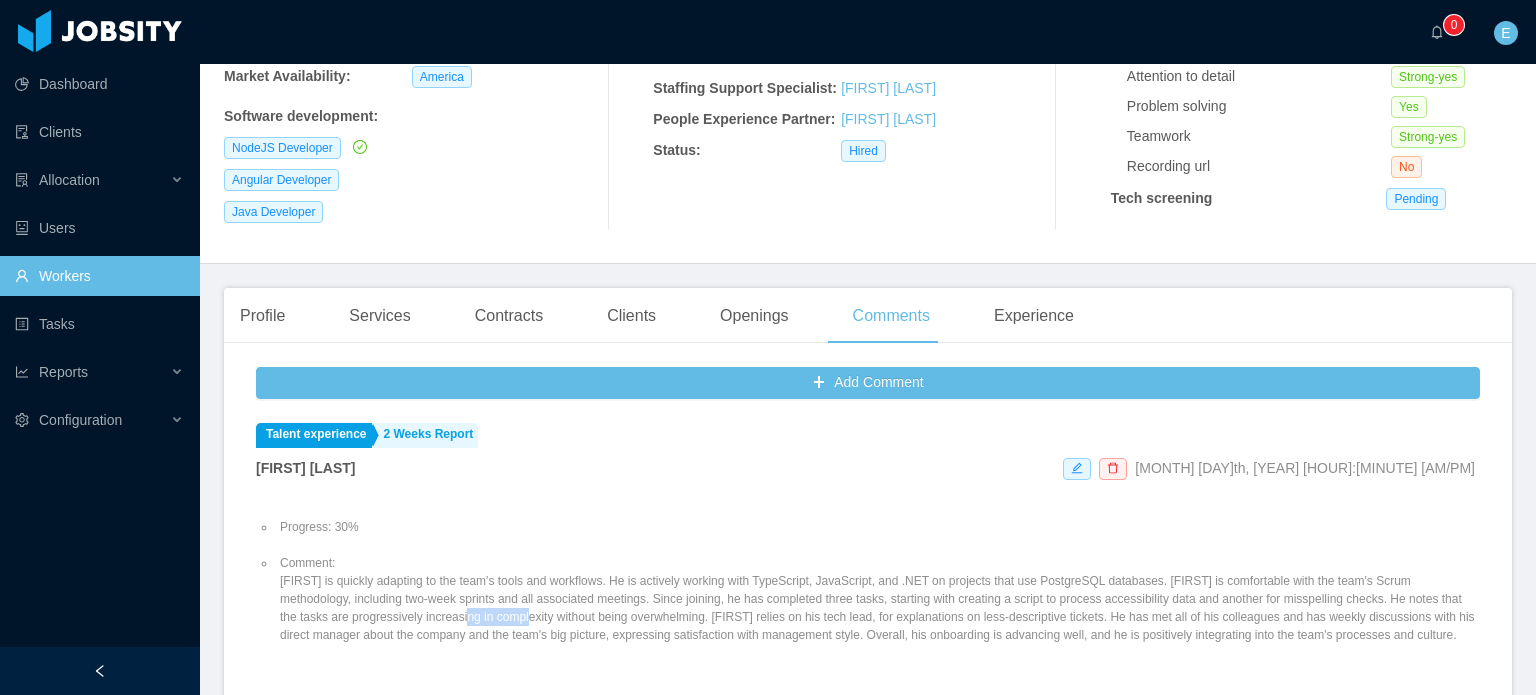 click on "Comment: Luan is quickly adapting to the team's tools and workflows. He is actively working with TypeScript, JavaScript, and .NET on projects that use PostgreSQL databases. Luan is comfortable with the team's Scrum methodology, including two-week sprints and all associated meetings. Since joining, he has completed three tasks, starting with creating a script to process accessibility data and another for misspelling checks. He notes that the tasks are progressively increasing in complexity without being overwhelming. Luan relies on his tech lead, for explanations on less-descriptive tickets. He has met all of his colleagues and has weekly discussions with his direct manager about the company and the team's big picture, expressing satisfaction with management style. Overall, his onboarding is advancing well, and he is positively integrating into the team's processes and culture." at bounding box center (878, 599) 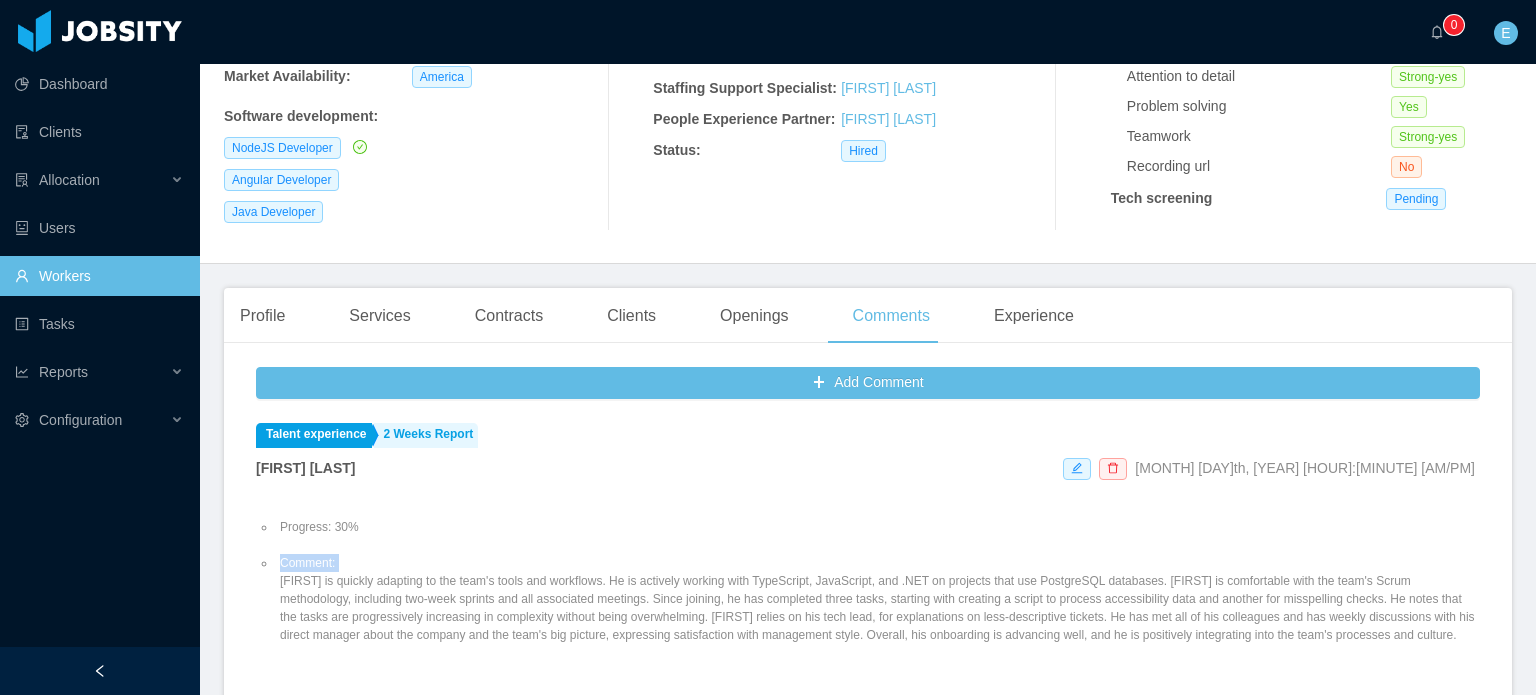 click on "Comment: Luan is quickly adapting to the team's tools and workflows. He is actively working with TypeScript, JavaScript, and .NET on projects that use PostgreSQL databases. Luan is comfortable with the team's Scrum methodology, including two-week sprints and all associated meetings. Since joining, he has completed three tasks, starting with creating a script to process accessibility data and another for misspelling checks. He notes that the tasks are progressively increasing in complexity without being overwhelming. Luan relies on his tech lead, for explanations on less-descriptive tickets. He has met all of his colleagues and has weekly discussions with his direct manager about the company and the team's big picture, expressing satisfaction with management style. Overall, his onboarding is advancing well, and he is positively integrating into the team's processes and culture." at bounding box center [878, 599] 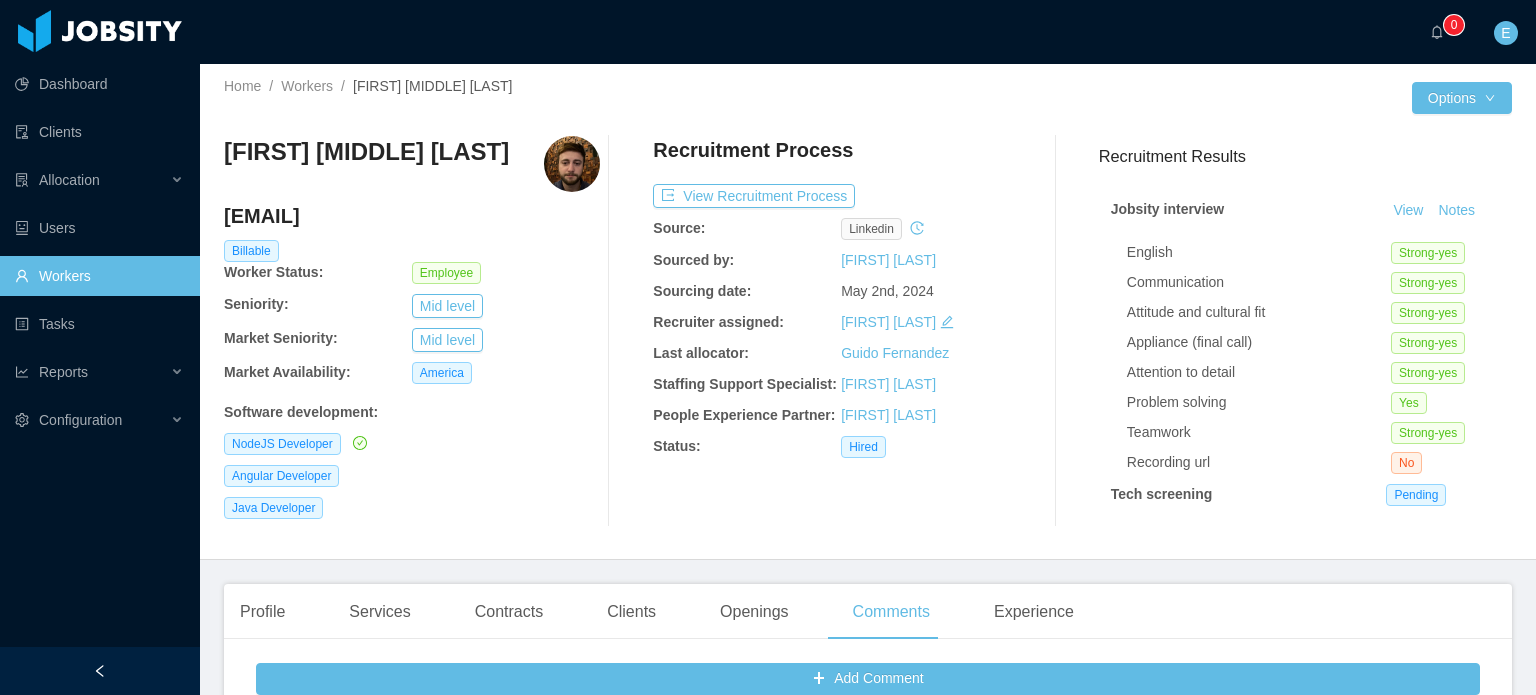 scroll, scrollTop: 0, scrollLeft: 0, axis: both 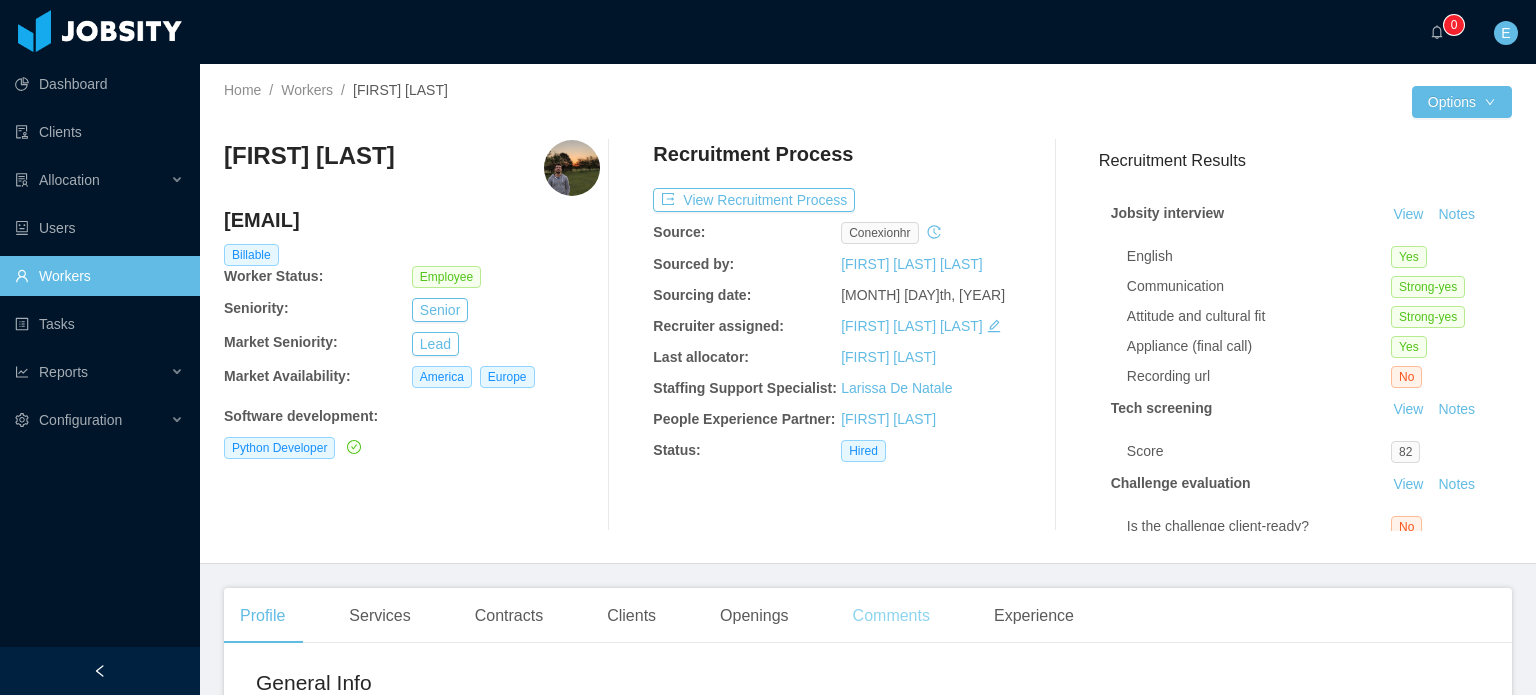 click on "Comments" at bounding box center [891, 616] 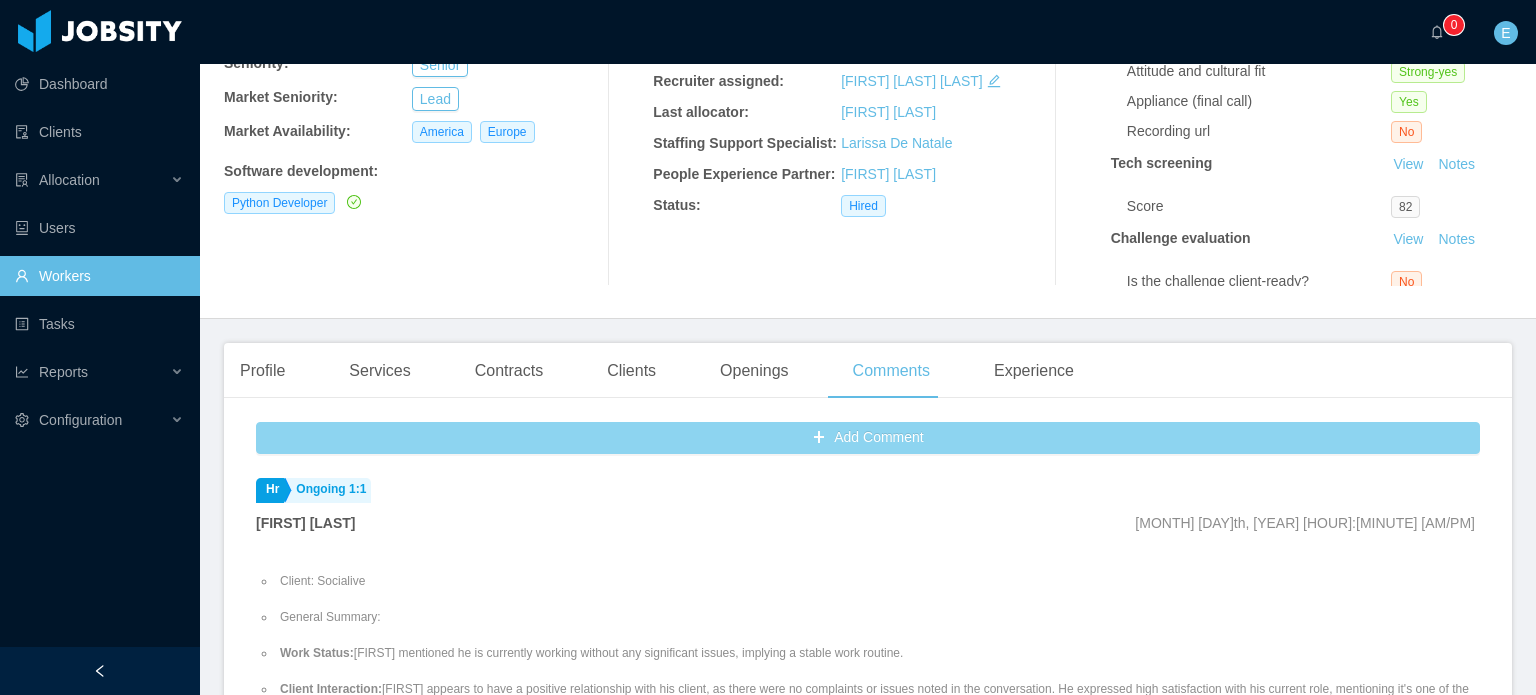 scroll, scrollTop: 400, scrollLeft: 0, axis: vertical 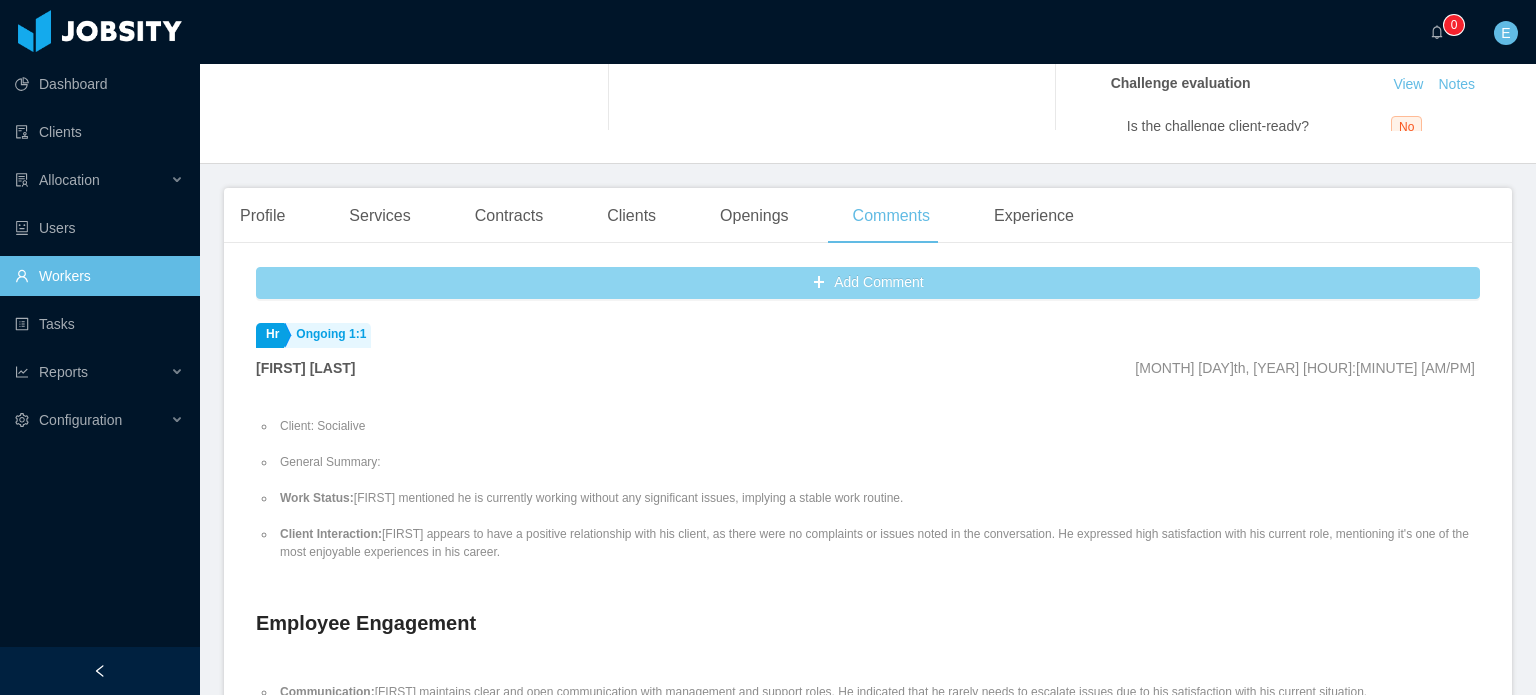 click on "Add Comment" at bounding box center [868, 283] 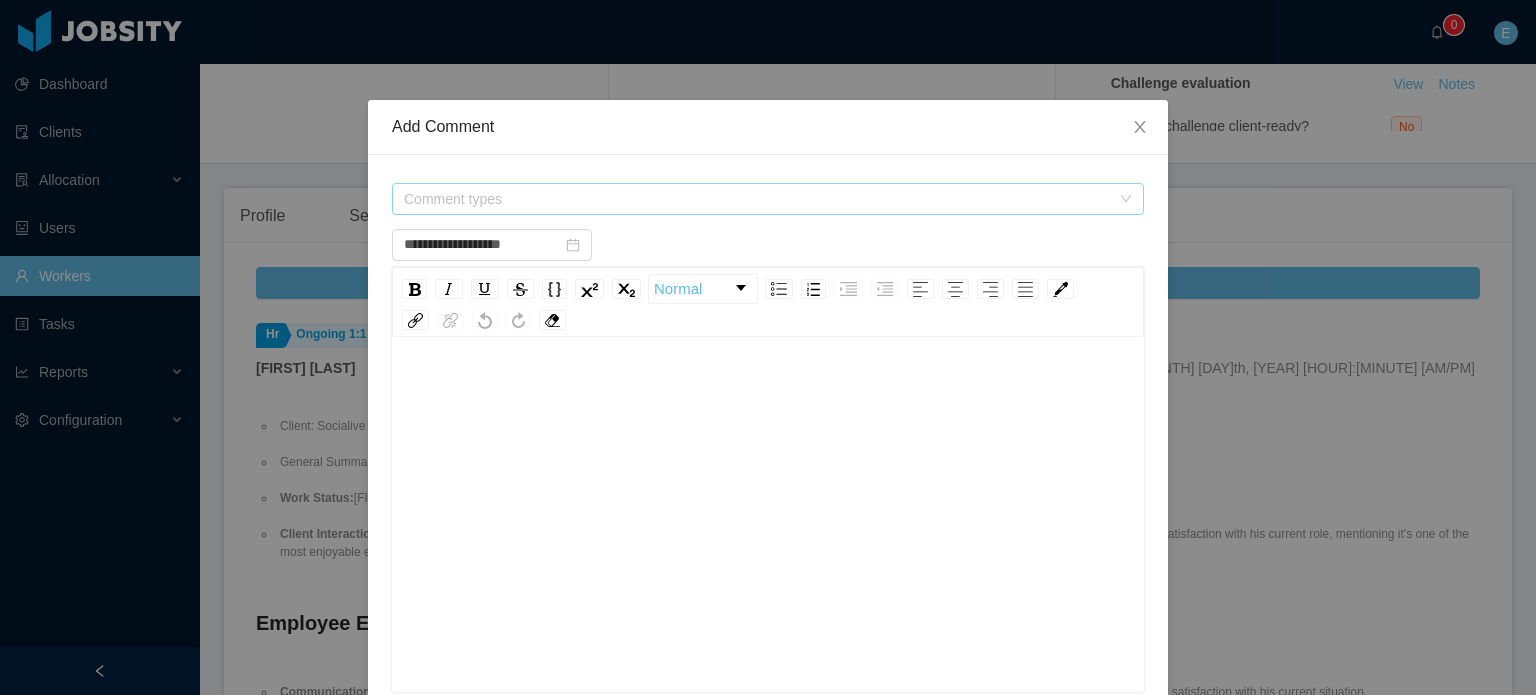 click on "Comment types" at bounding box center (757, 199) 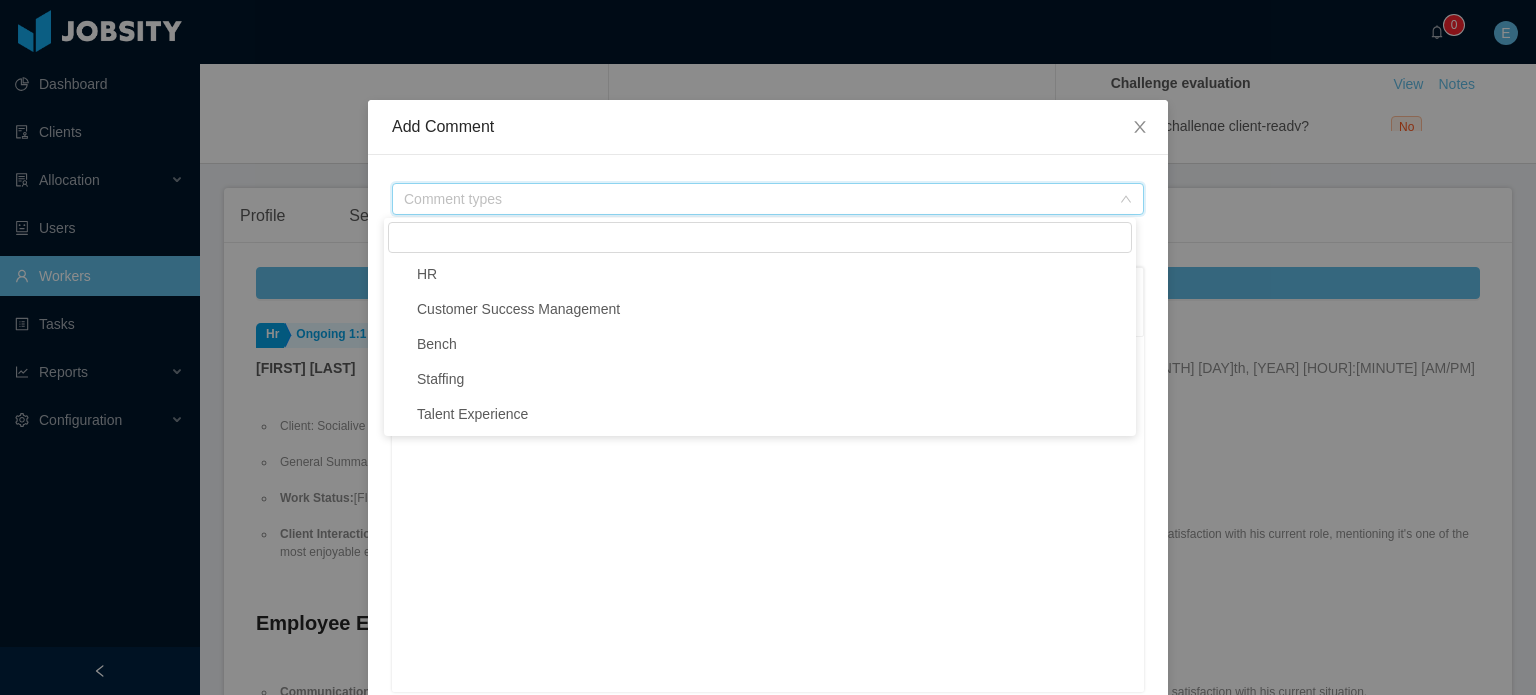 click at bounding box center (400, 415) 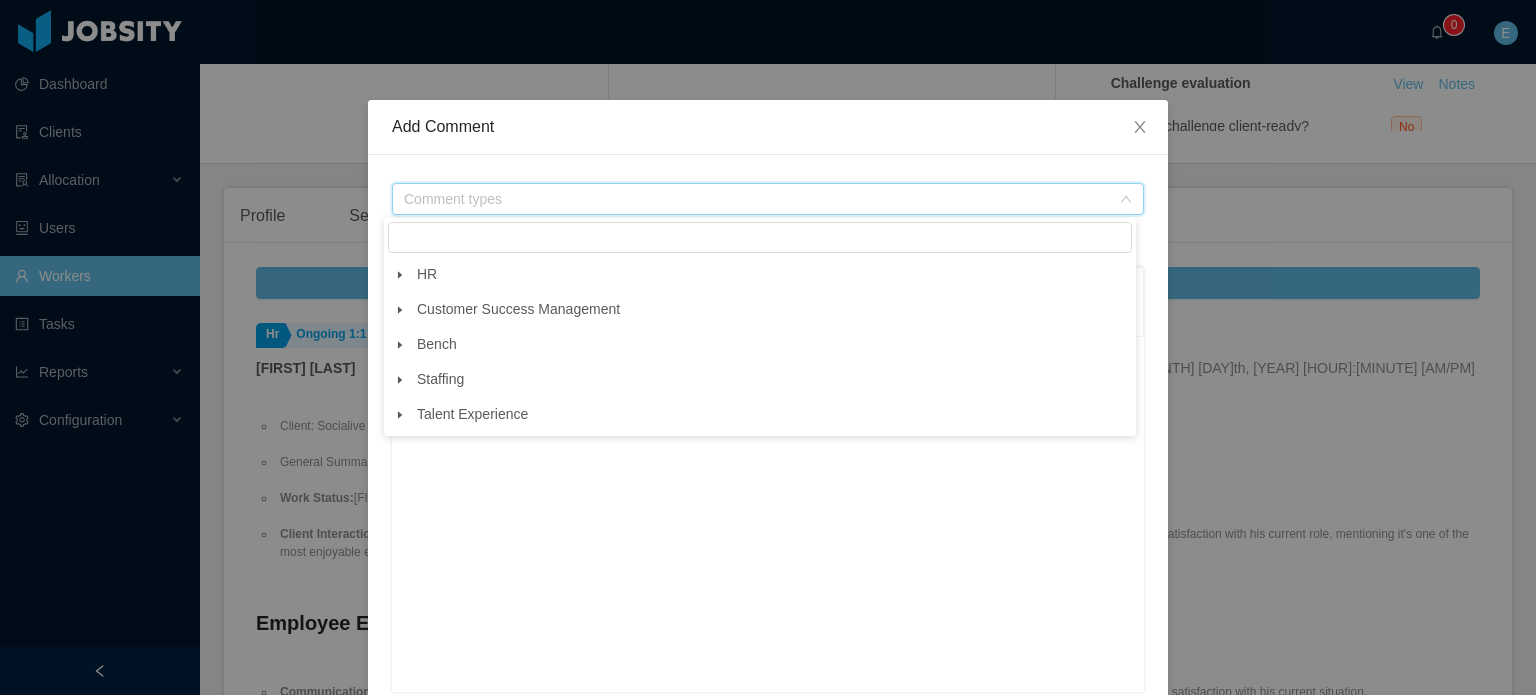click 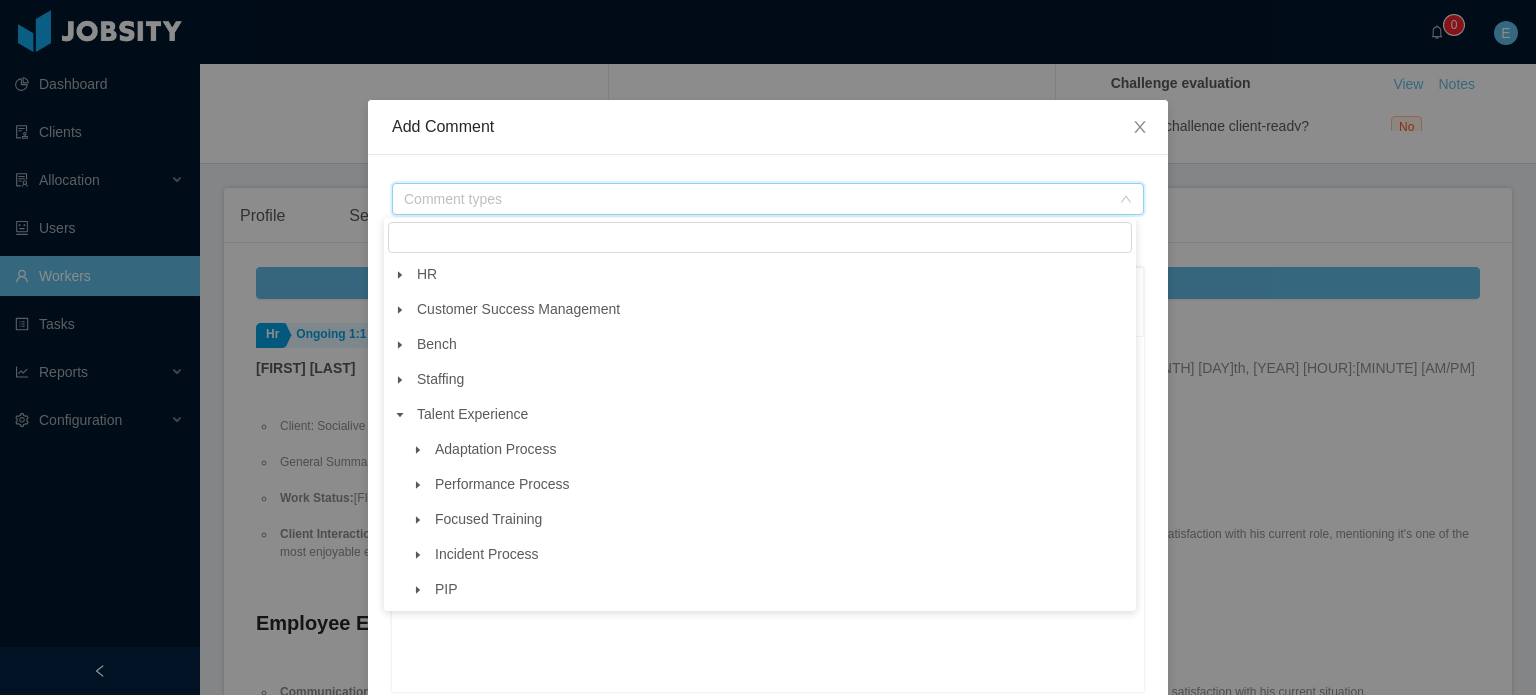 click 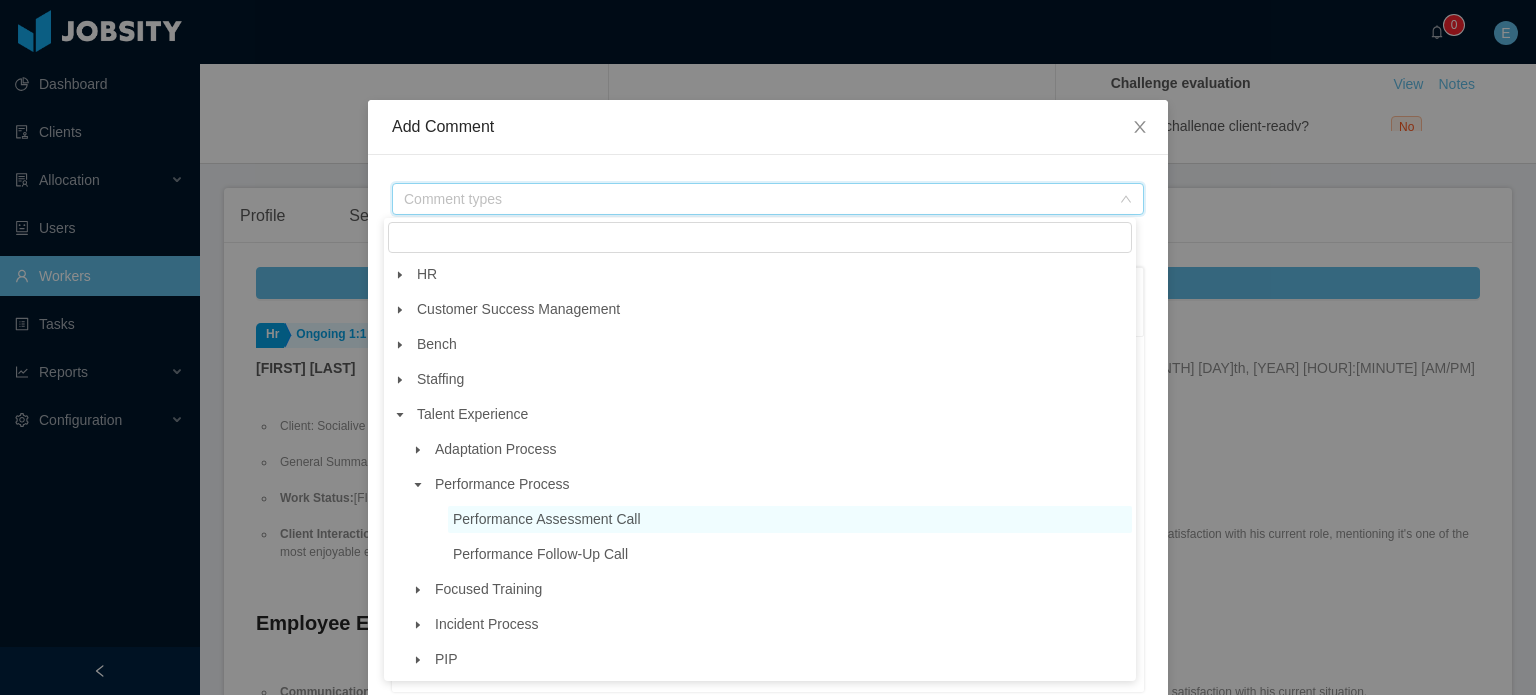 click on "Performance Assessment Call" at bounding box center (547, 519) 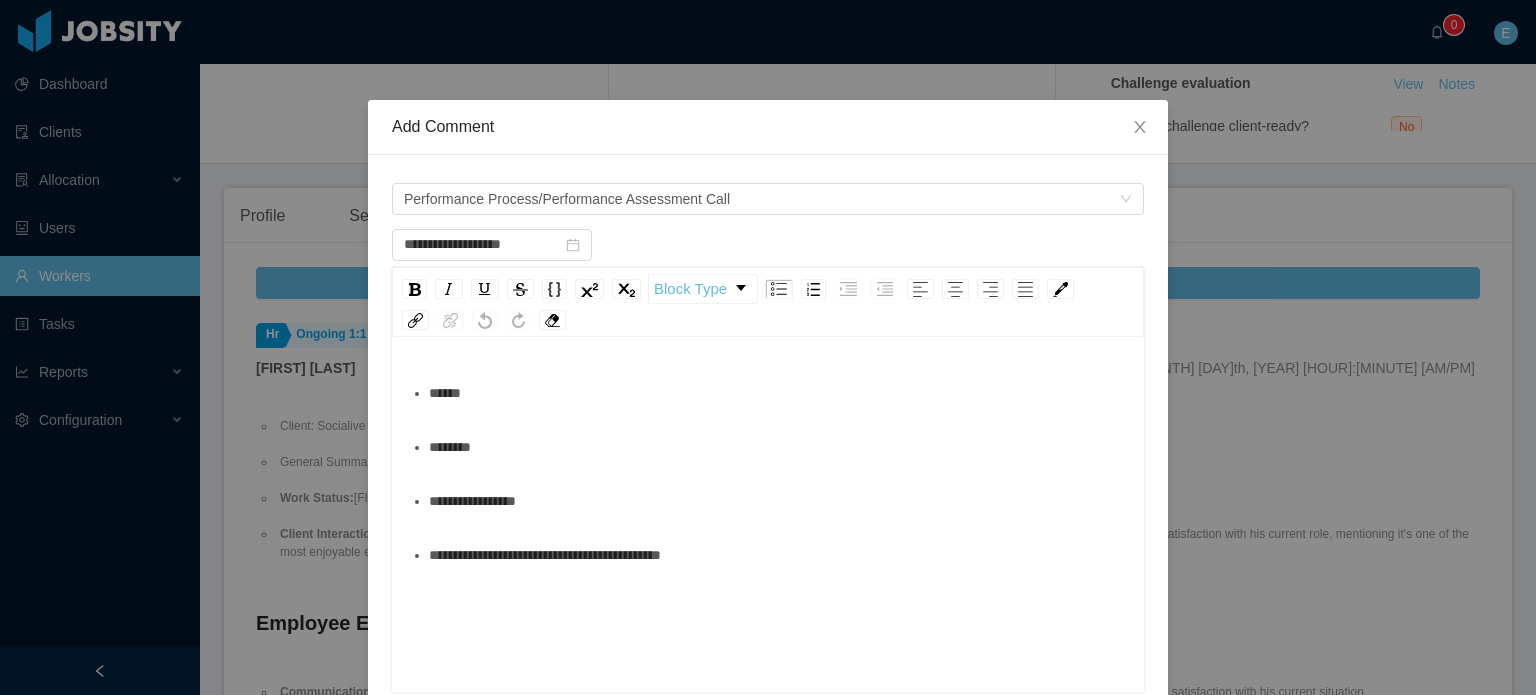 click on "********" at bounding box center [779, 447] 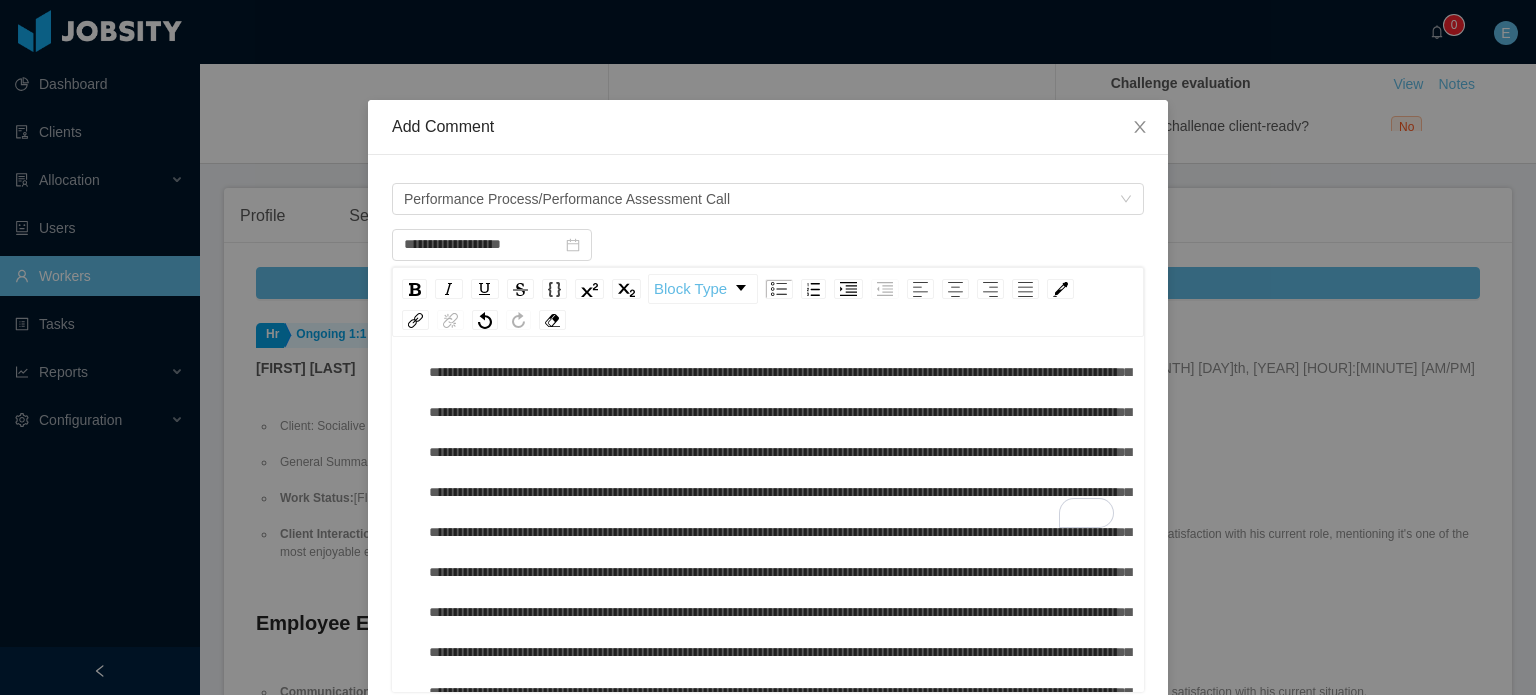 scroll, scrollTop: 200, scrollLeft: 0, axis: vertical 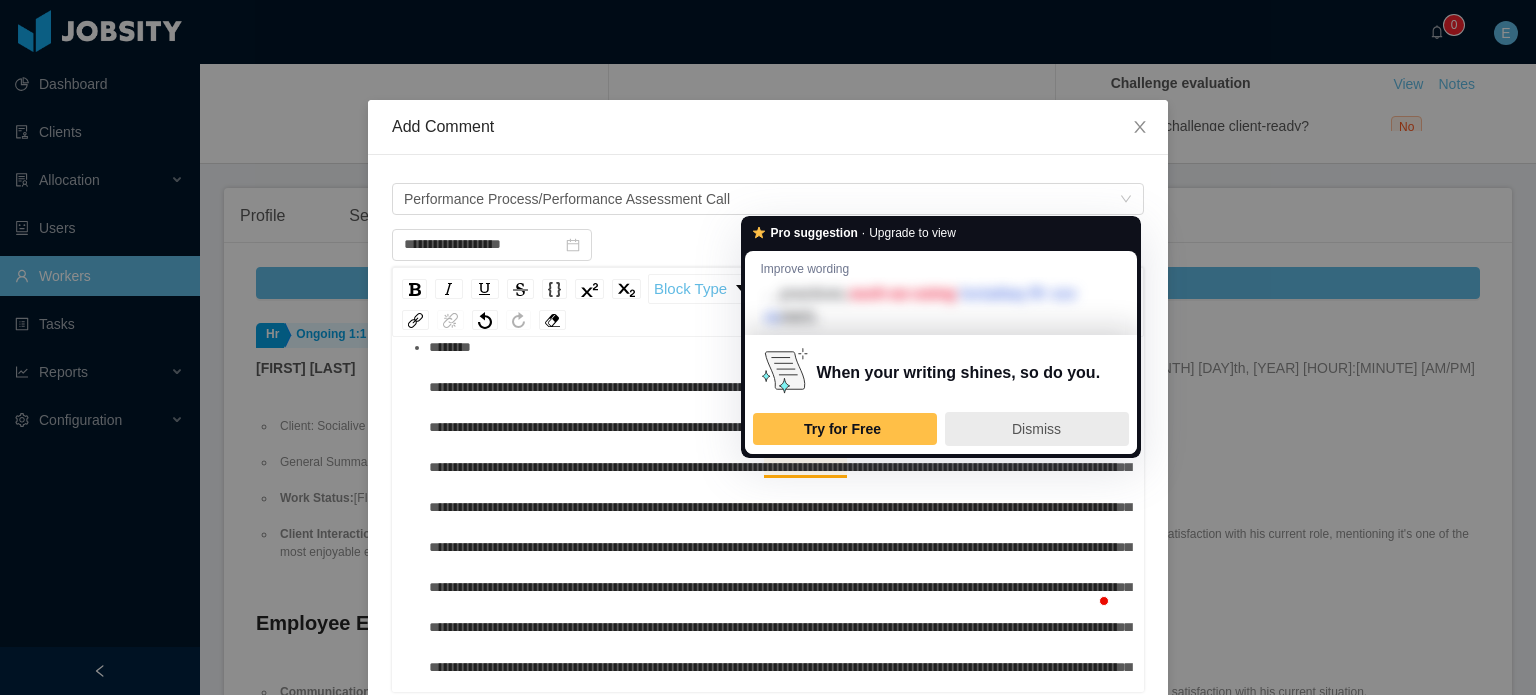 click on "Dismiss" at bounding box center [1036, 429] 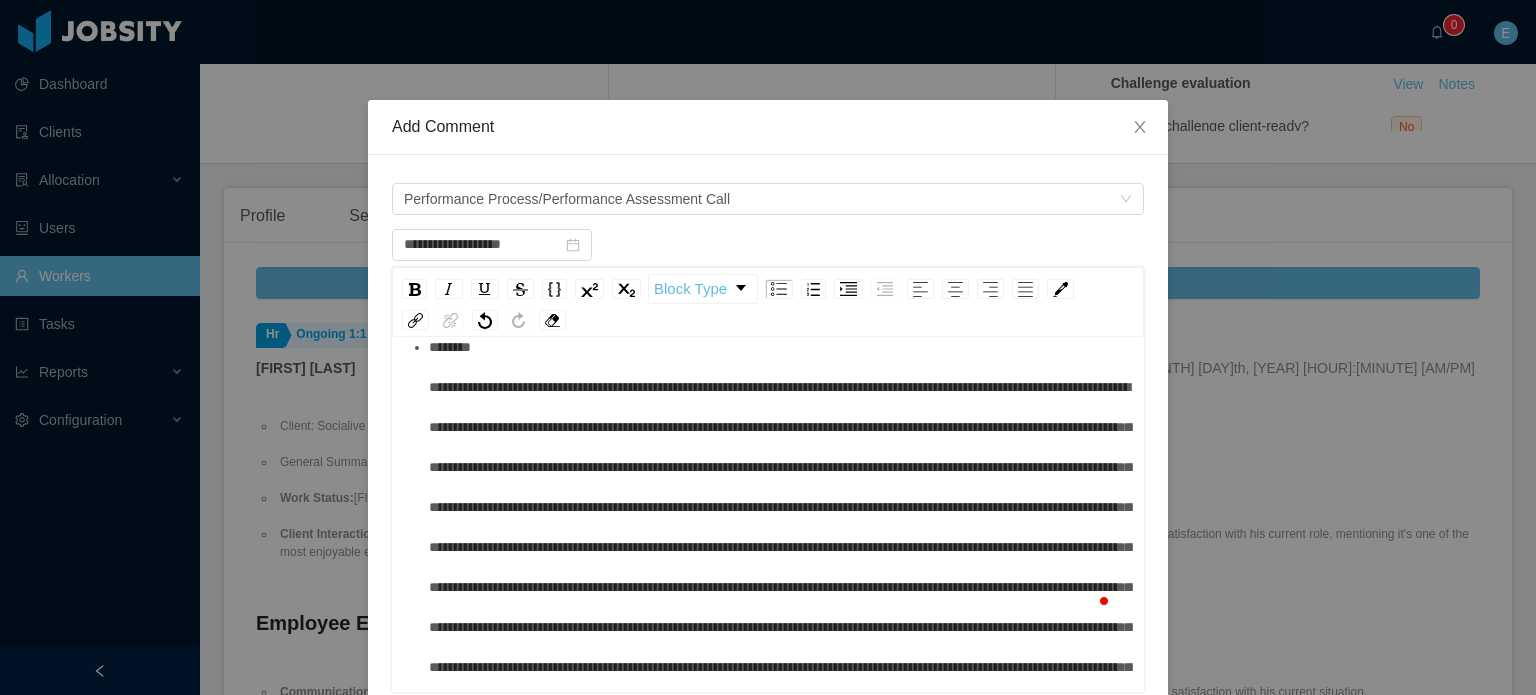 scroll, scrollTop: 138, scrollLeft: 0, axis: vertical 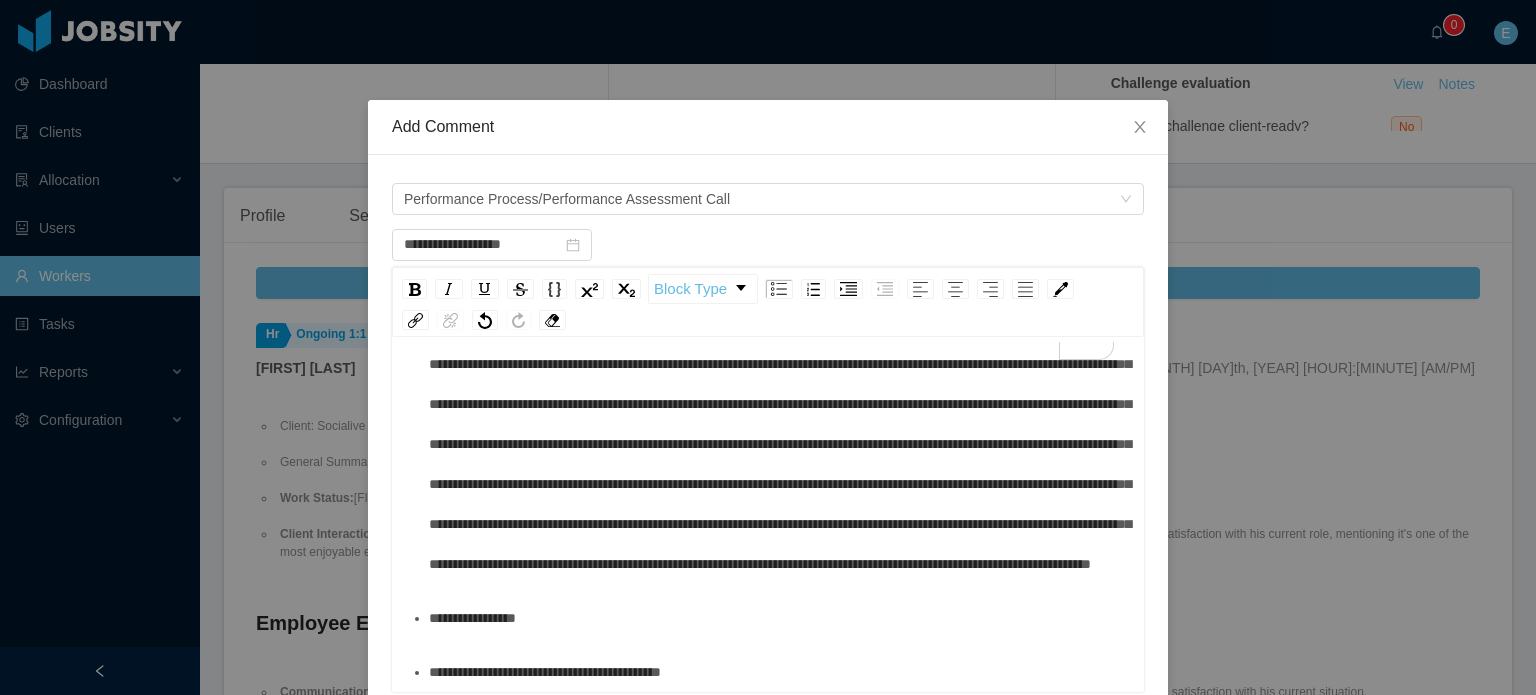 click on "**********" at bounding box center [779, 672] 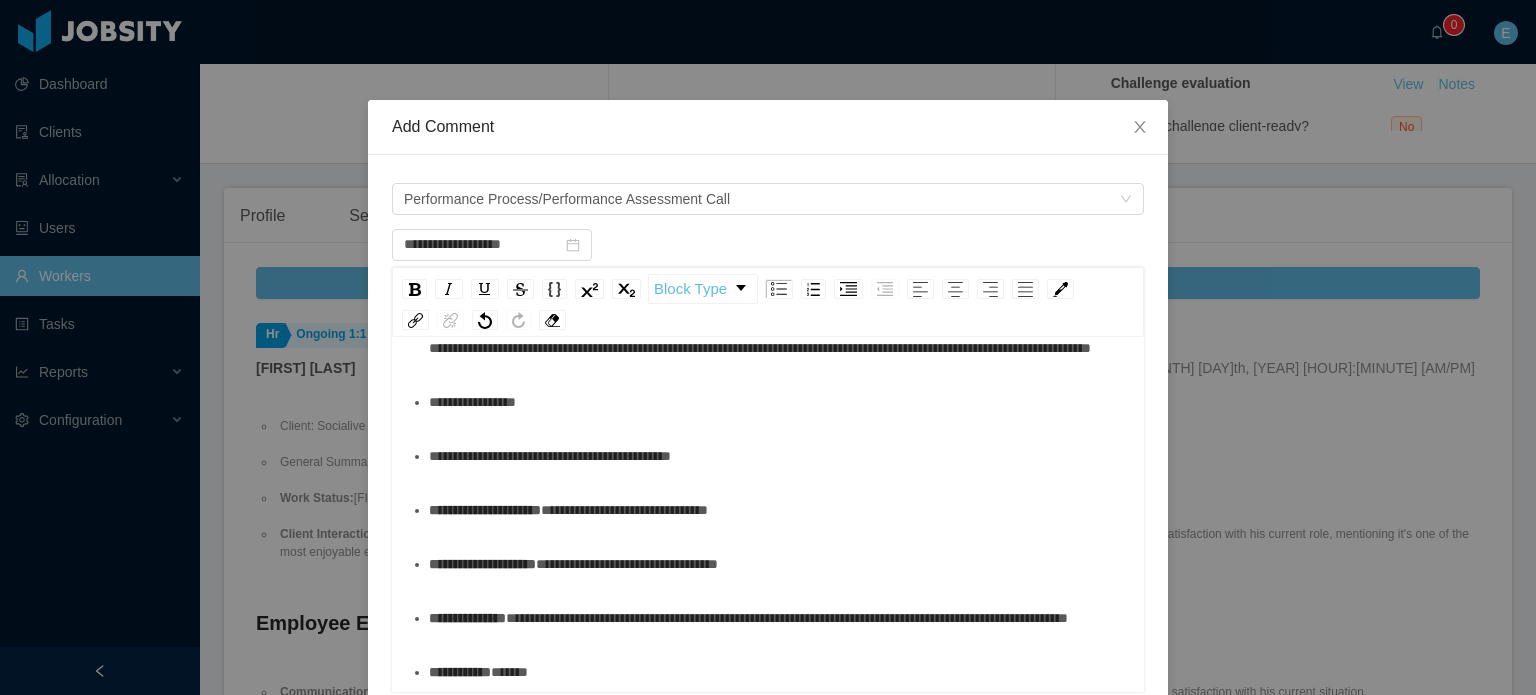 drag, startPoint x: 423, startPoint y: 468, endPoint x: 436, endPoint y: 483, distance: 19.849434 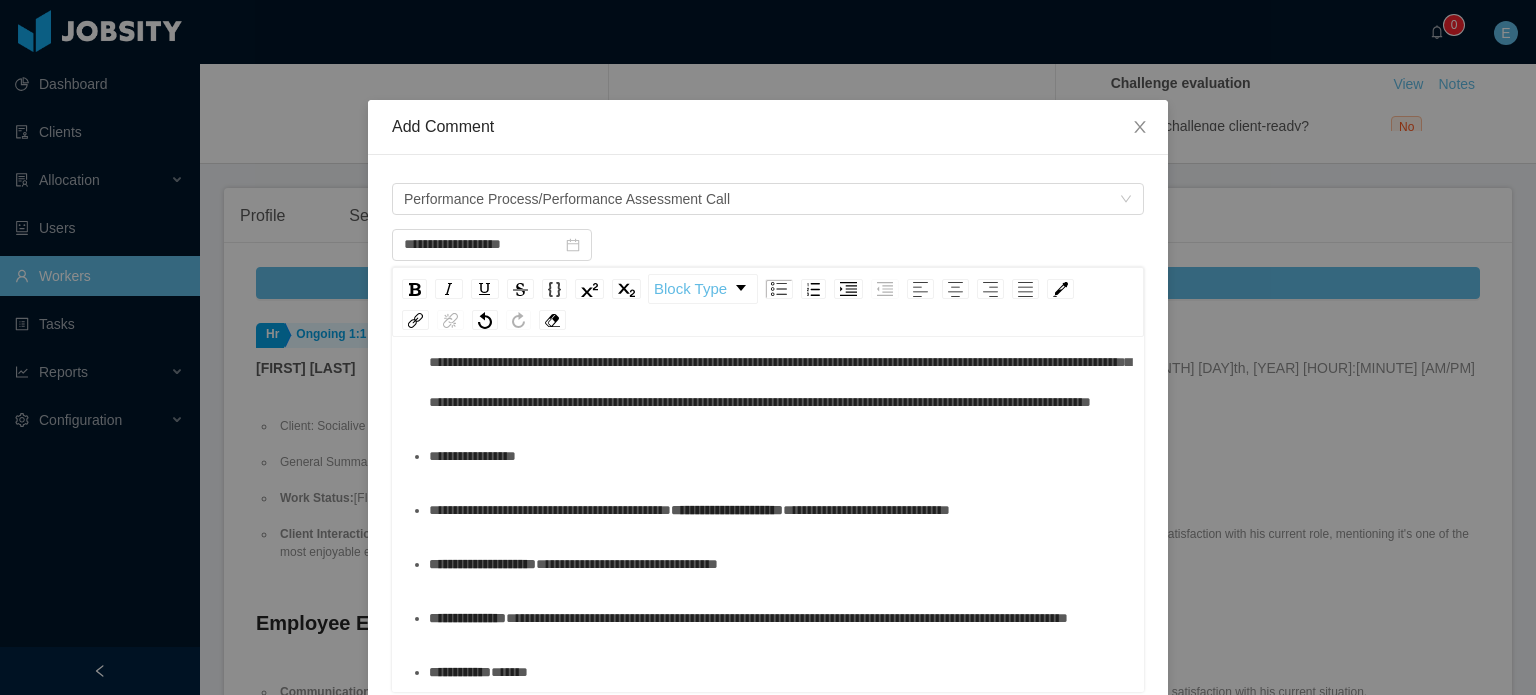 click on "**********" at bounding box center (482, 564) 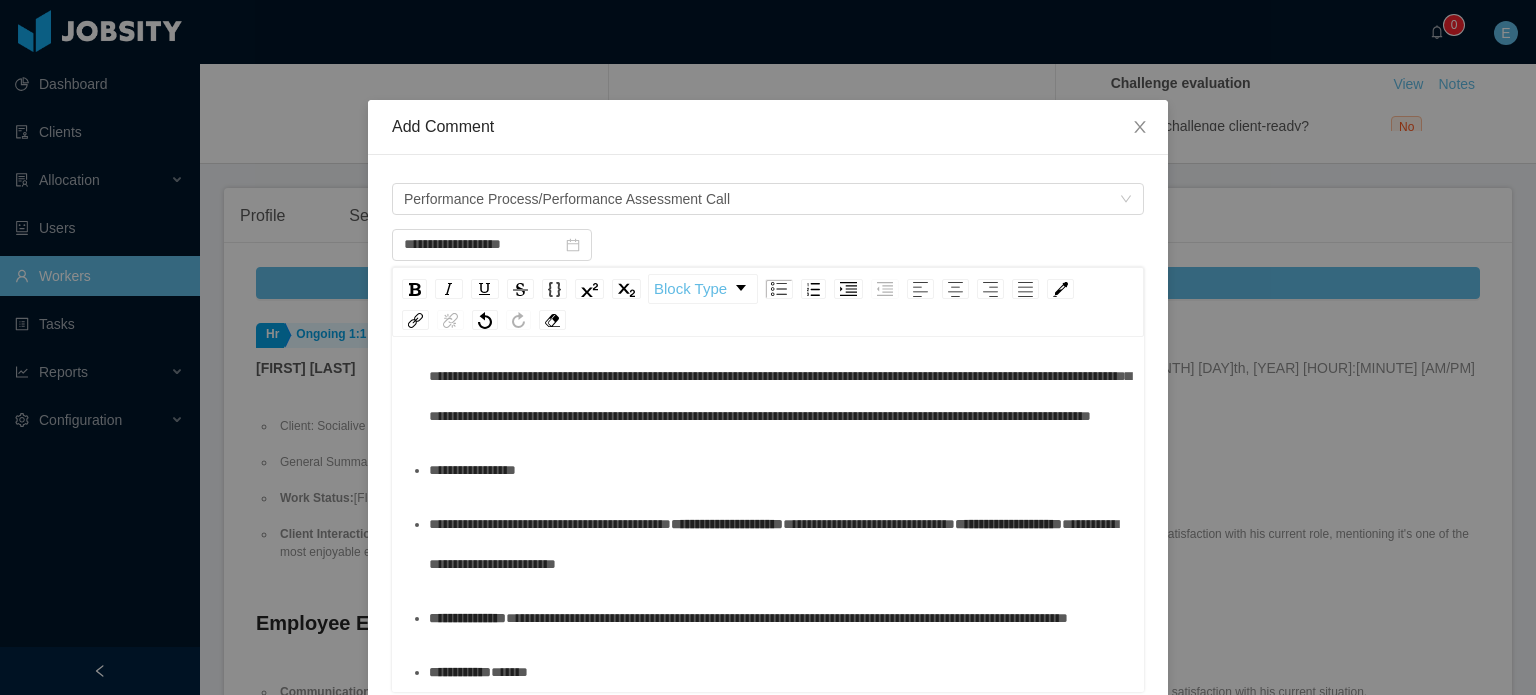 click on "**********" at bounding box center (467, 618) 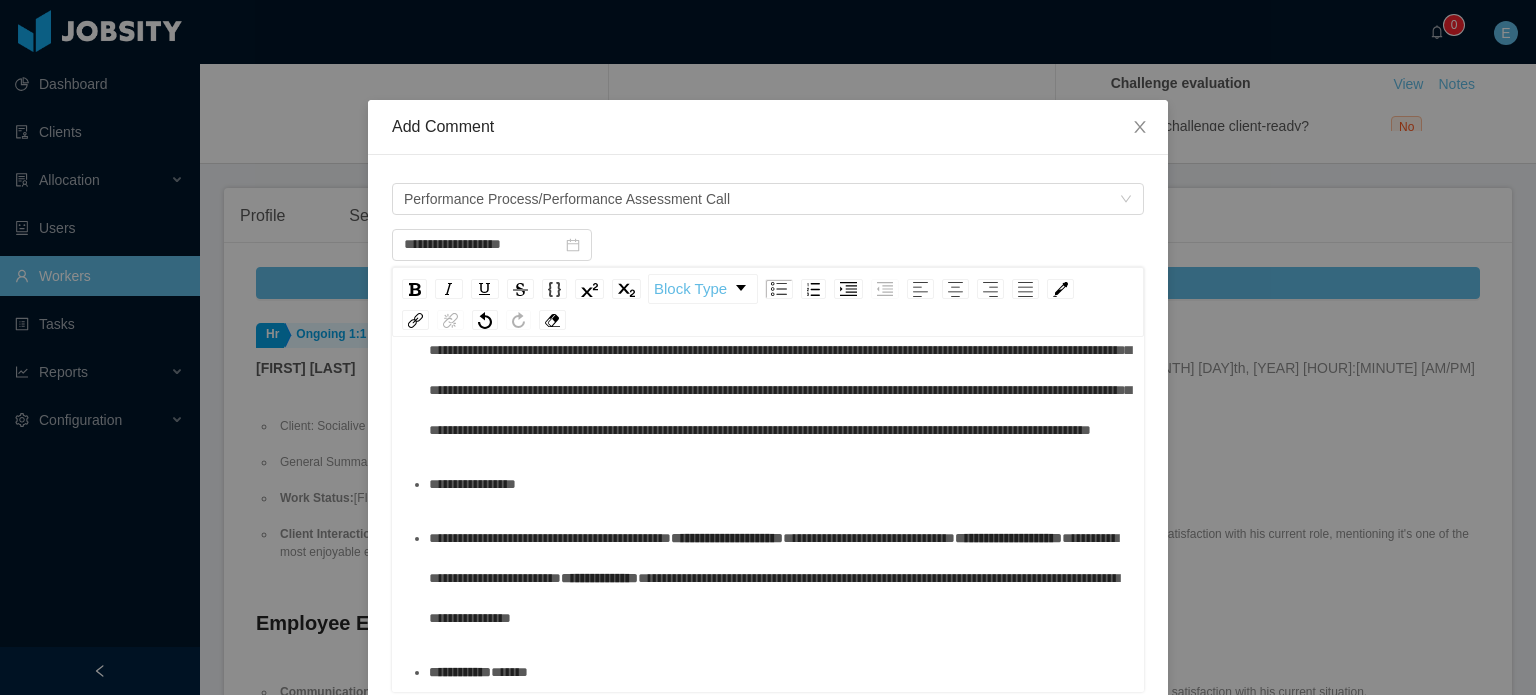 click on "**********" at bounding box center (460, 672) 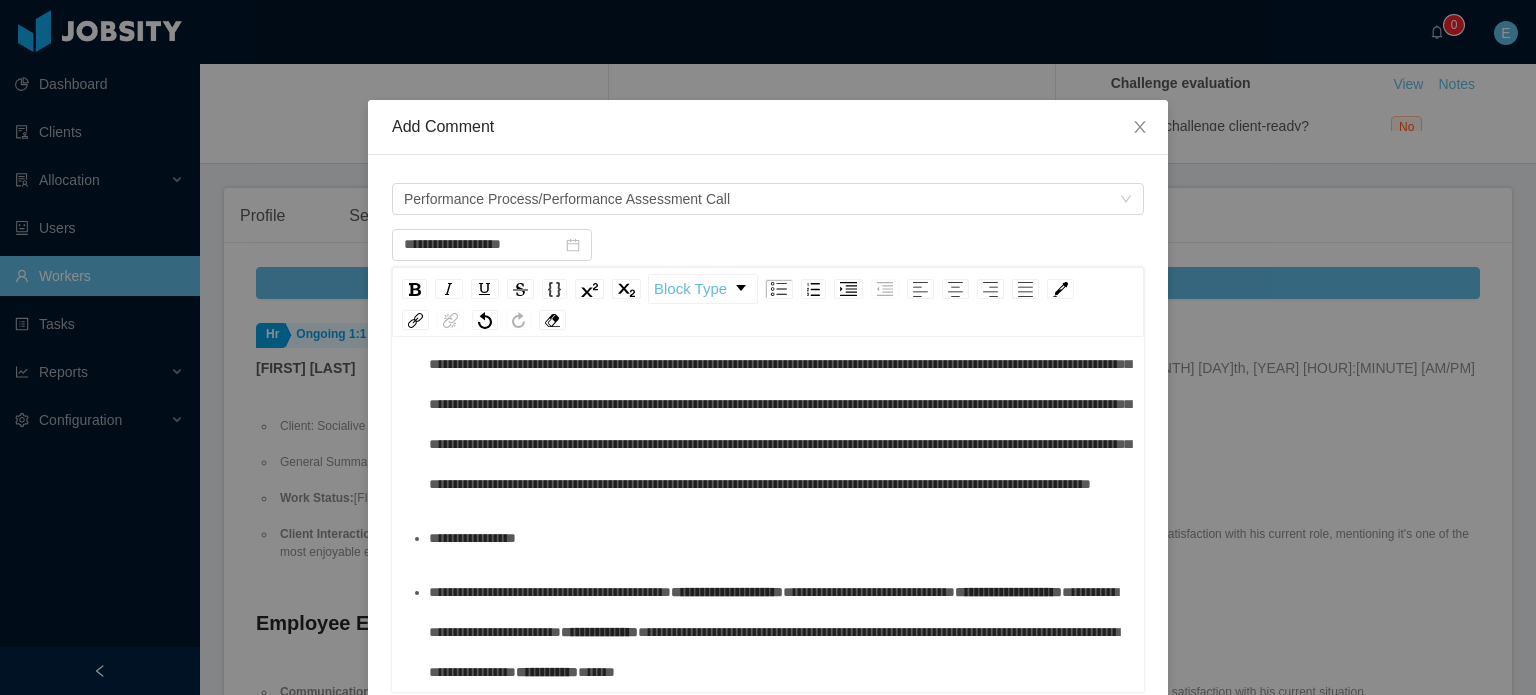 click on "**********" at bounding box center [779, 632] 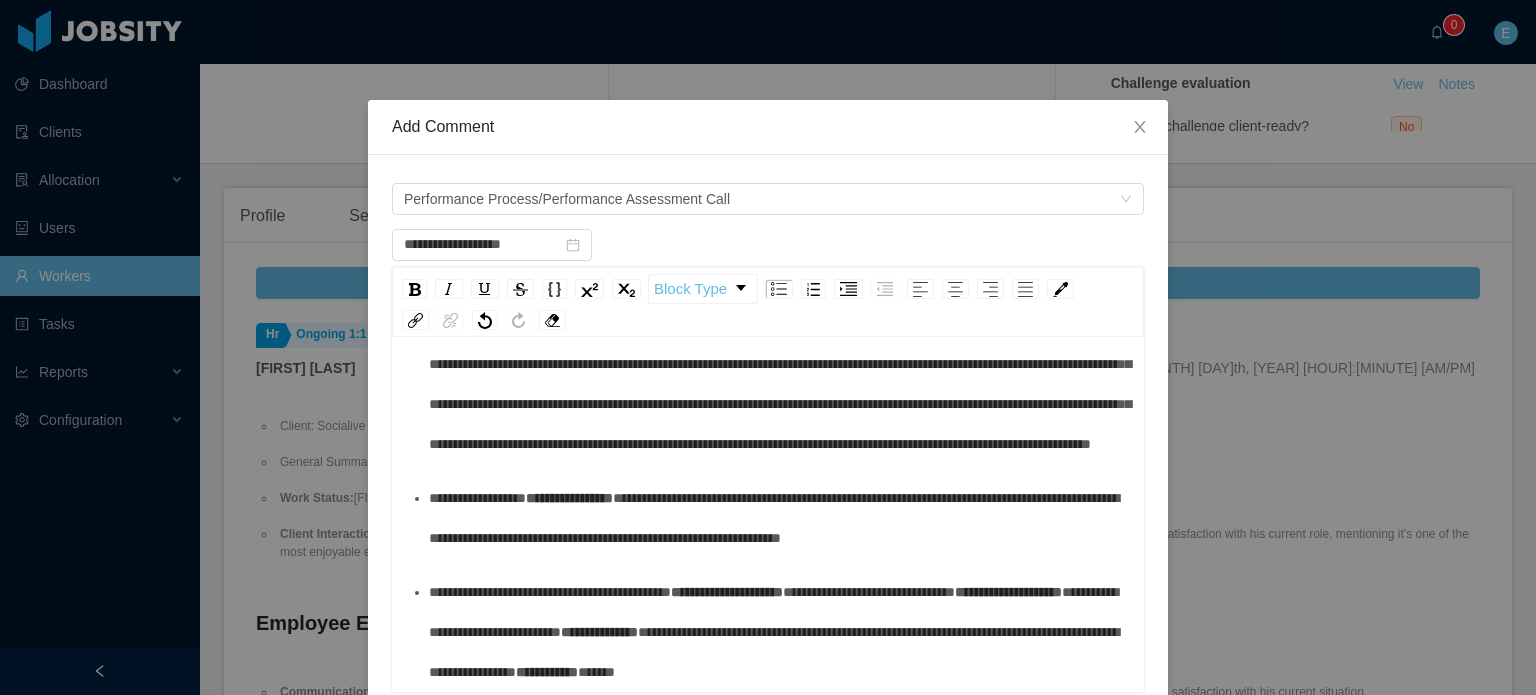 click on "**********" at bounding box center (569, 498) 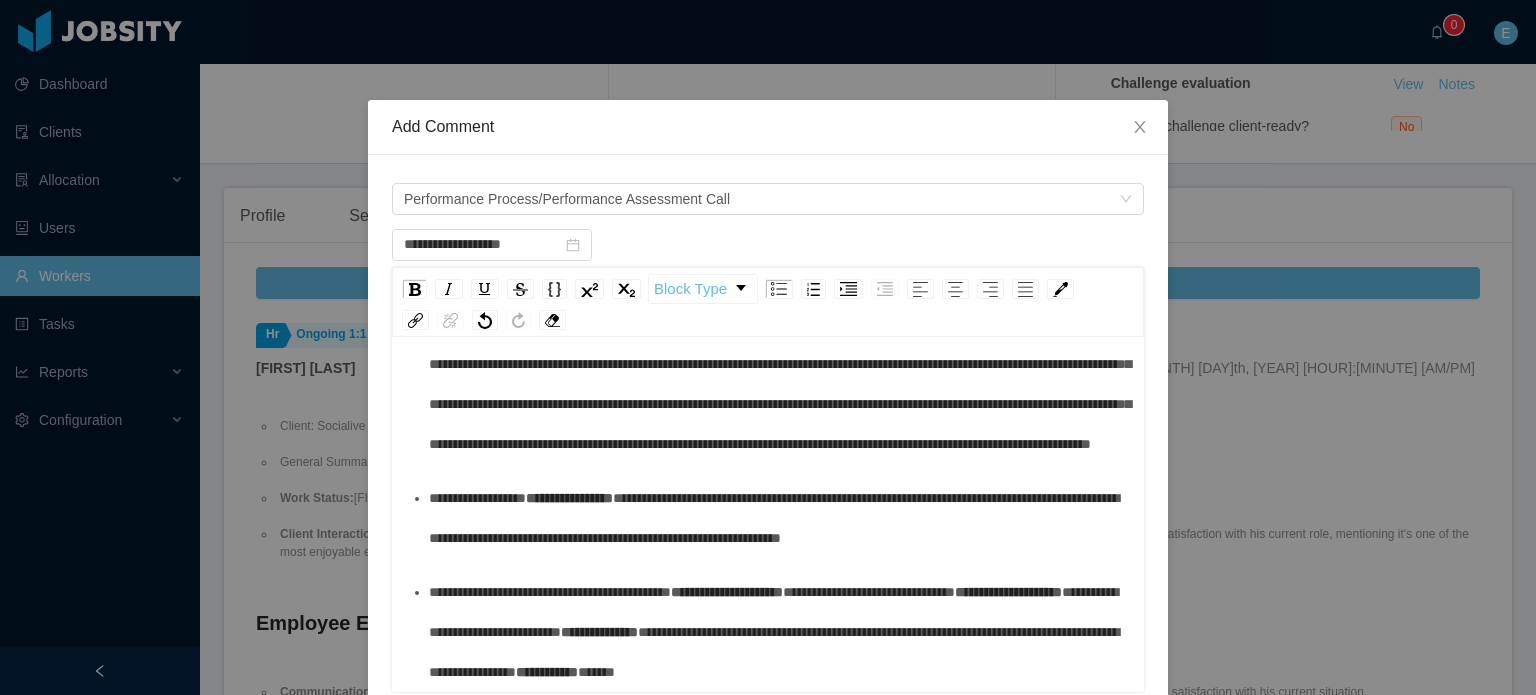 click on "**********" at bounding box center [569, 498] 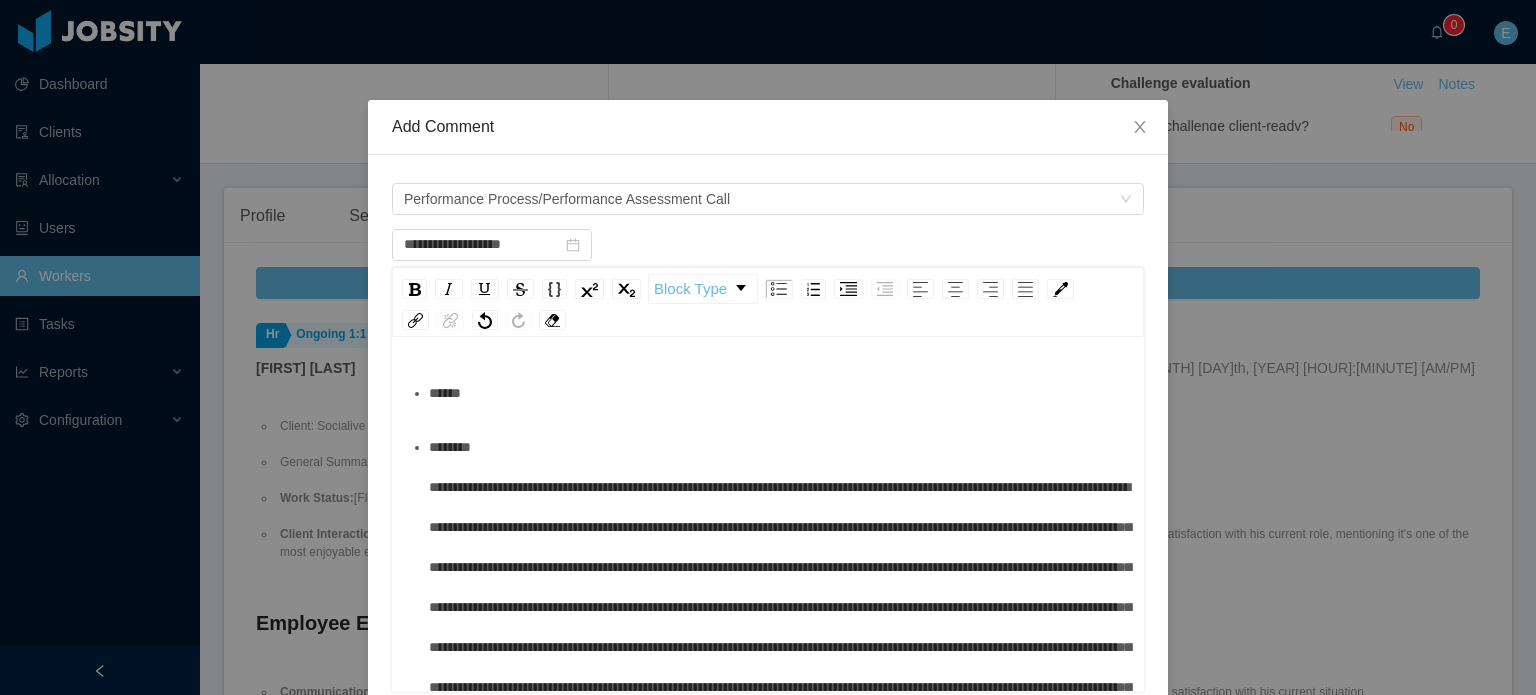 type on "**********" 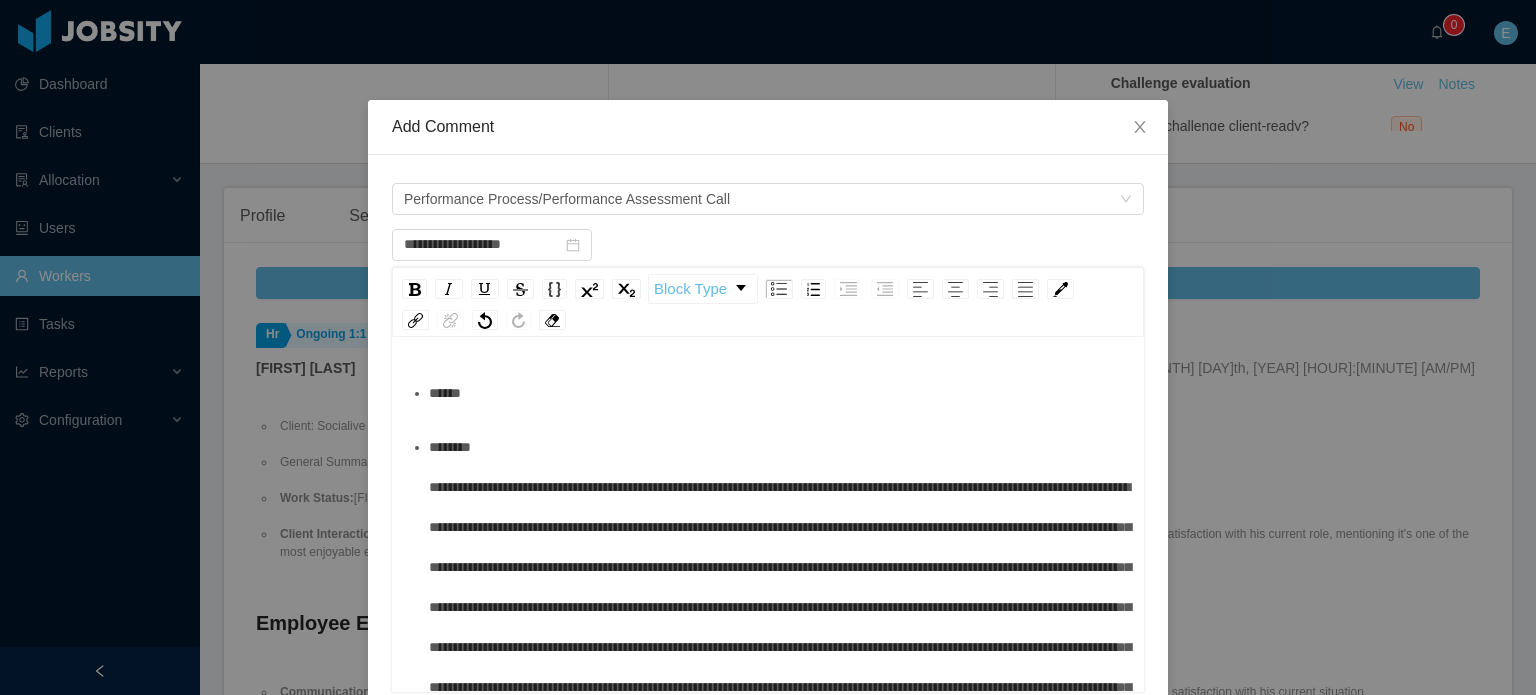 type 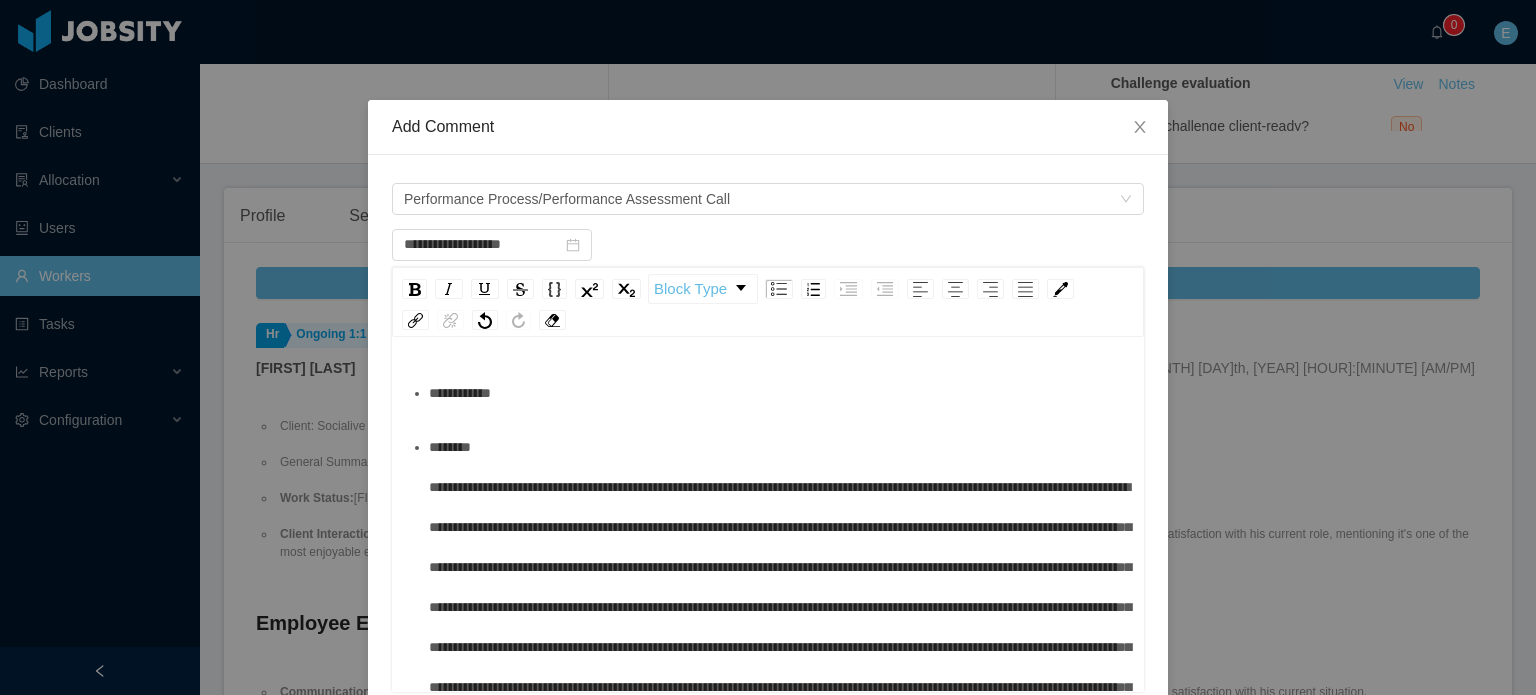 scroll, scrollTop: 324, scrollLeft: 0, axis: vertical 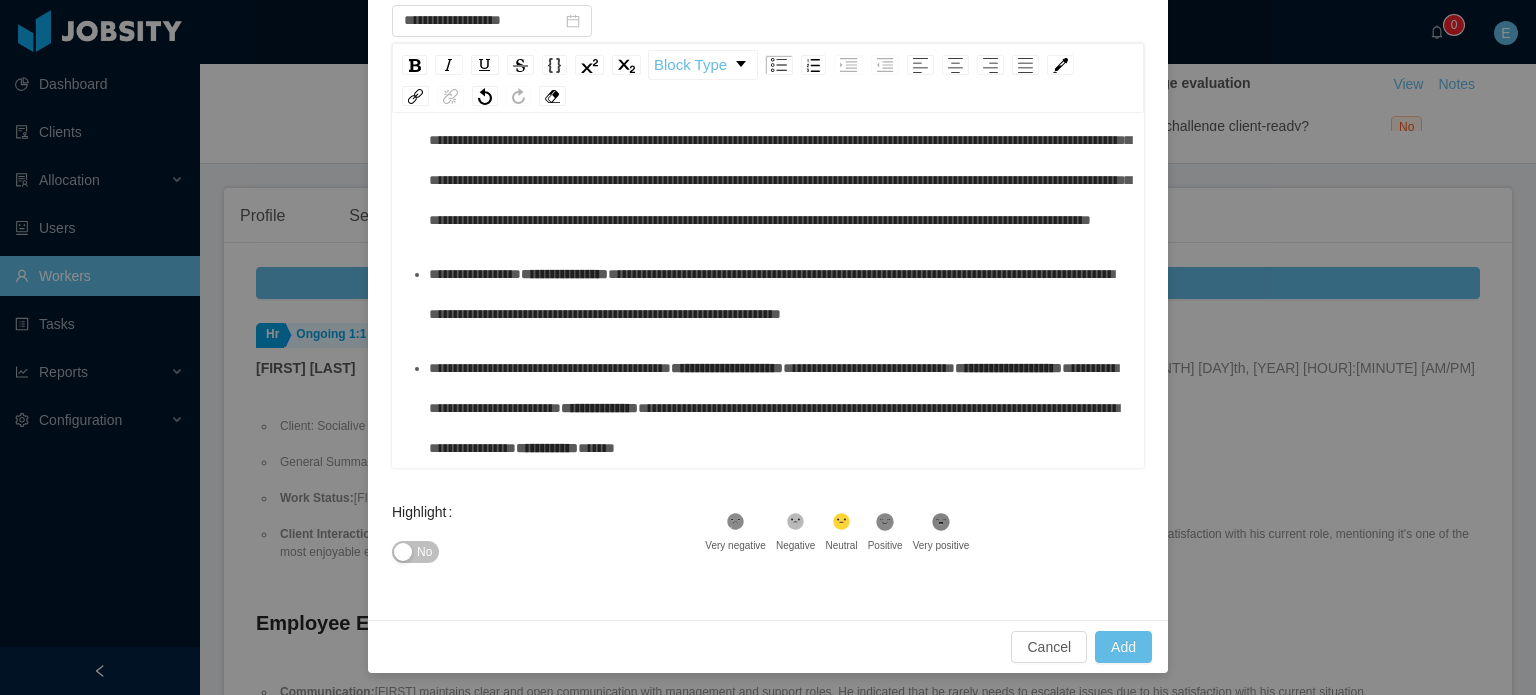 click on ".st1{fill:#222}" 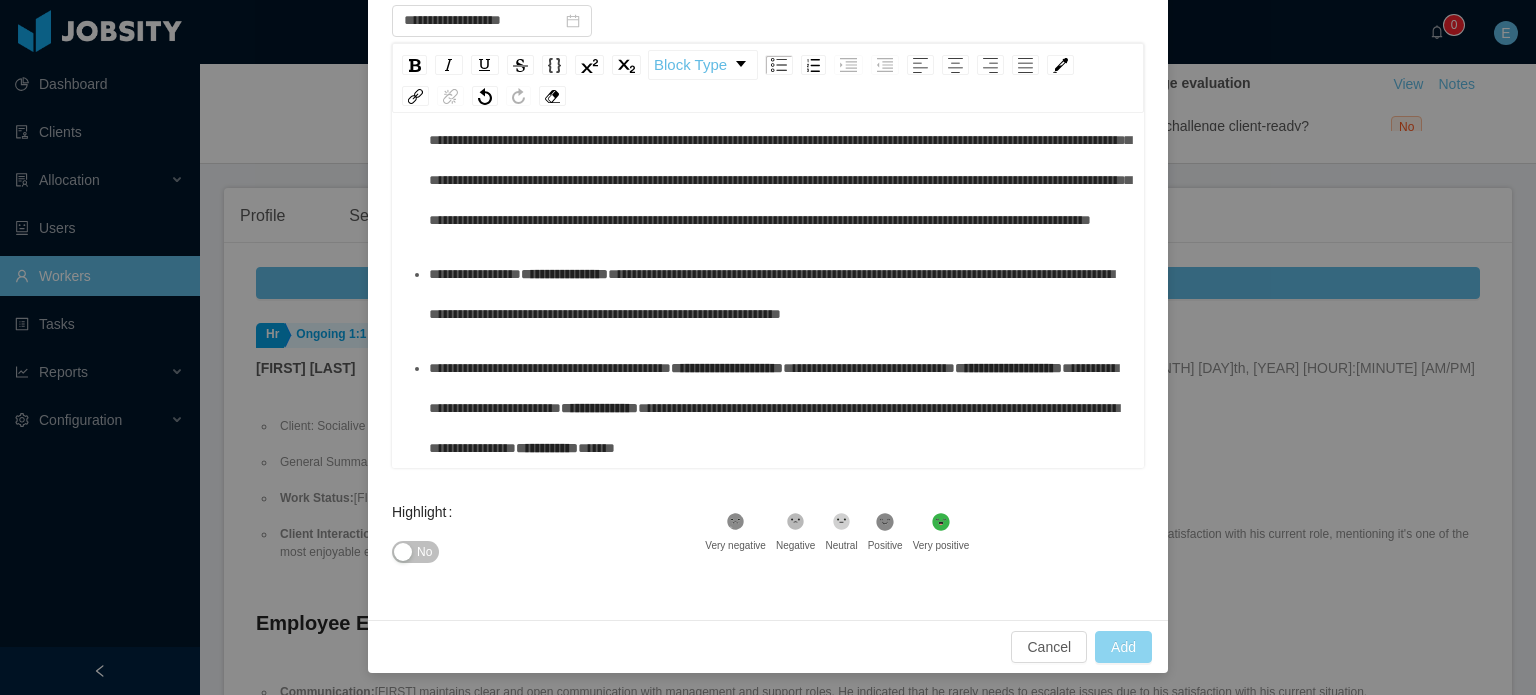 click on "Add" at bounding box center (1123, 647) 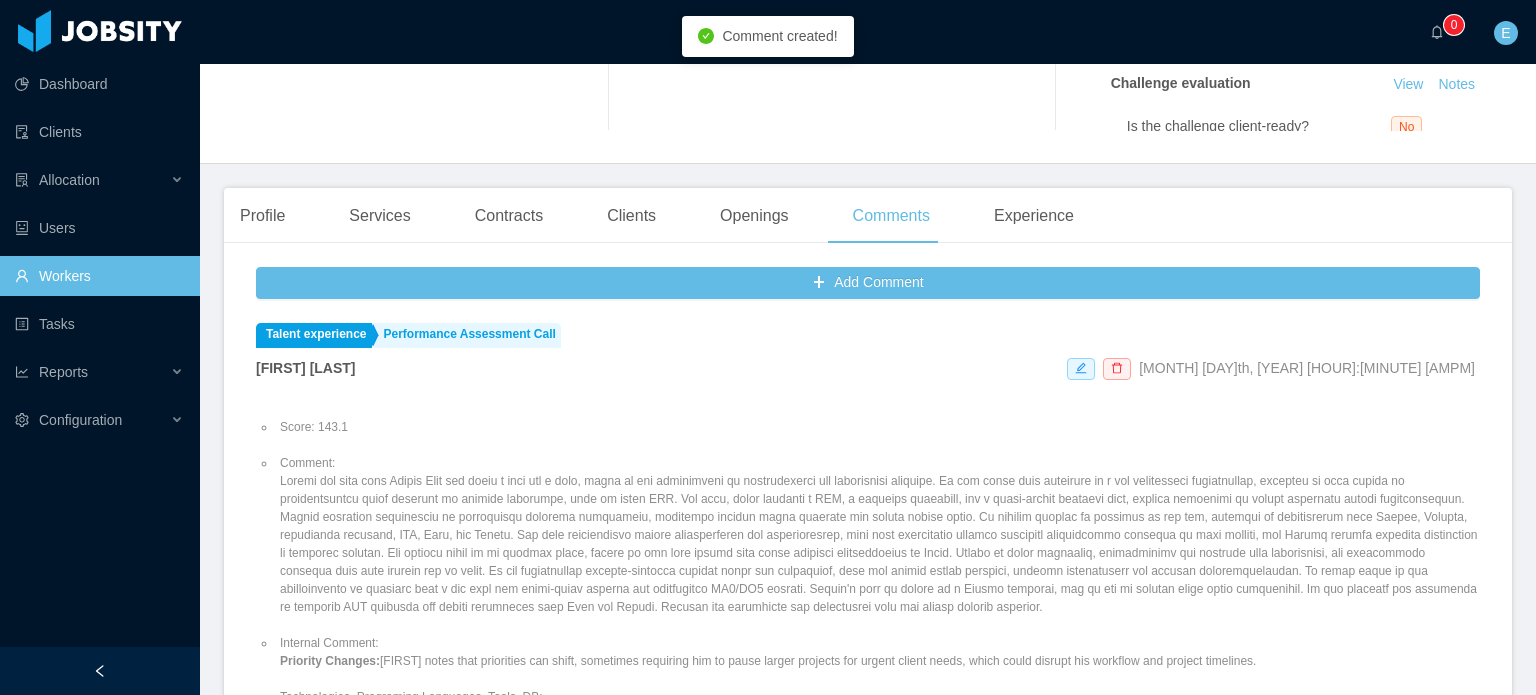 click on "Comment:" at bounding box center [878, 535] 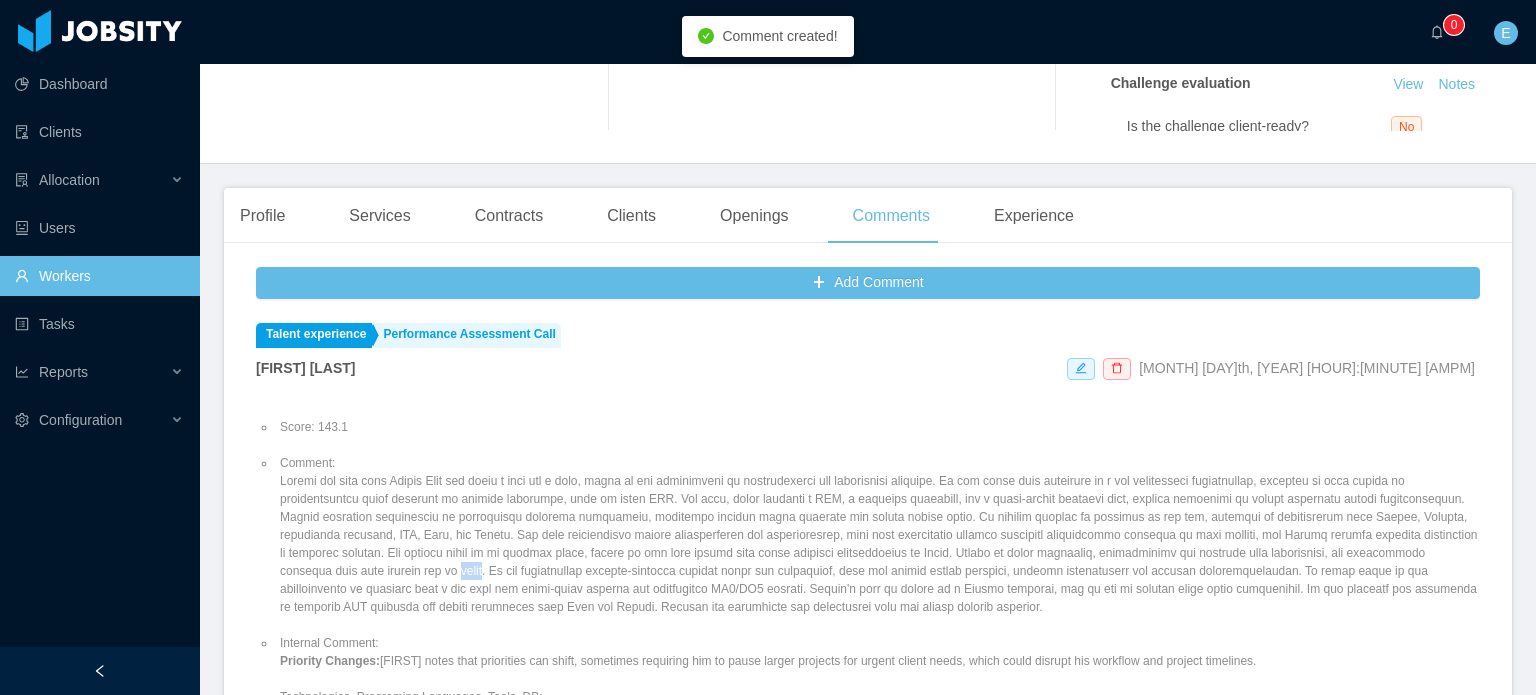 click on "Comment:" at bounding box center (878, 535) 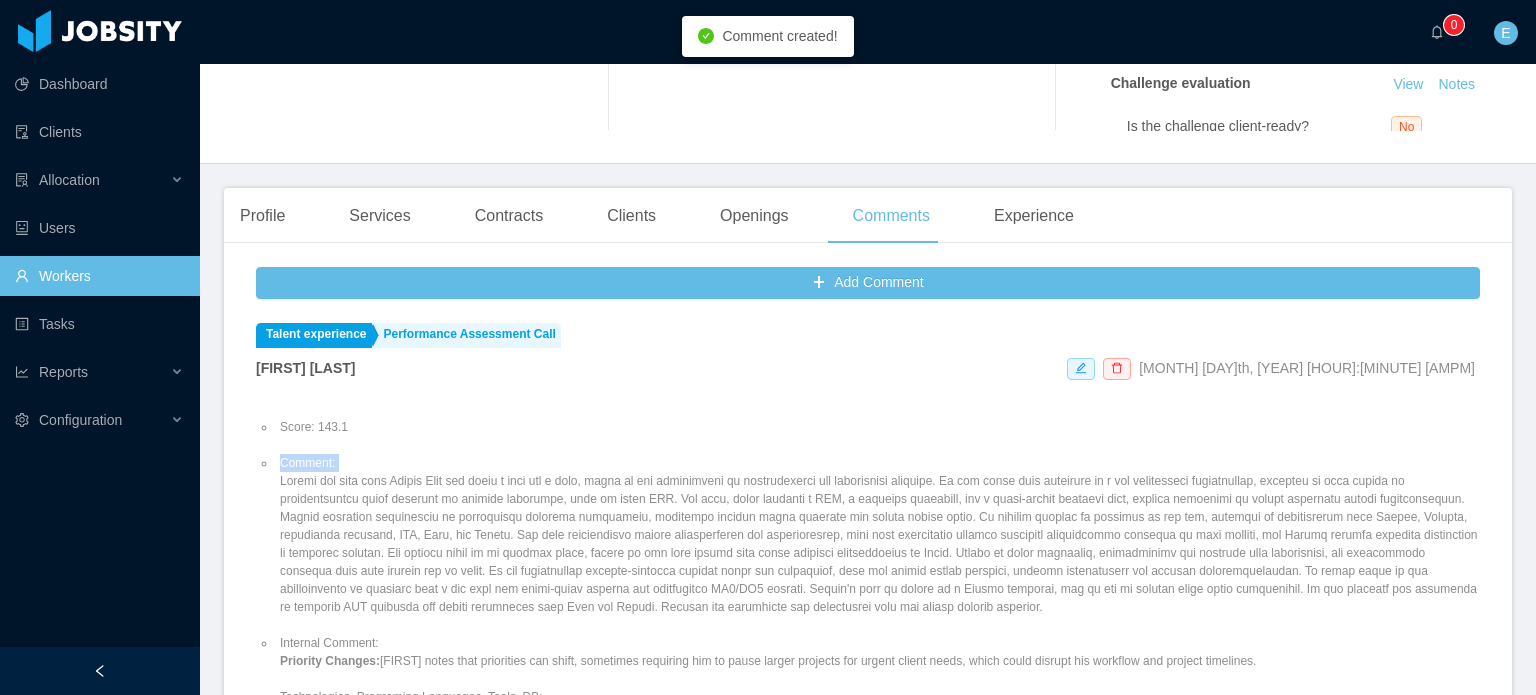 click on "Comment:" at bounding box center (878, 535) 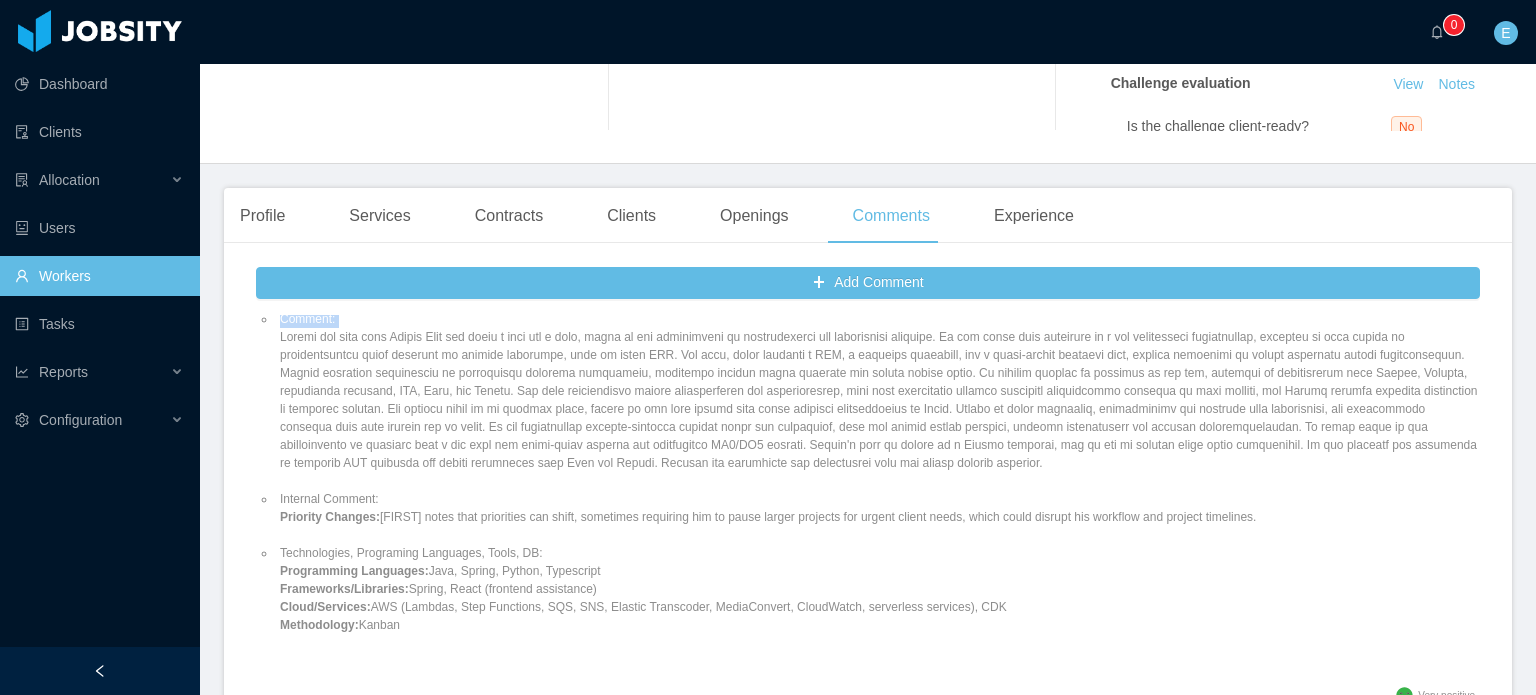 scroll, scrollTop: 200, scrollLeft: 0, axis: vertical 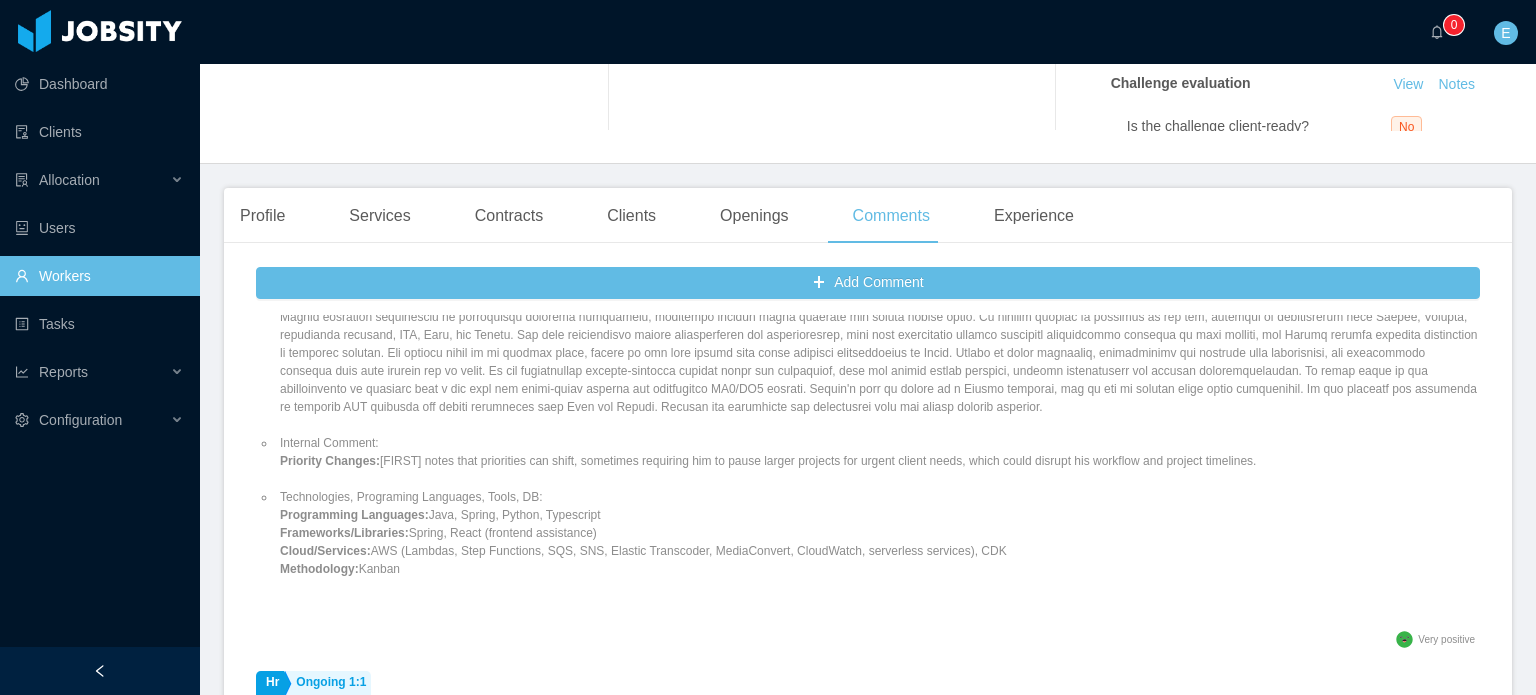 drag, startPoint x: 408, startPoint y: 569, endPoint x: 279, endPoint y: 449, distance: 176.18456 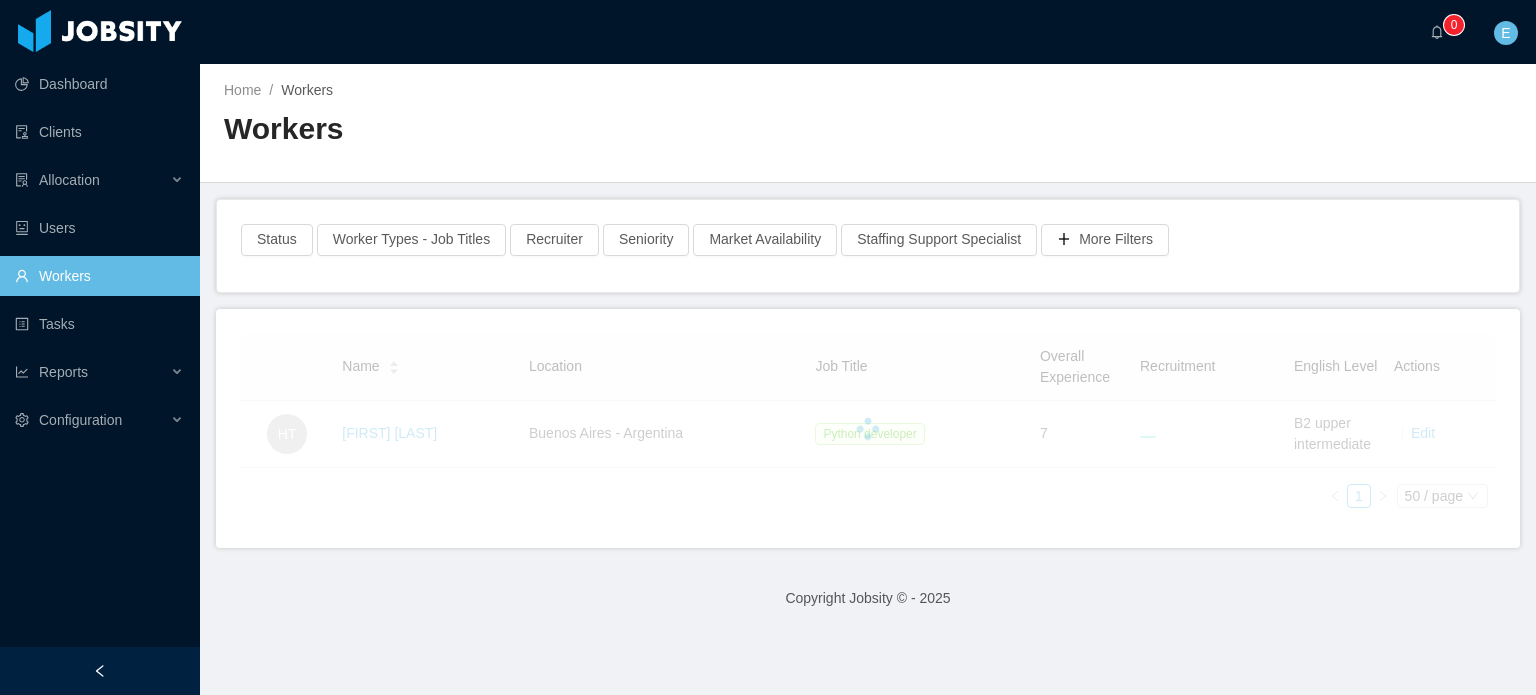 scroll, scrollTop: 0, scrollLeft: 0, axis: both 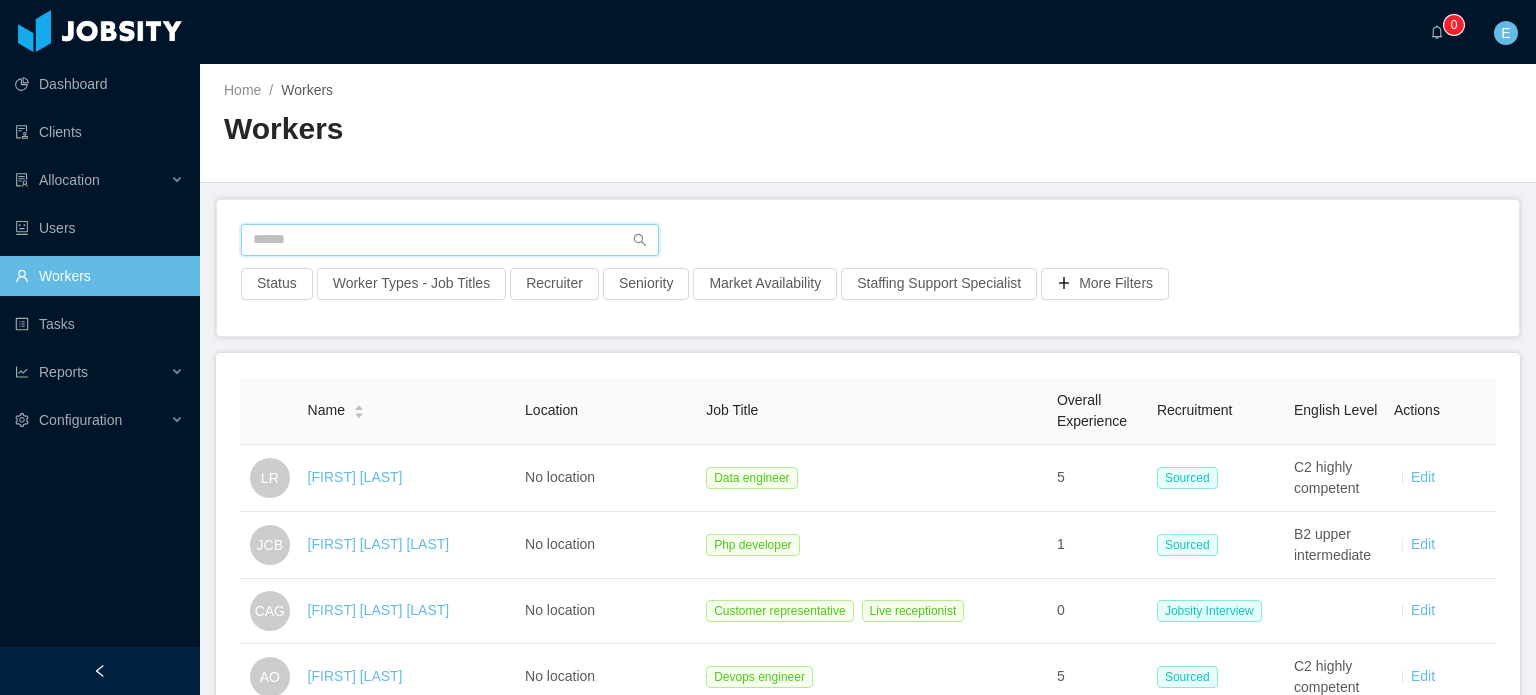 click at bounding box center [450, 240] 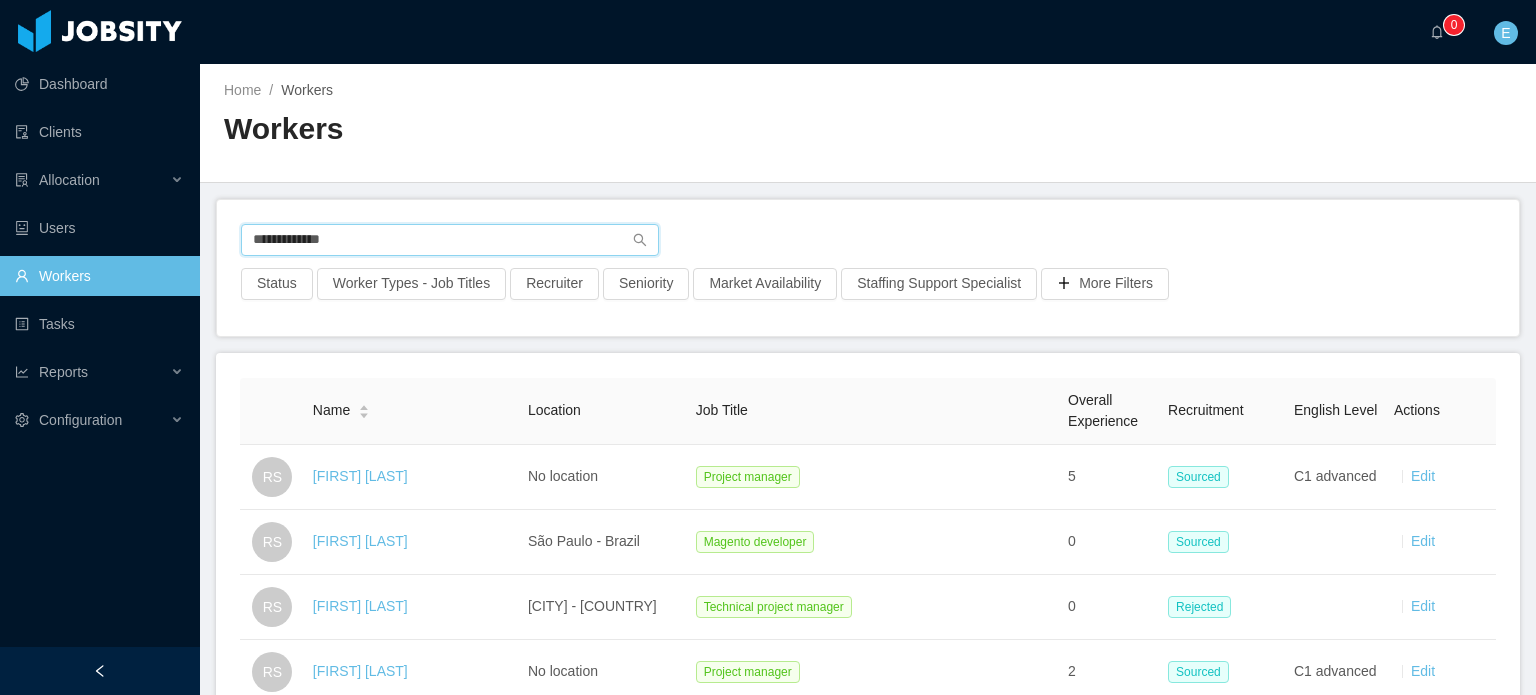 type on "**********" 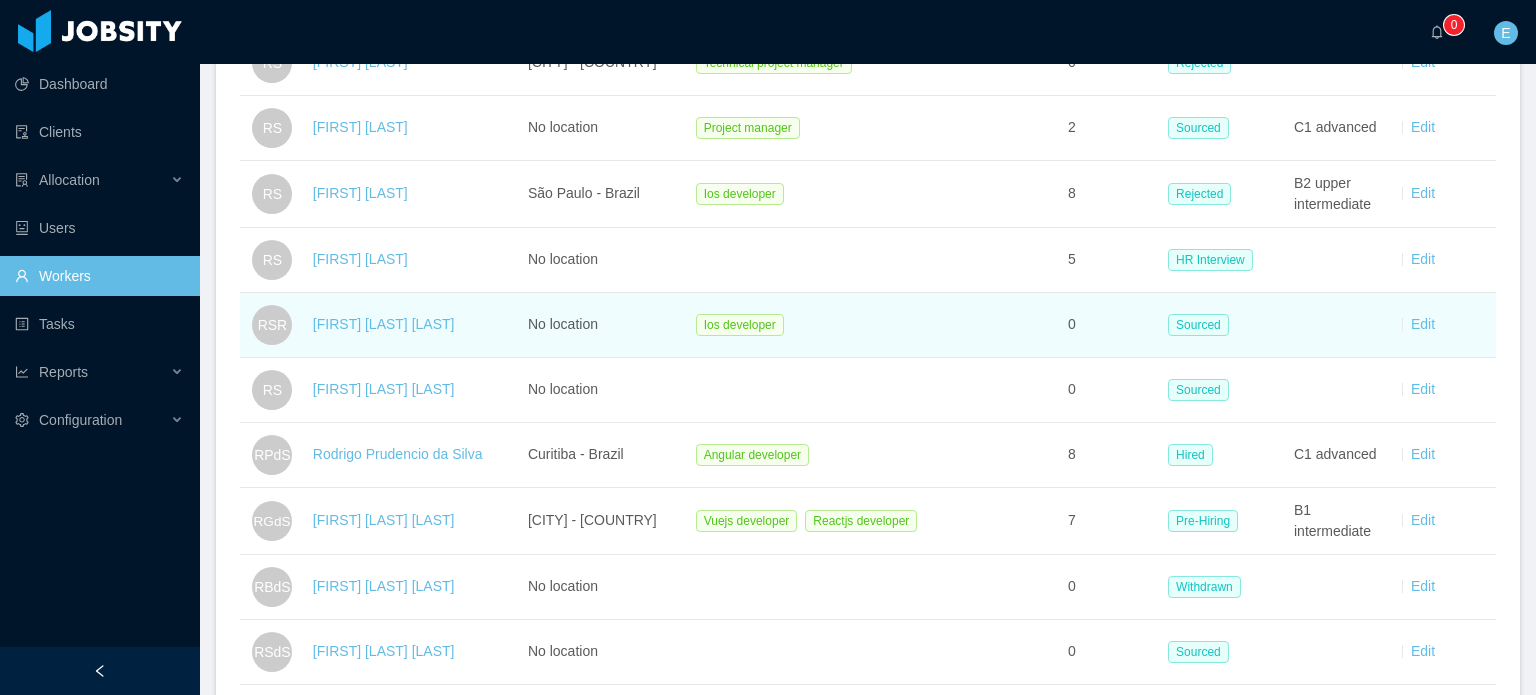 scroll, scrollTop: 600, scrollLeft: 0, axis: vertical 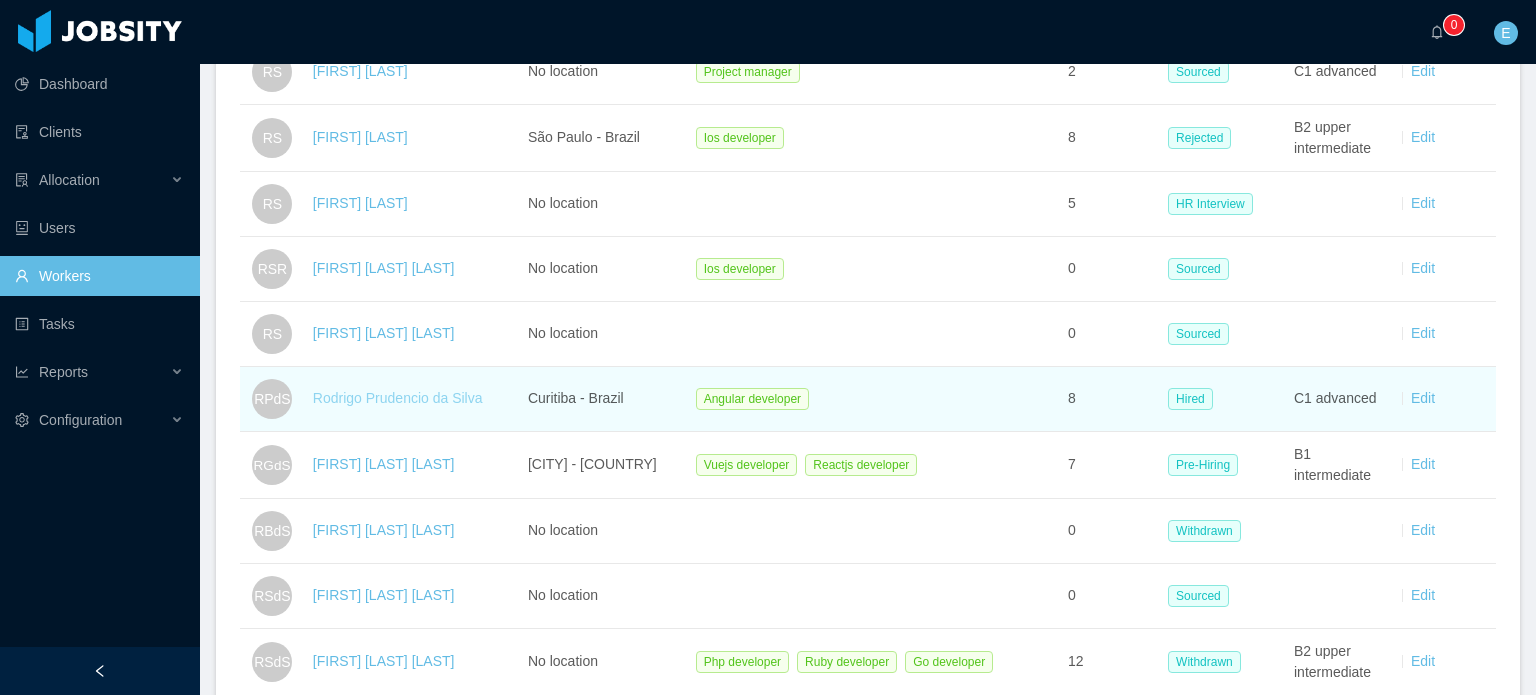 click on "Rodrigo Prudencio da Silva" at bounding box center (398, 398) 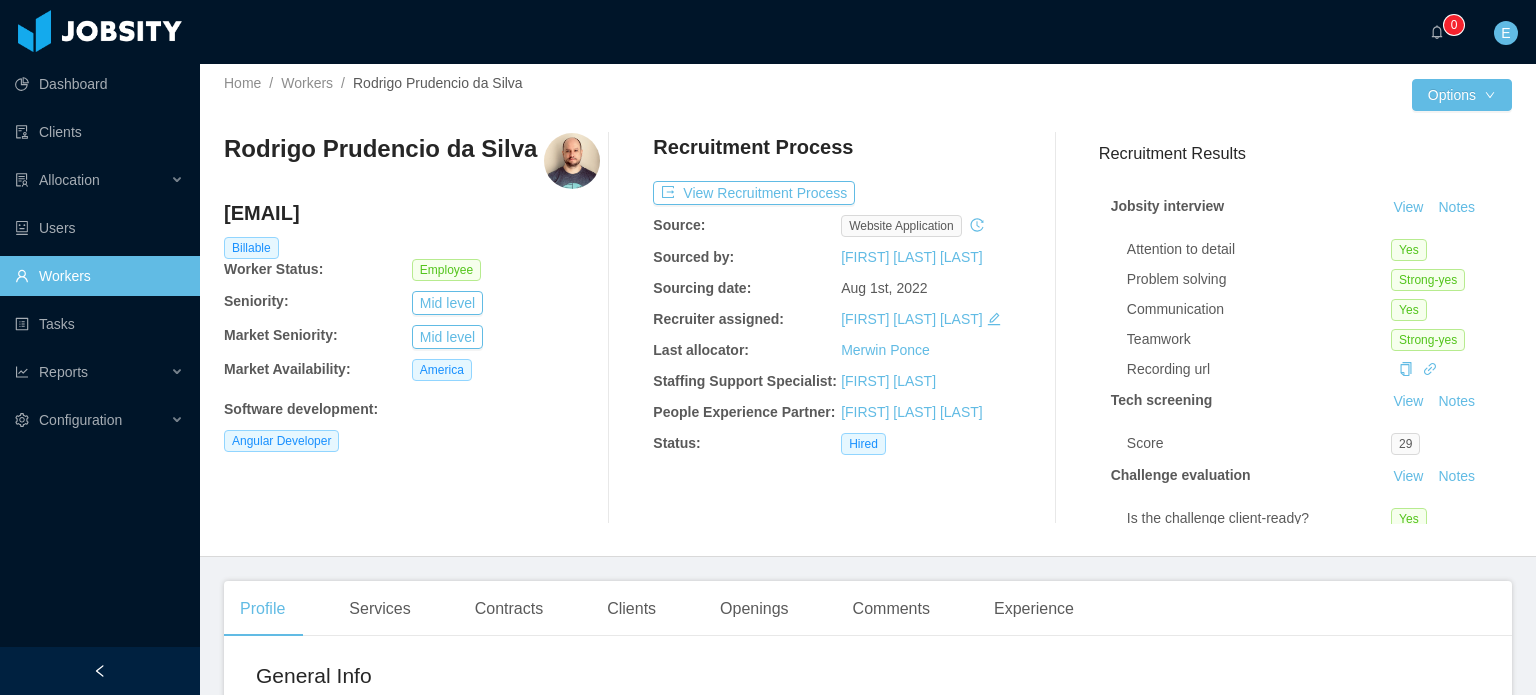 scroll, scrollTop: 0, scrollLeft: 0, axis: both 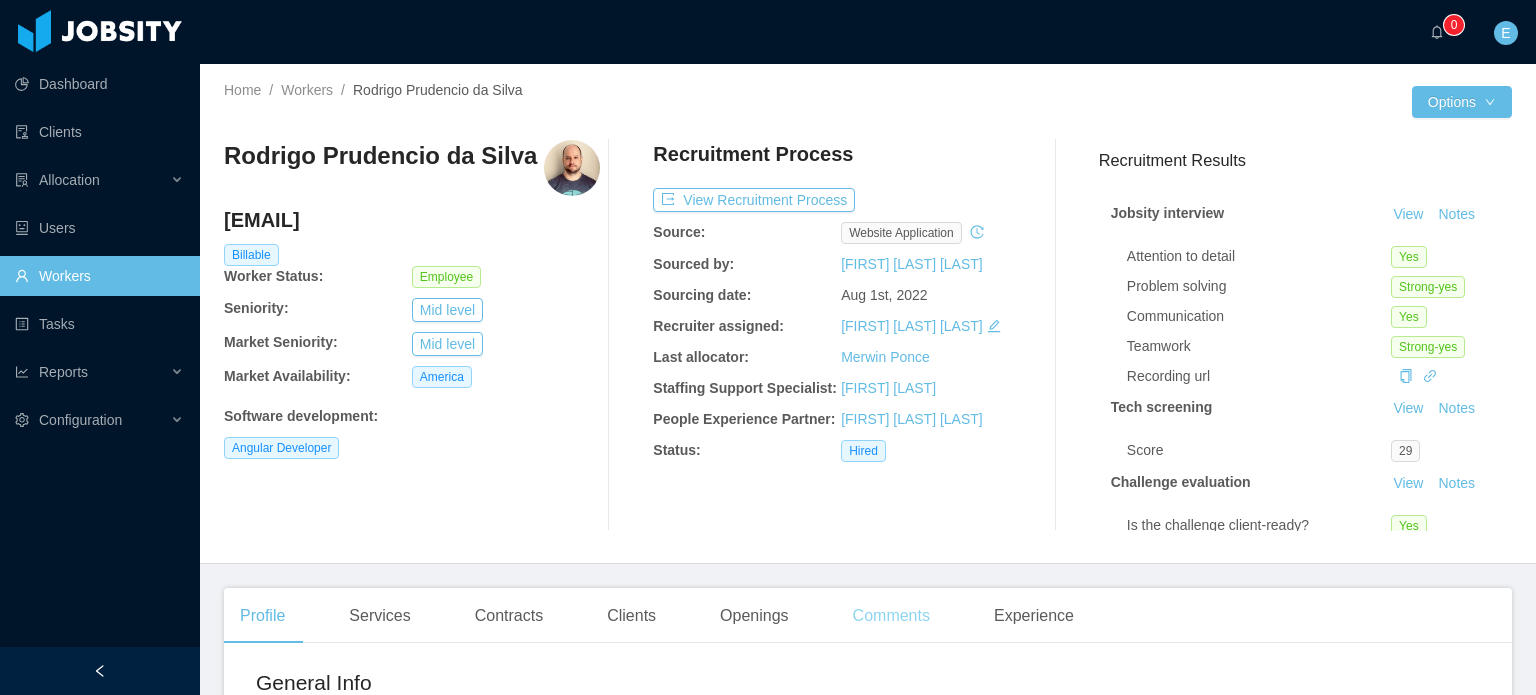 click on "Comments" at bounding box center (891, 616) 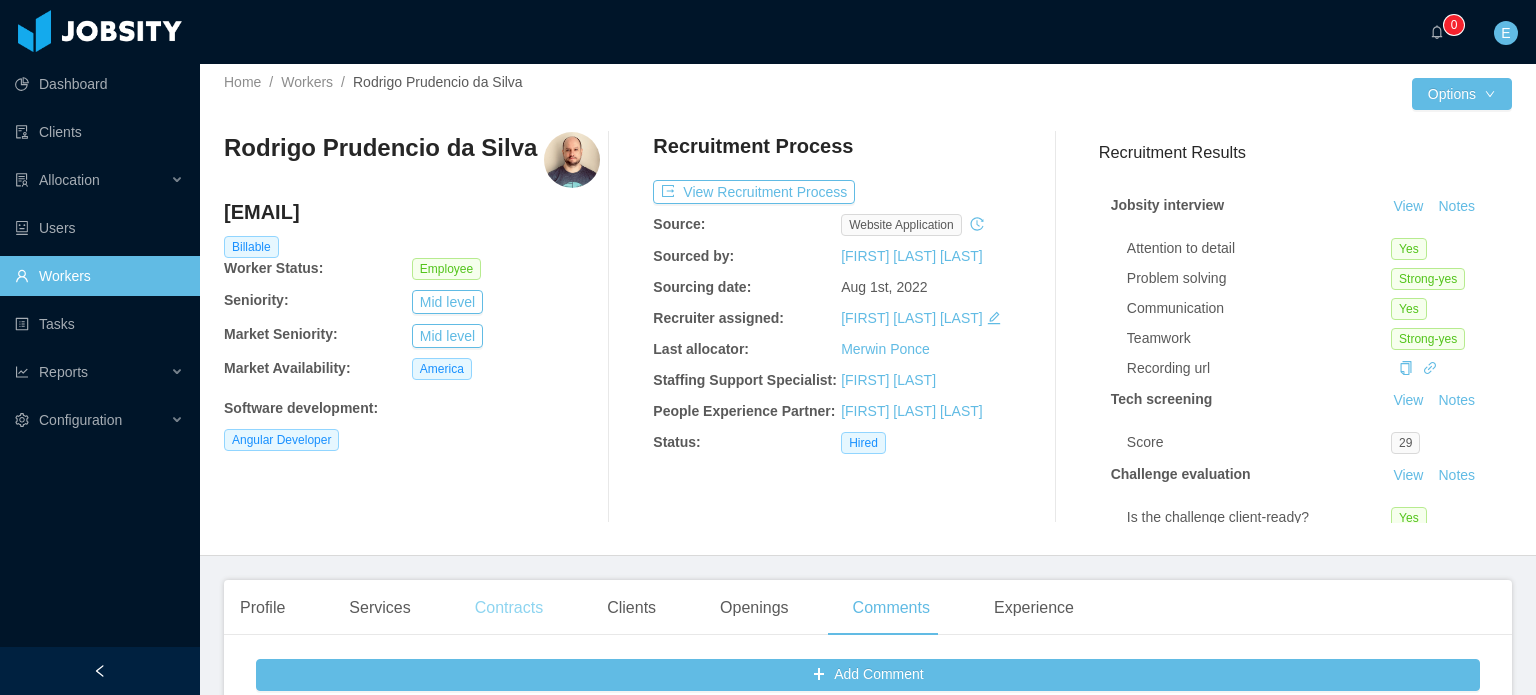 scroll, scrollTop: 0, scrollLeft: 0, axis: both 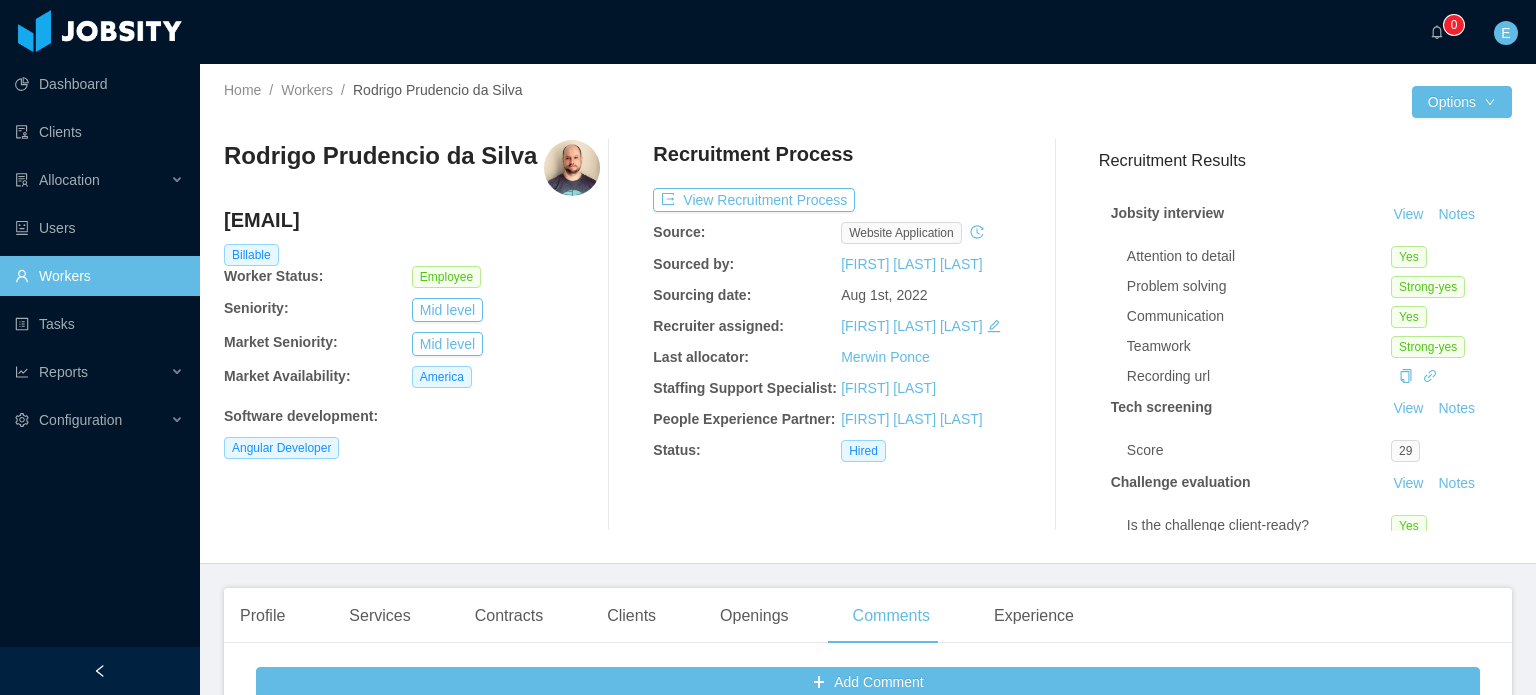 click on "··· 0 ··· E ···" at bounding box center (768, 32) 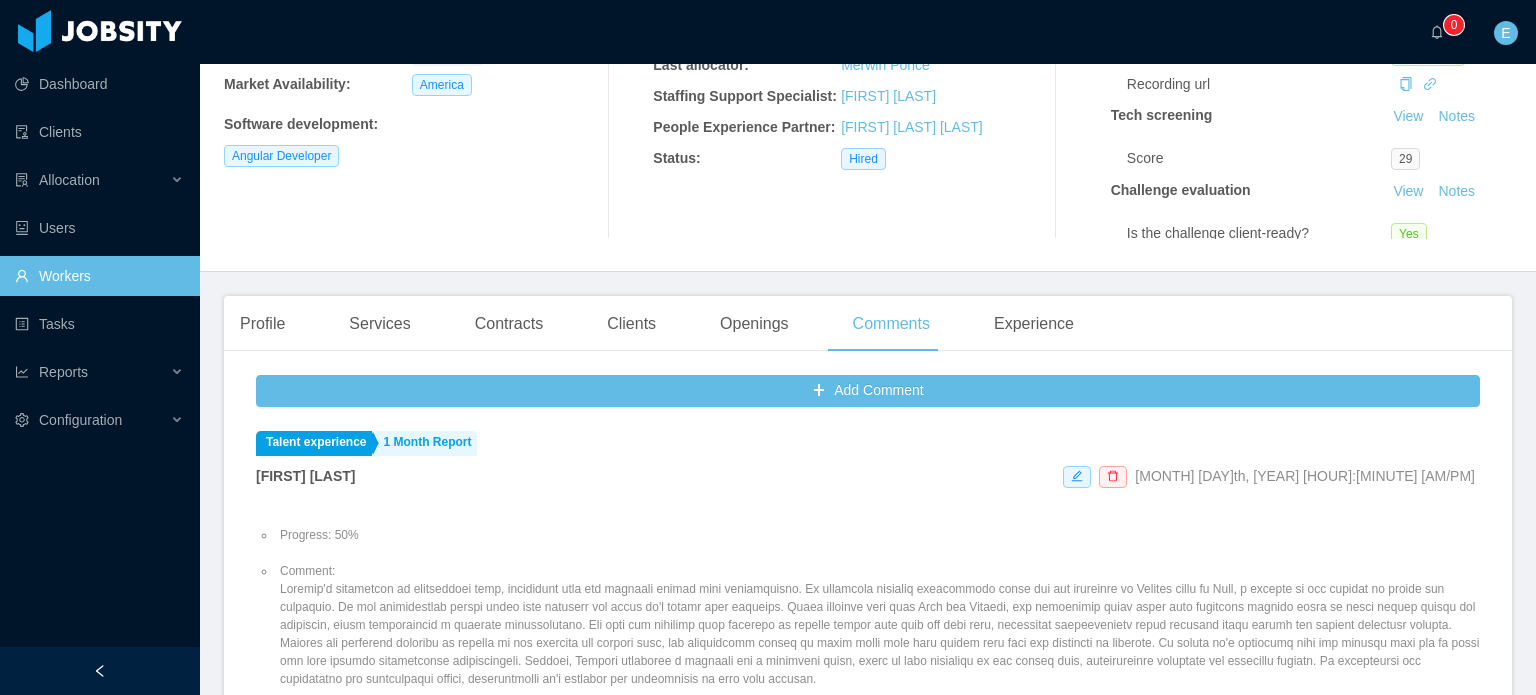 scroll, scrollTop: 300, scrollLeft: 0, axis: vertical 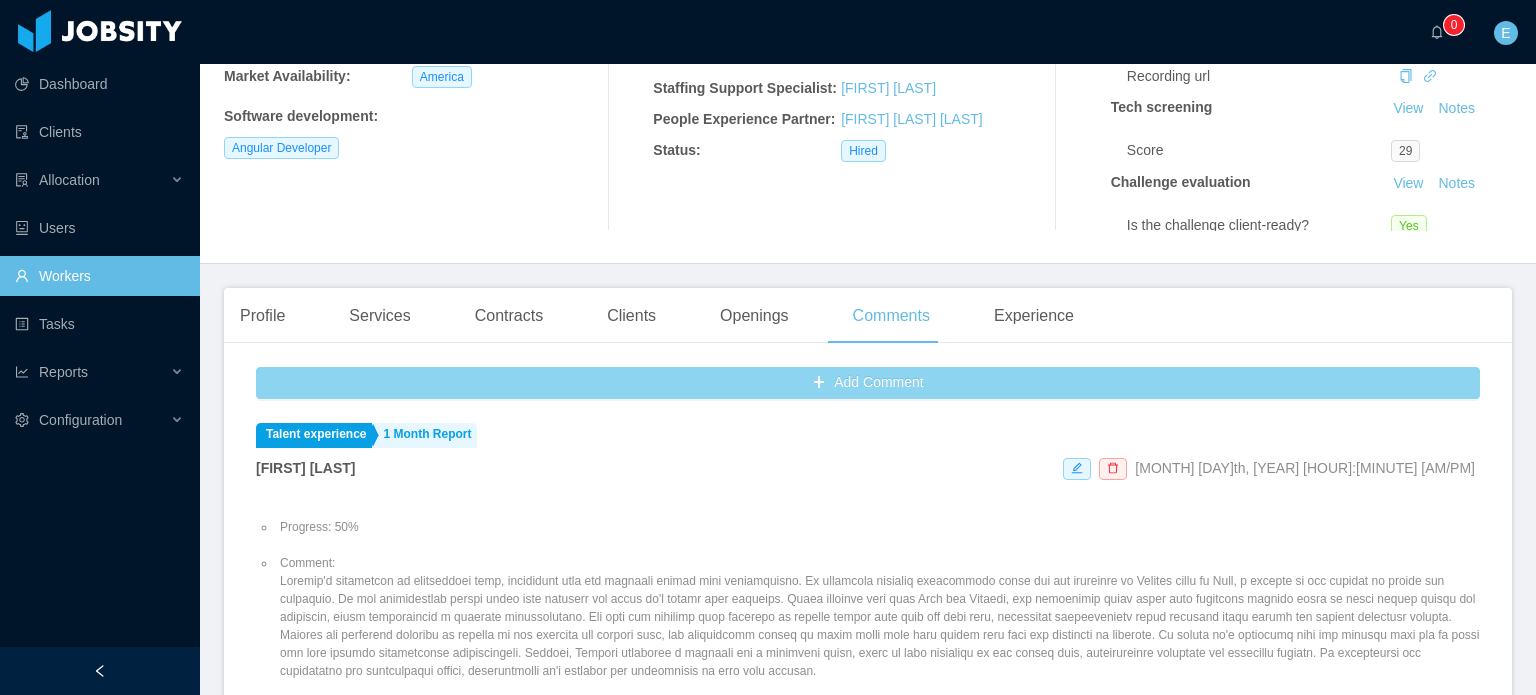 click on "Add Comment" at bounding box center (868, 383) 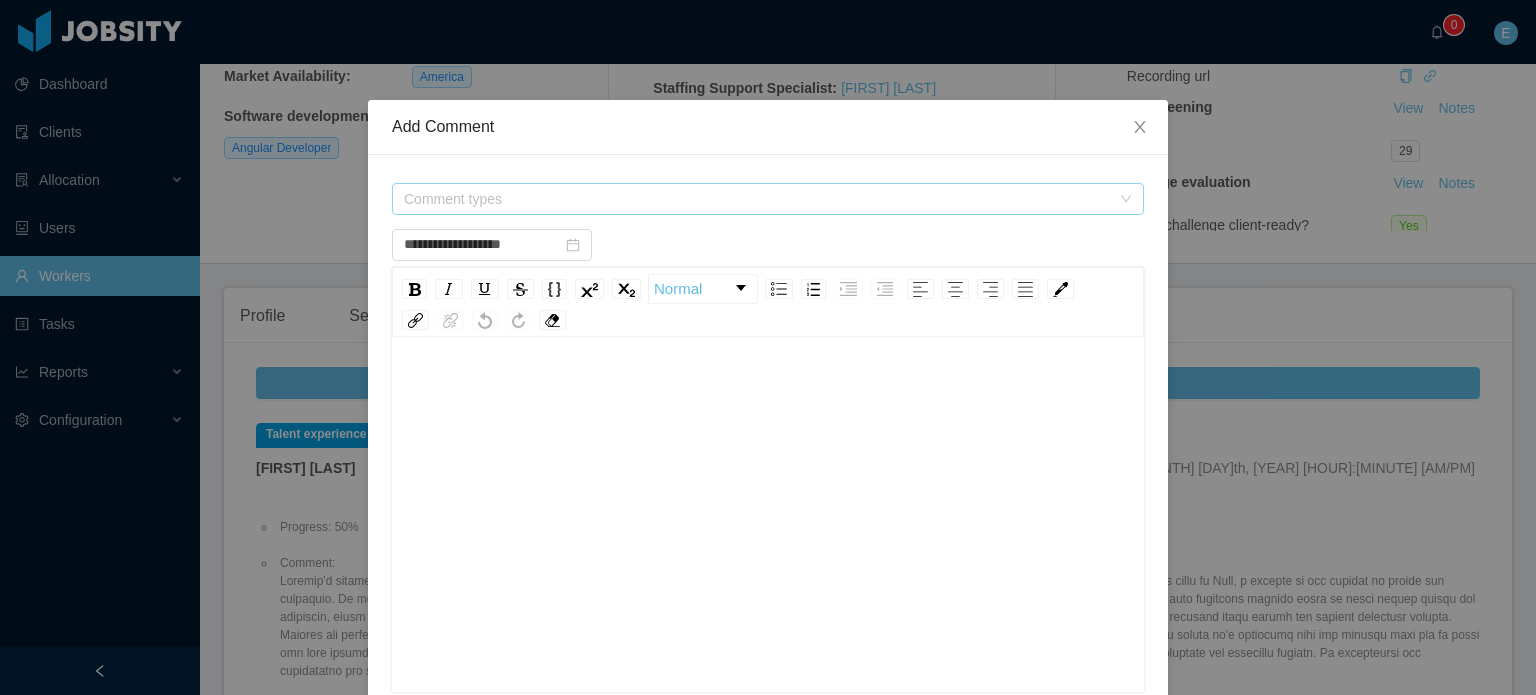 click on "Comment types" at bounding box center [757, 199] 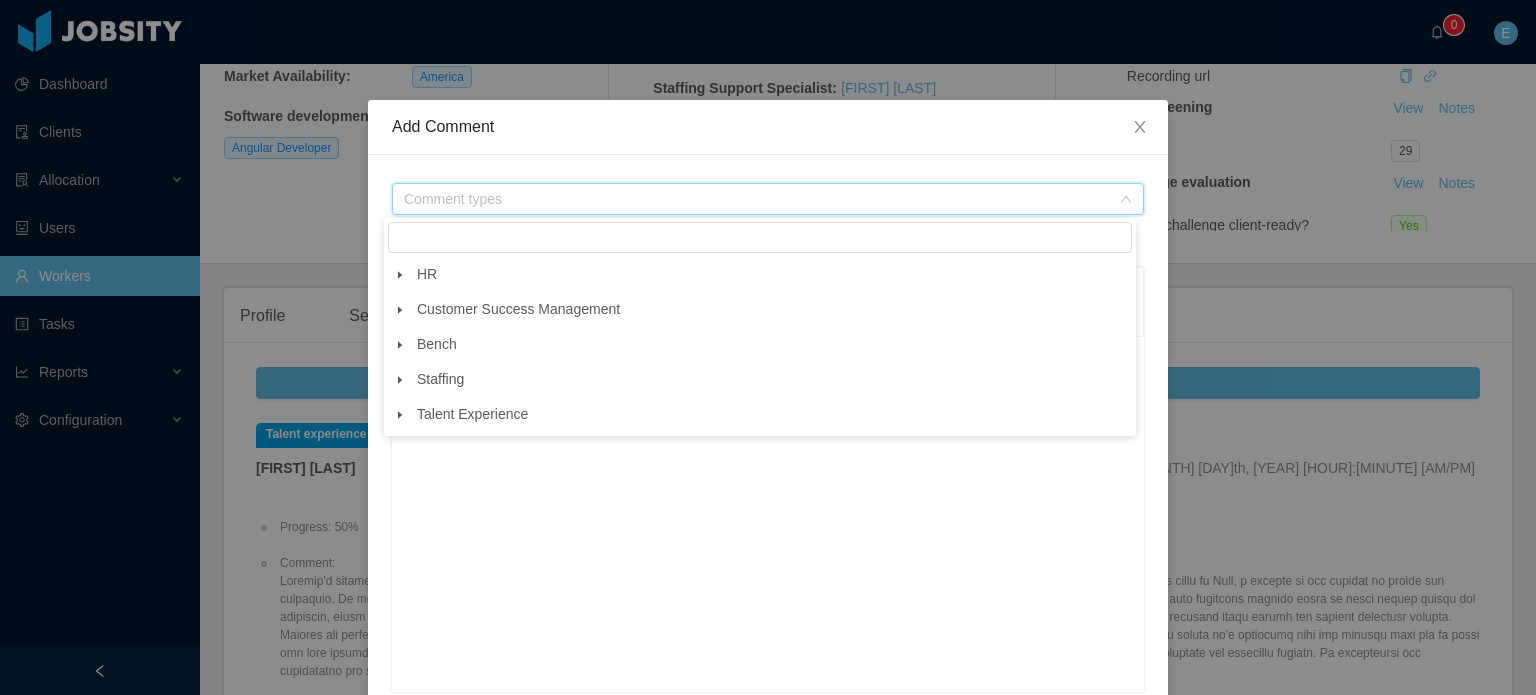 click 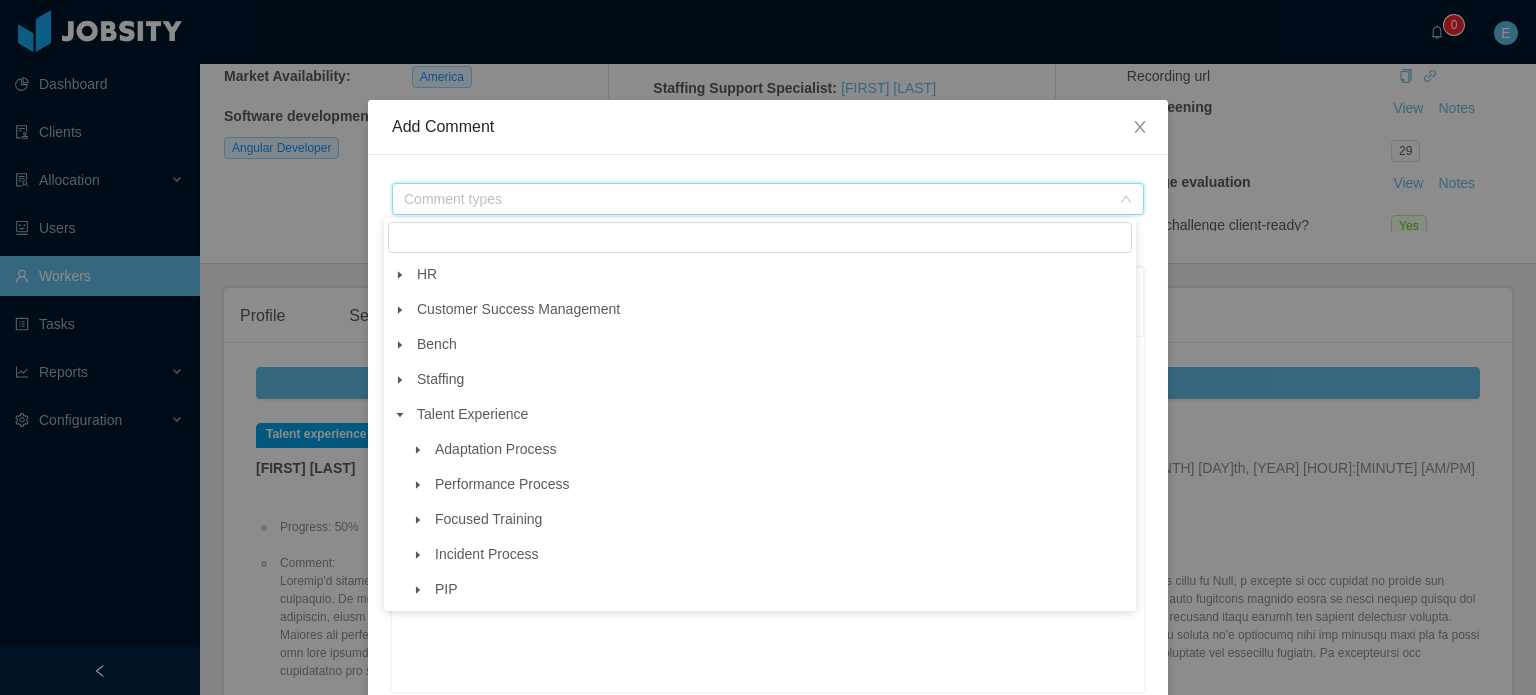 click 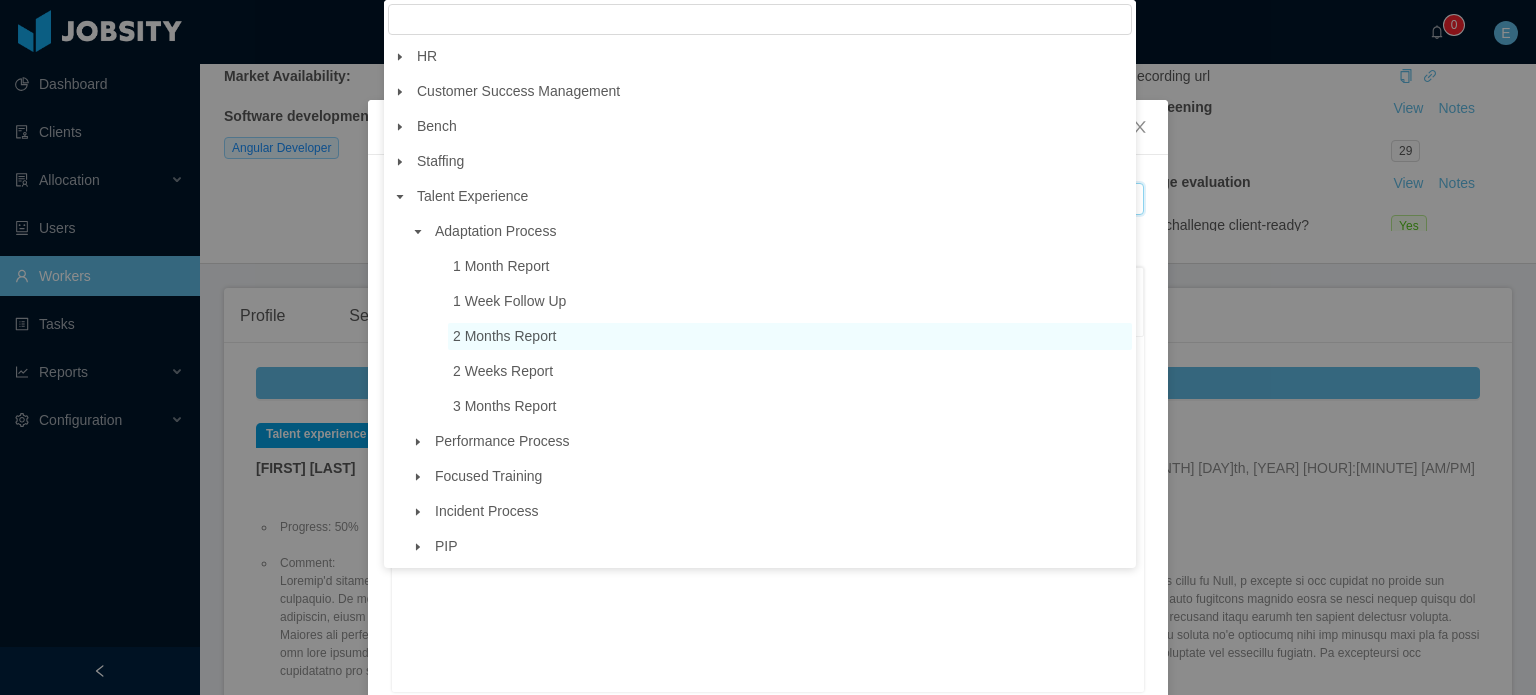 click on "2 Months Report" at bounding box center [505, 336] 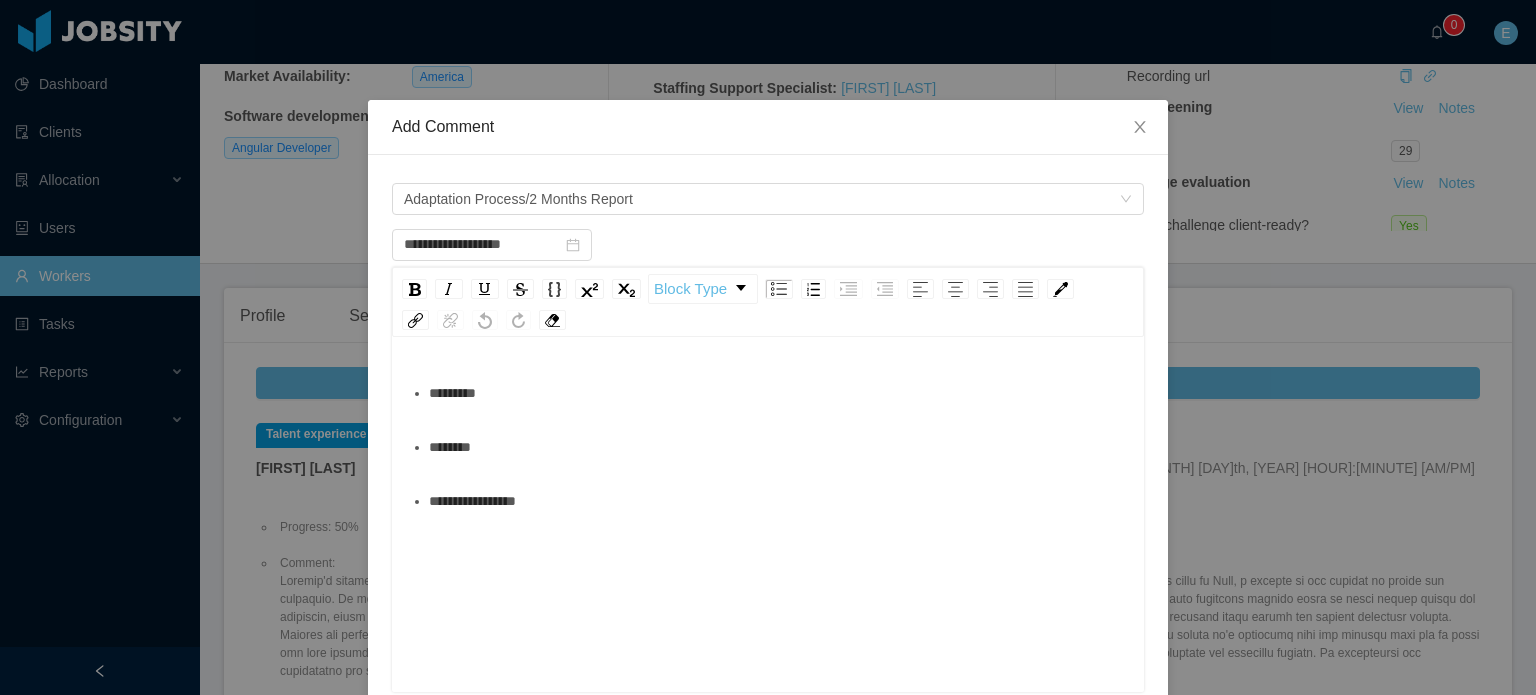 click on "********" at bounding box center (779, 447) 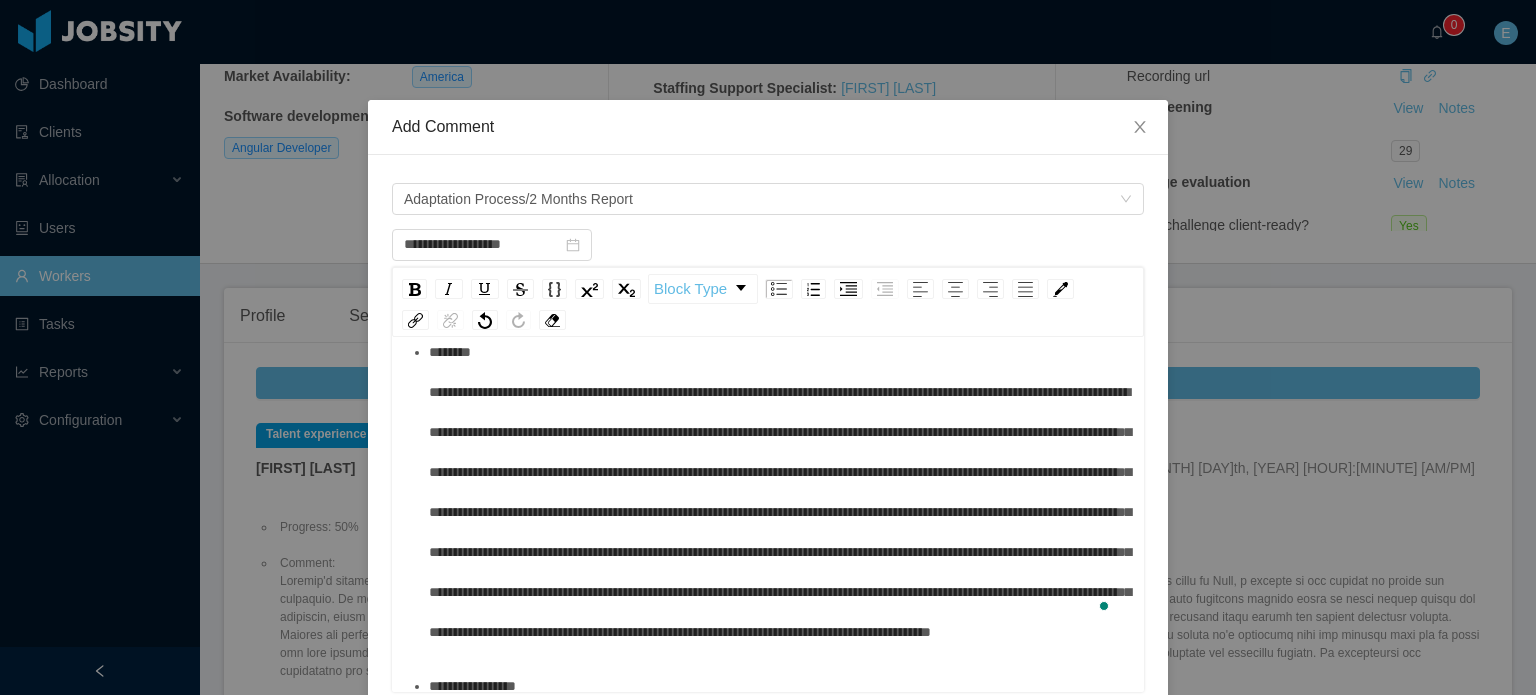 scroll, scrollTop: 100, scrollLeft: 0, axis: vertical 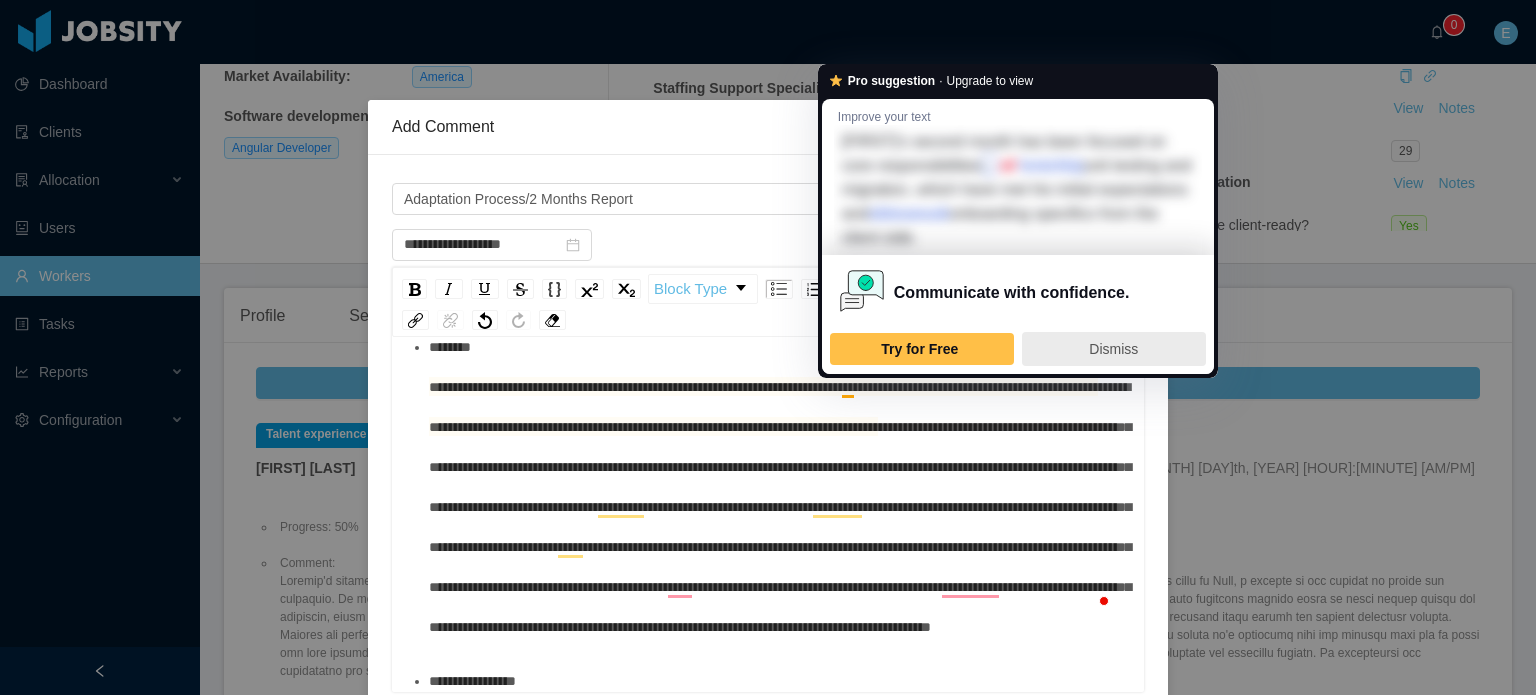click on "Dismiss" at bounding box center [1113, 349] 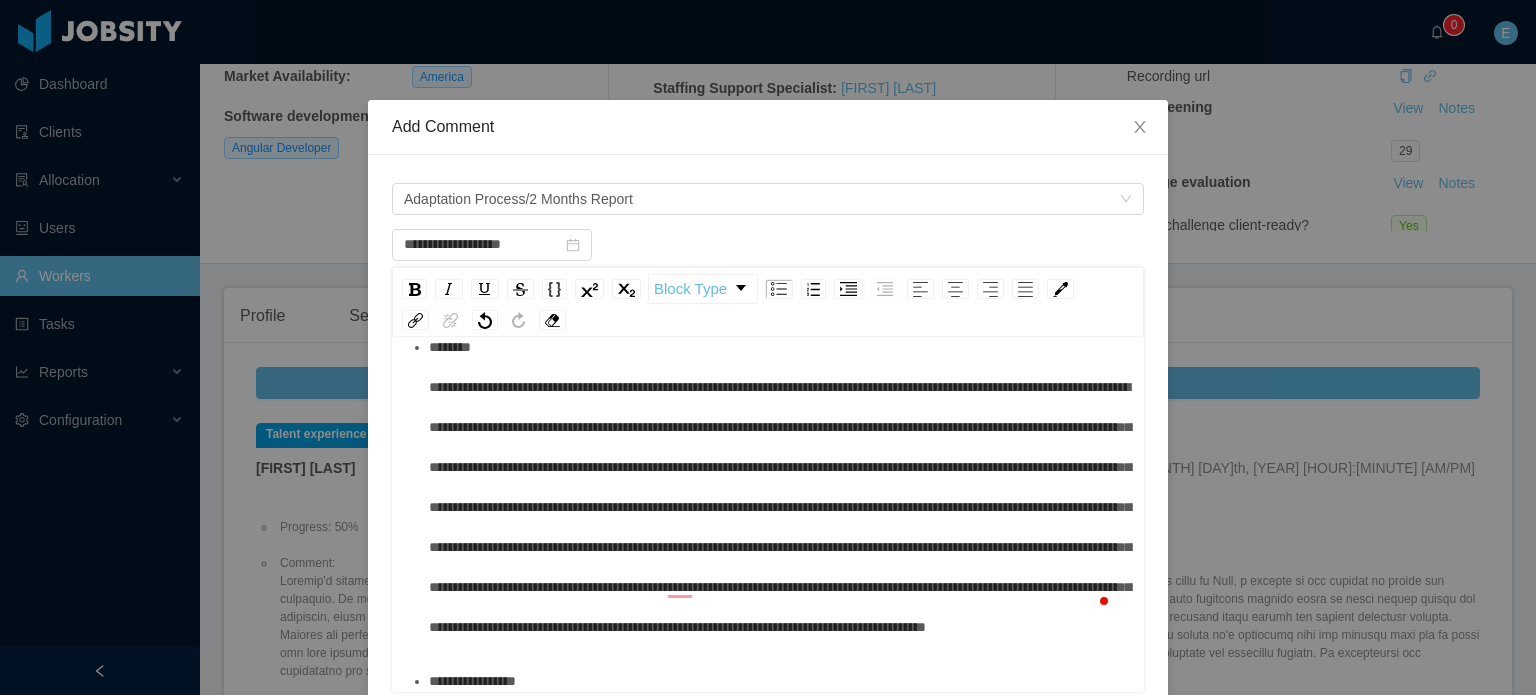scroll, scrollTop: 0, scrollLeft: 0, axis: both 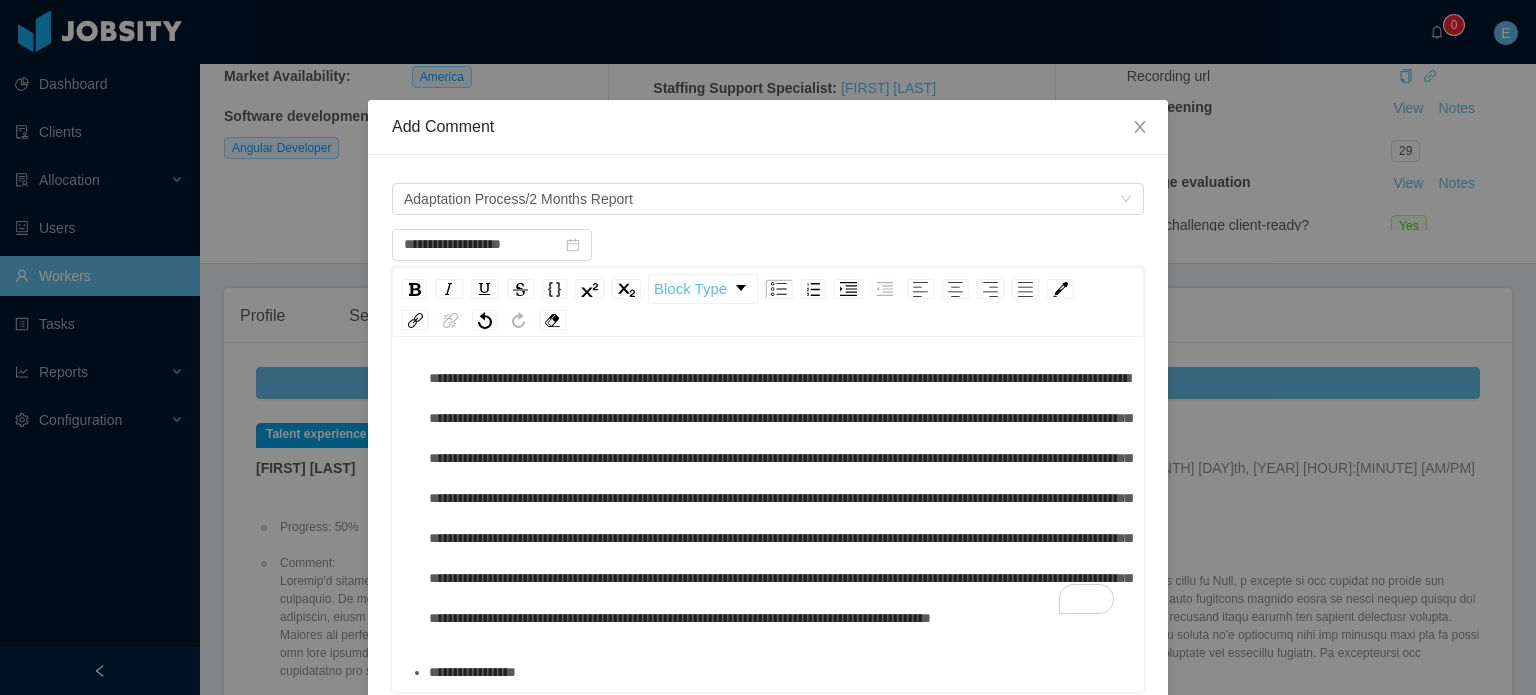 click on "**********" at bounding box center (780, 478) 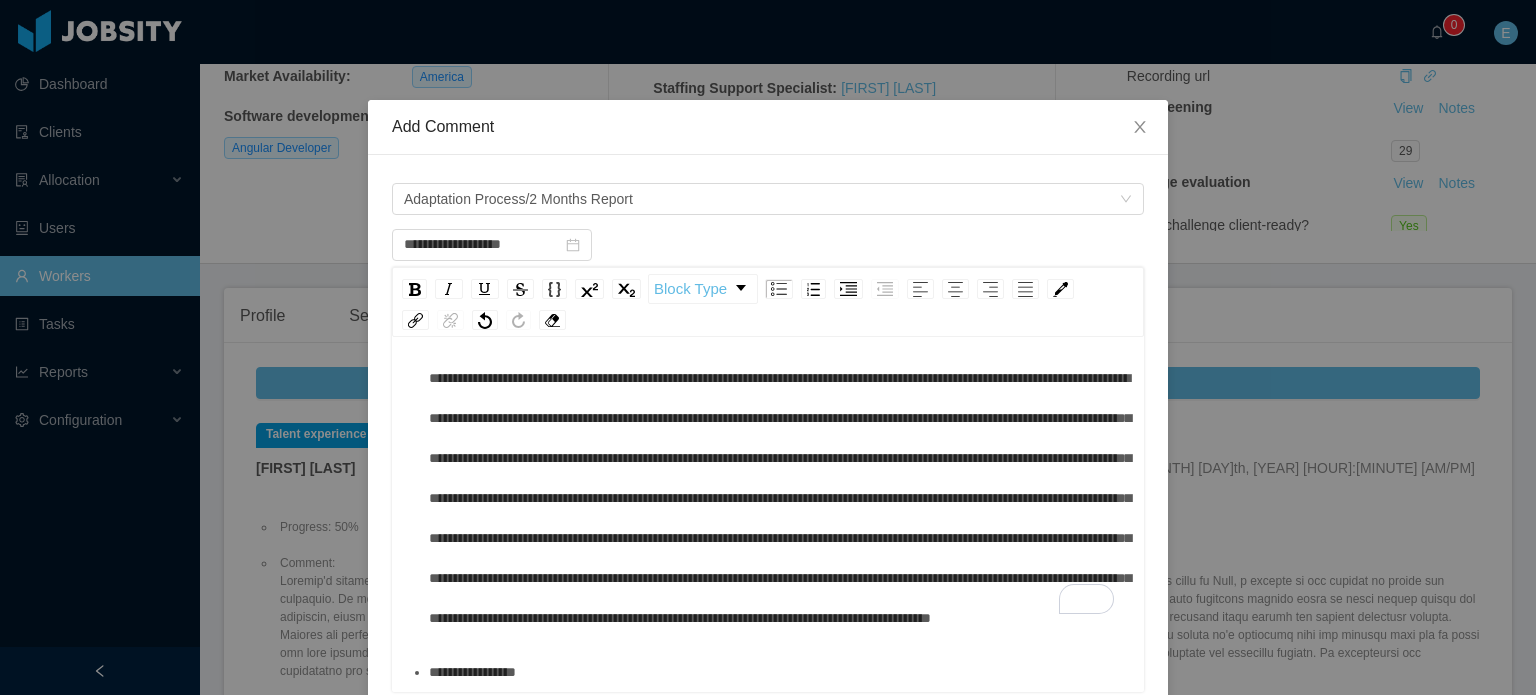 click on "**********" at bounding box center [779, 478] 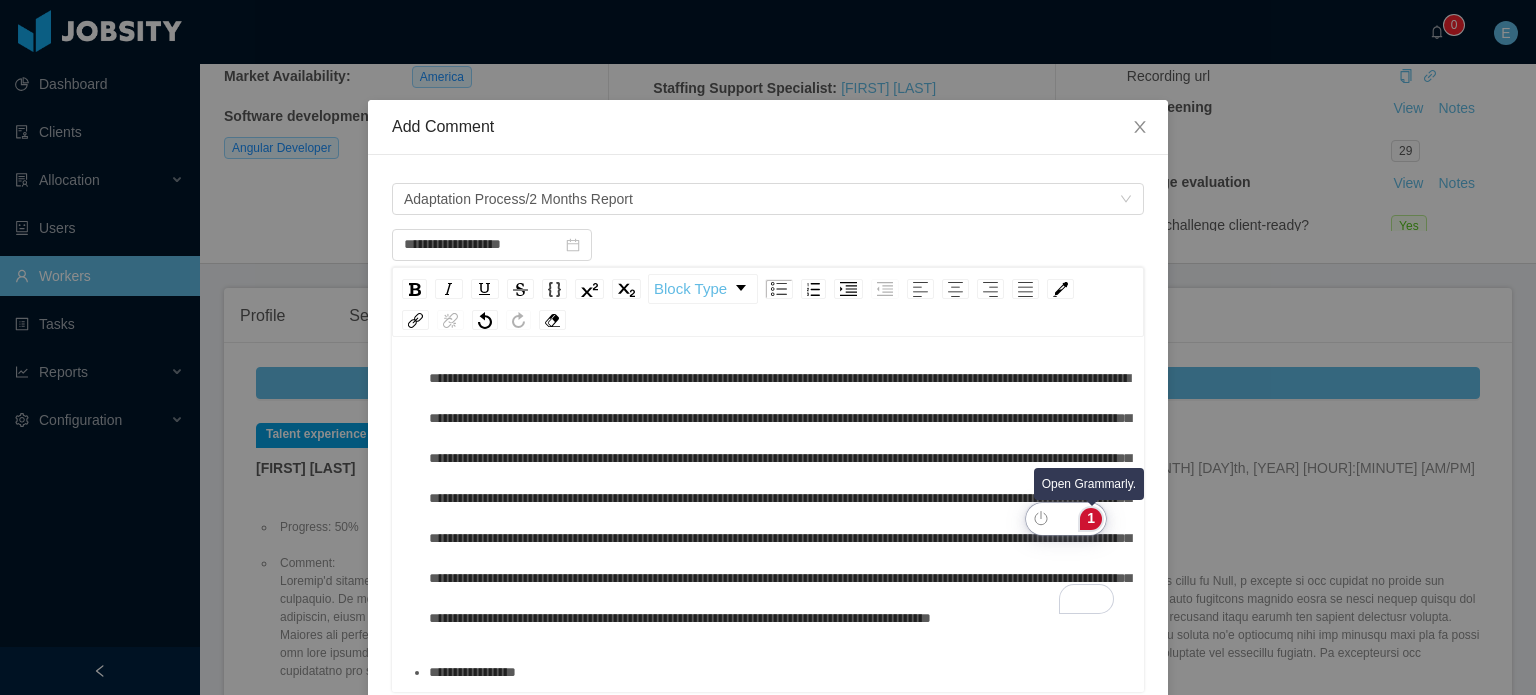 click on "1" 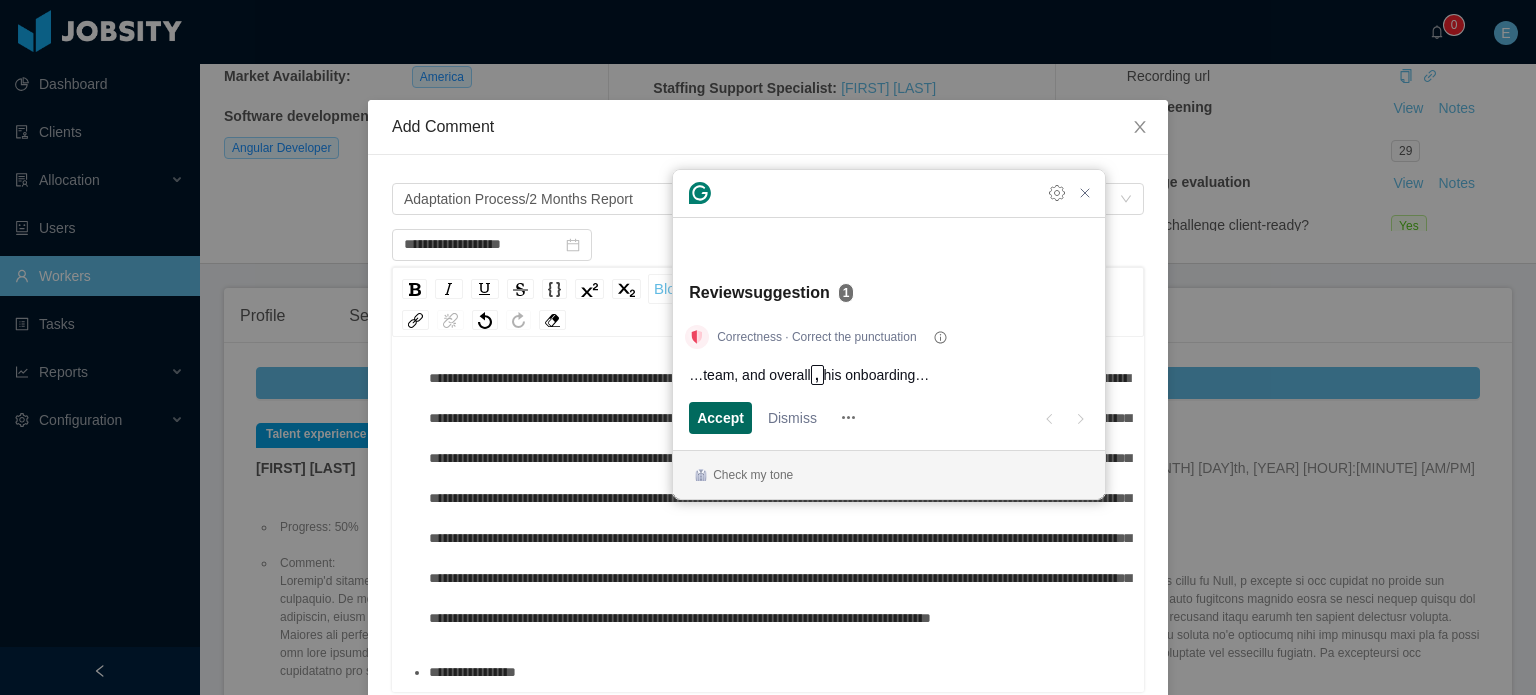 click on "Accept" at bounding box center [720, 417] 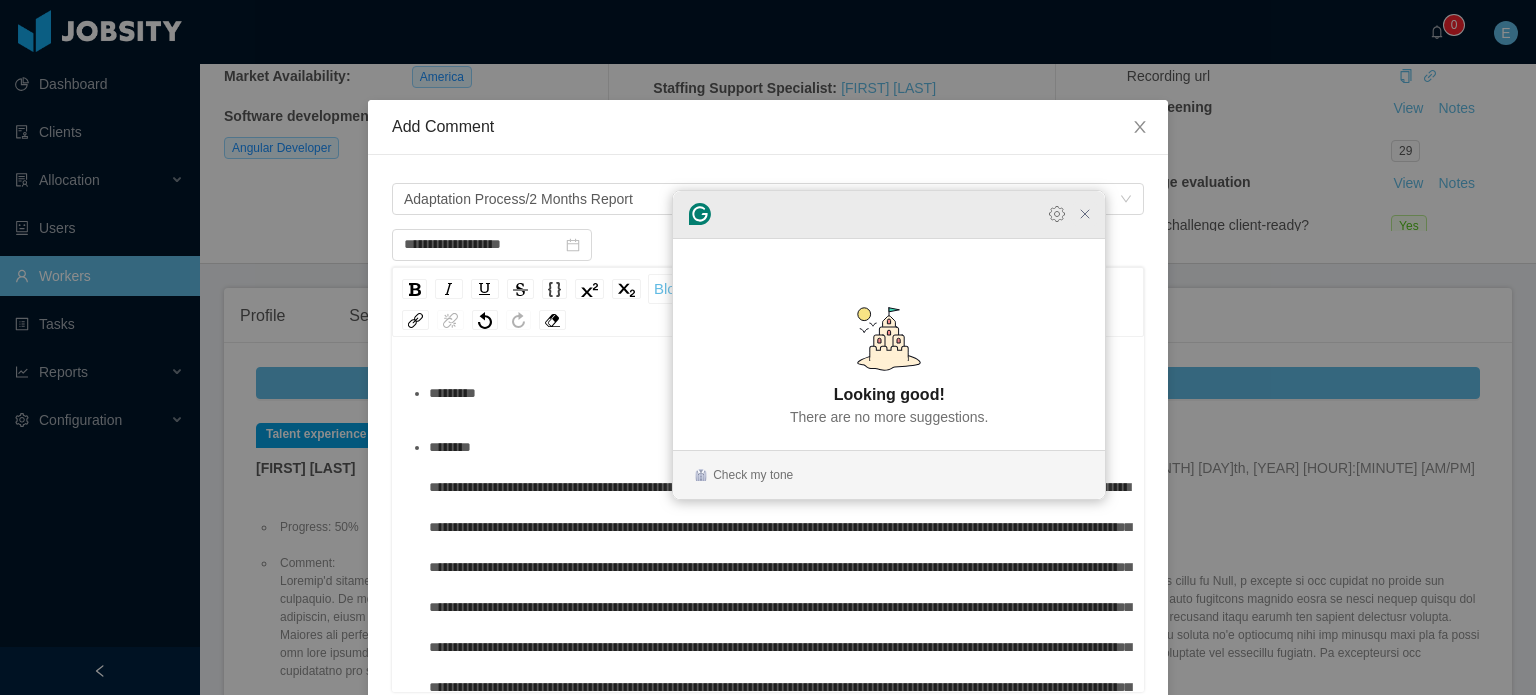 click 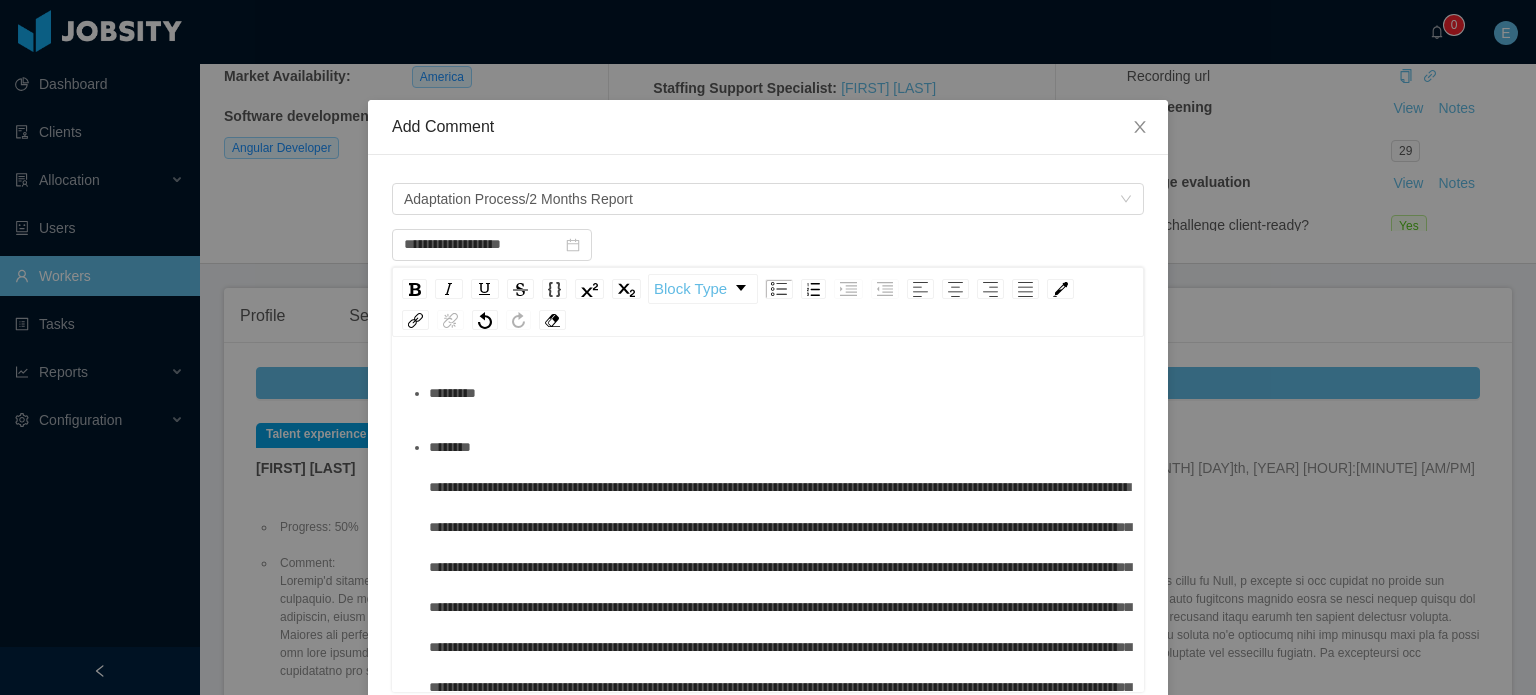 scroll, scrollTop: 121, scrollLeft: 0, axis: vertical 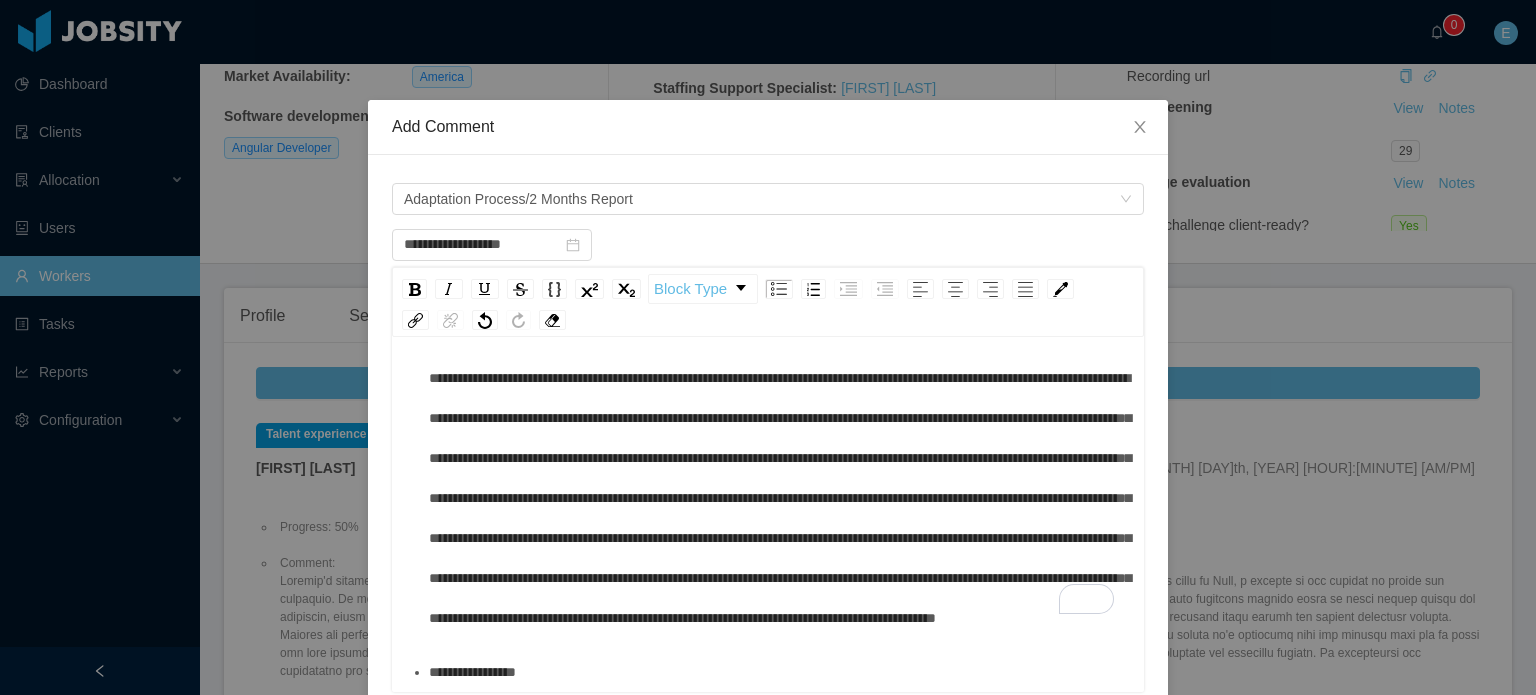 click on "**********" at bounding box center [779, 478] 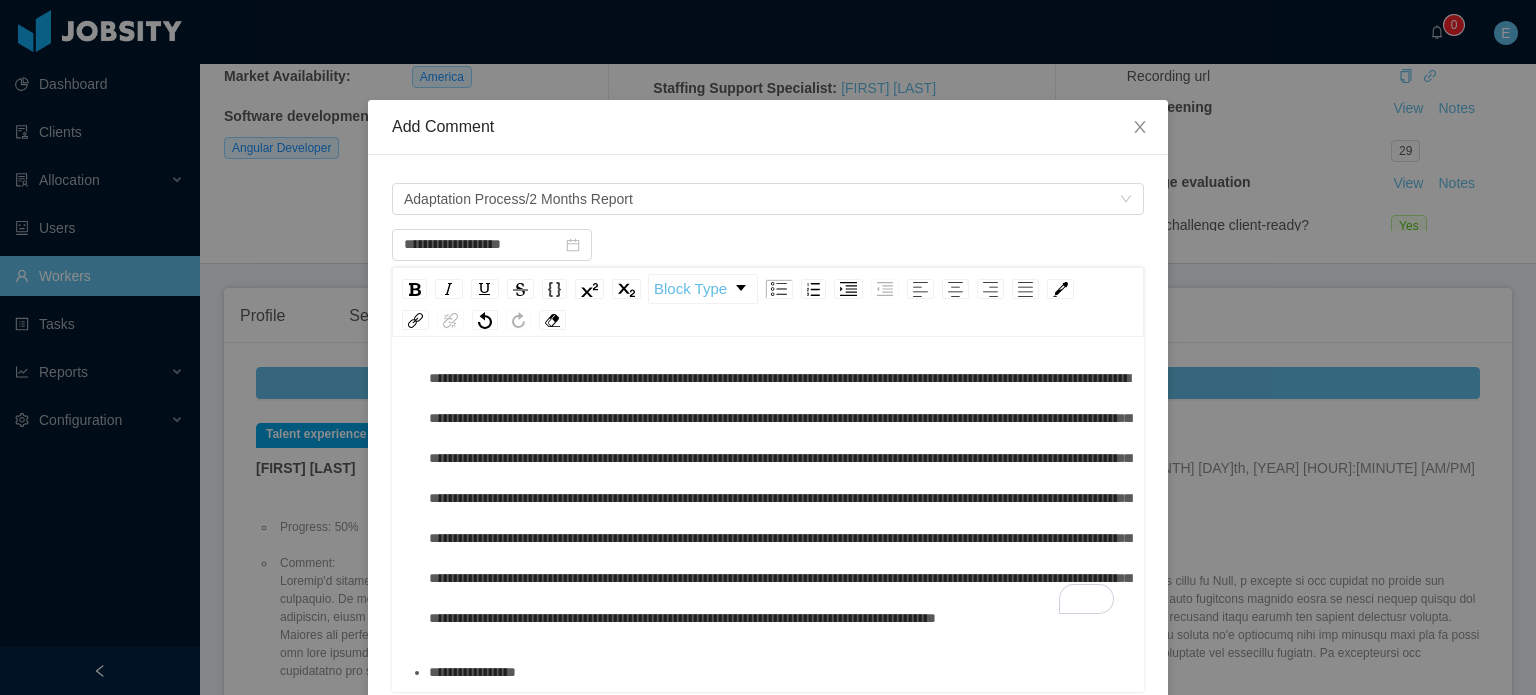 scroll, scrollTop: 135, scrollLeft: 0, axis: vertical 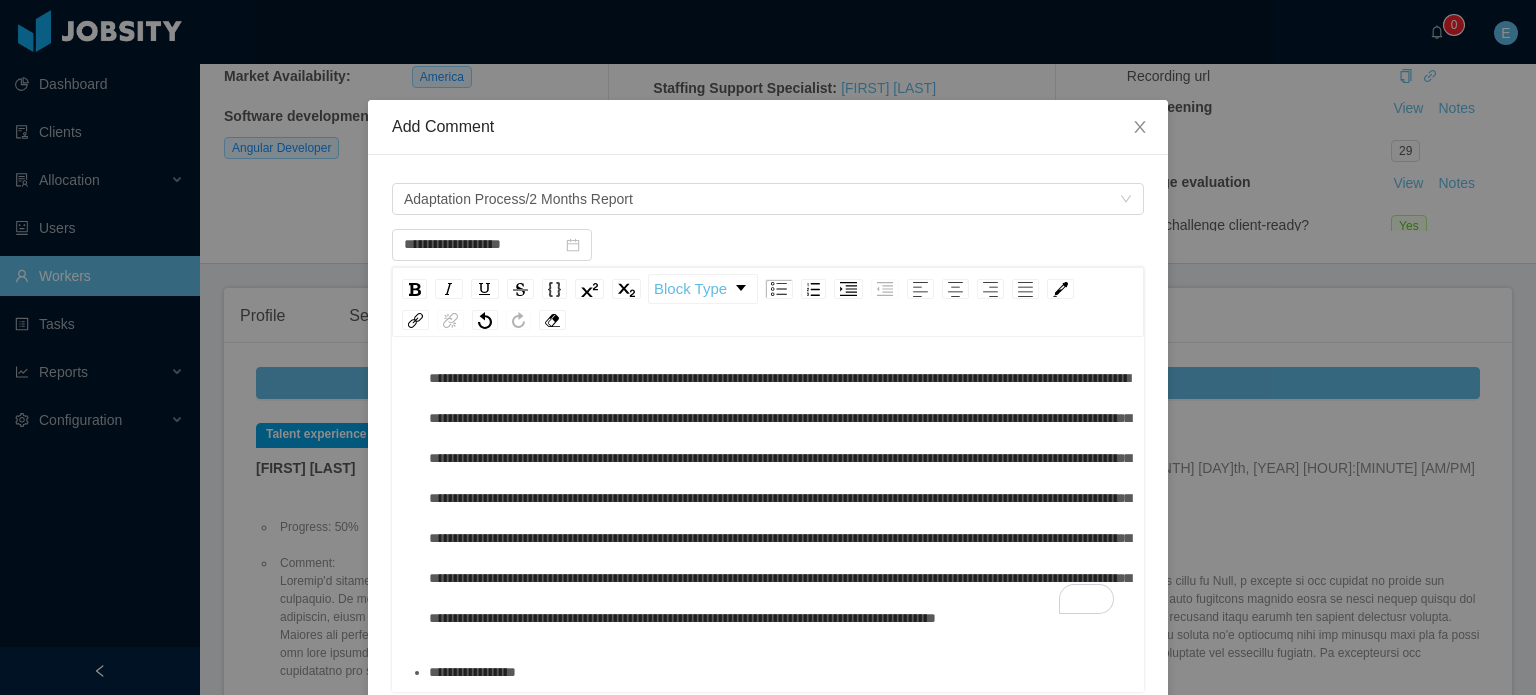 type on "**********" 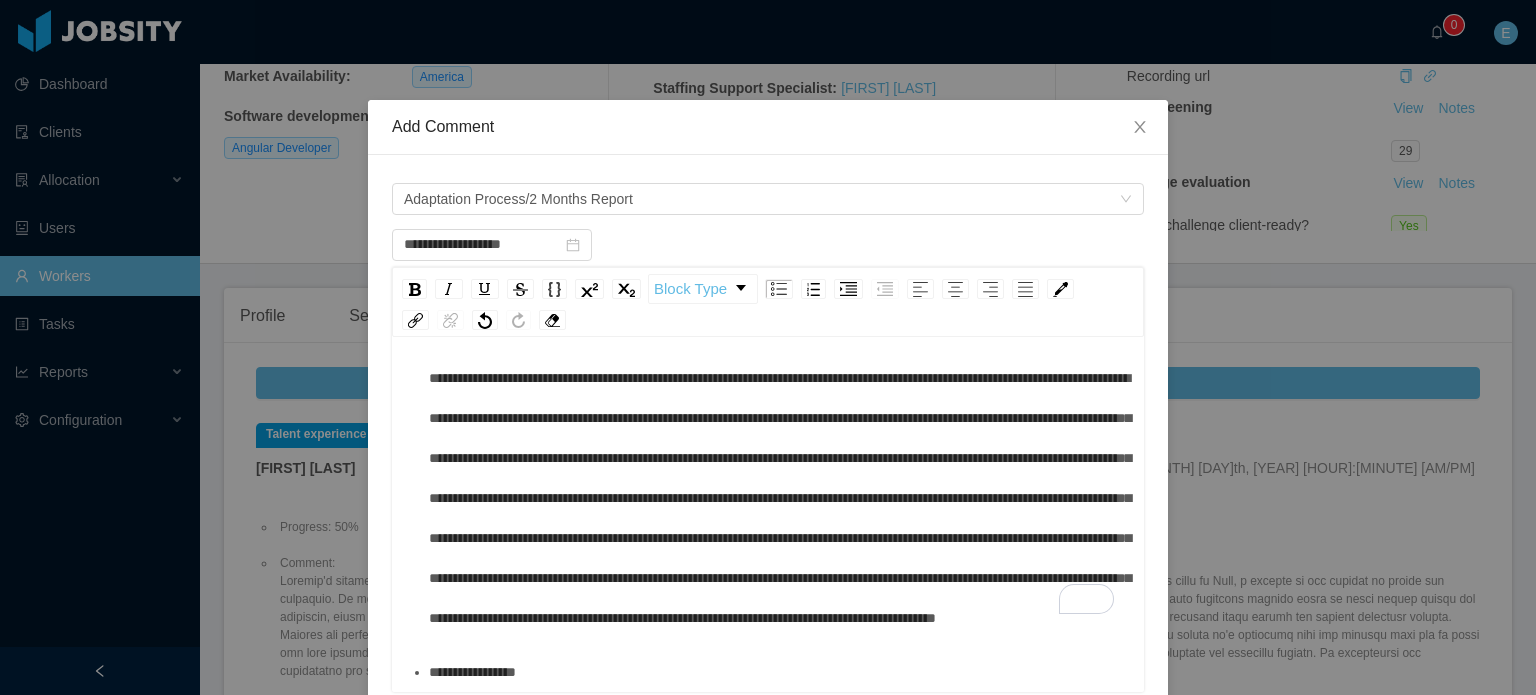 click on "**********" at bounding box center (779, 672) 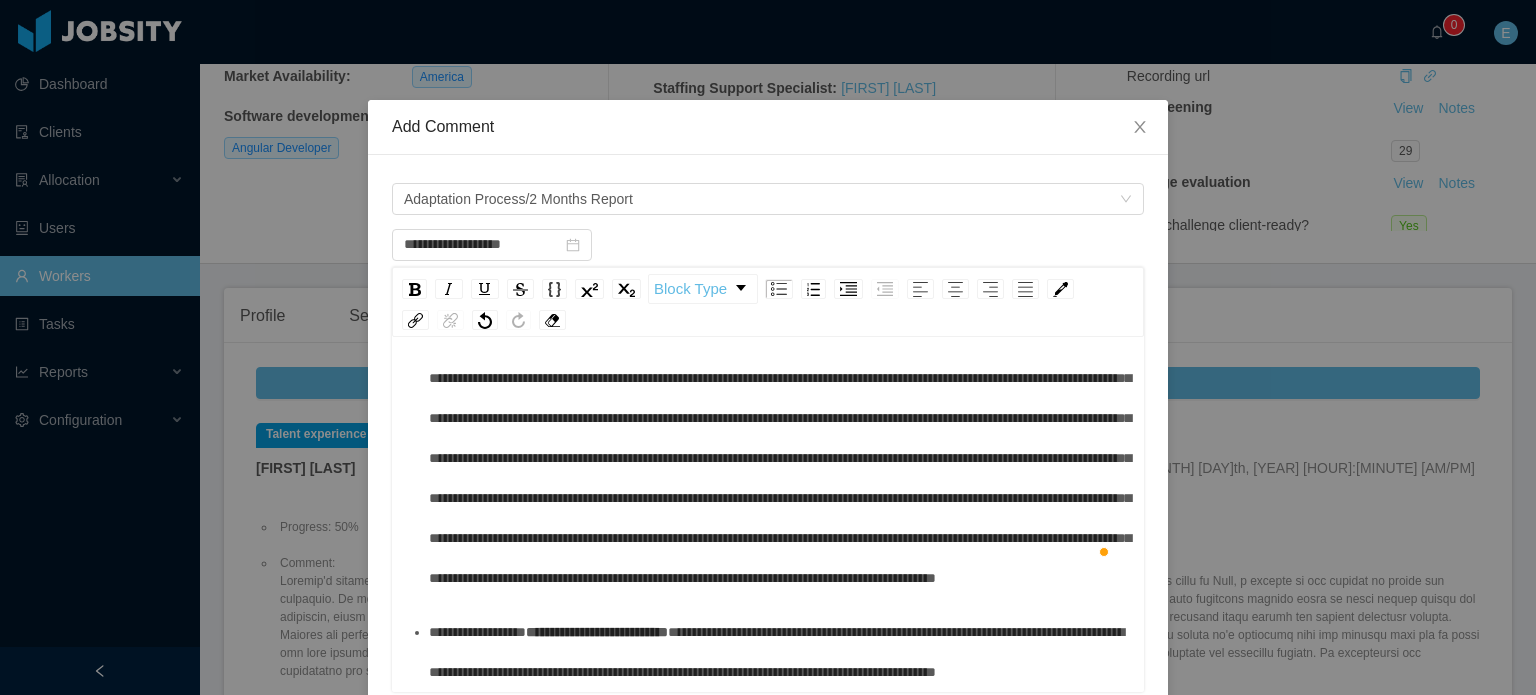 scroll, scrollTop: 284, scrollLeft: 0, axis: vertical 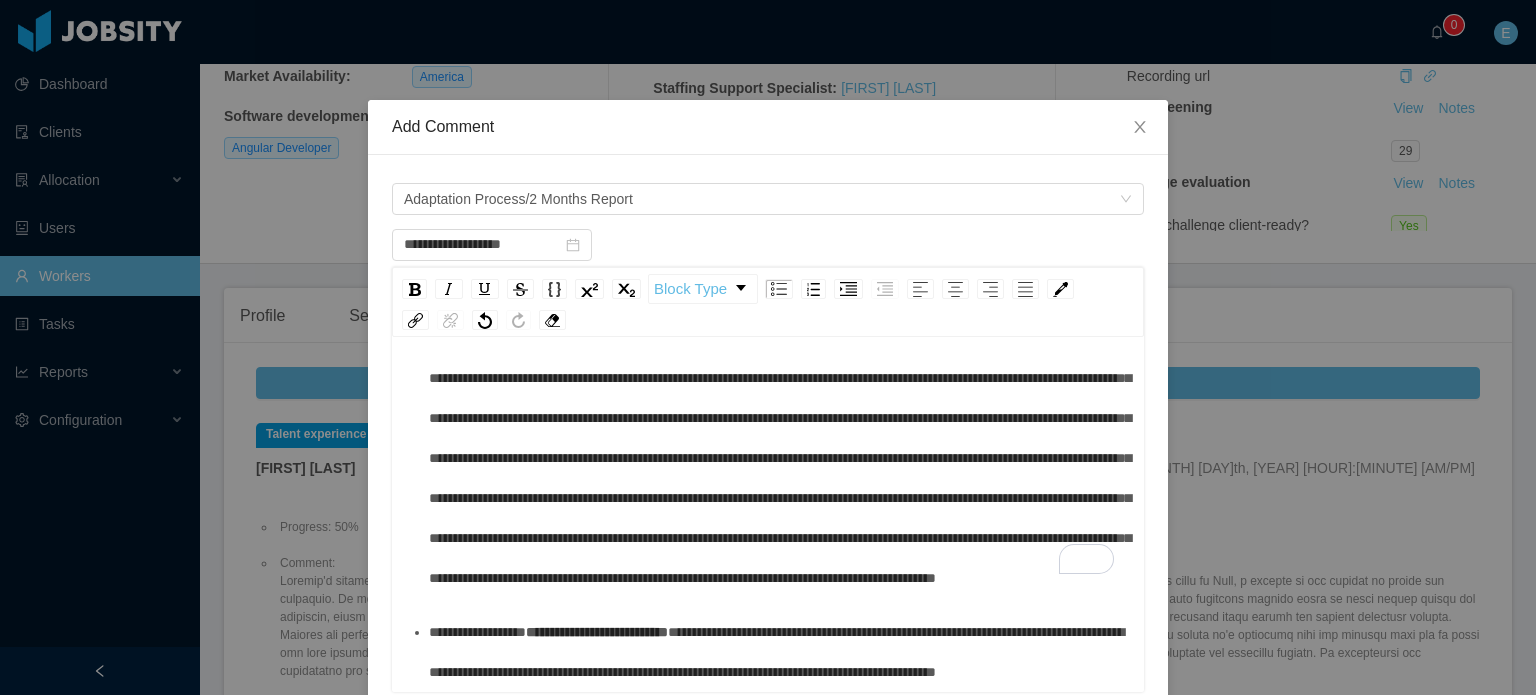 click on "**********" at bounding box center (597, 632) 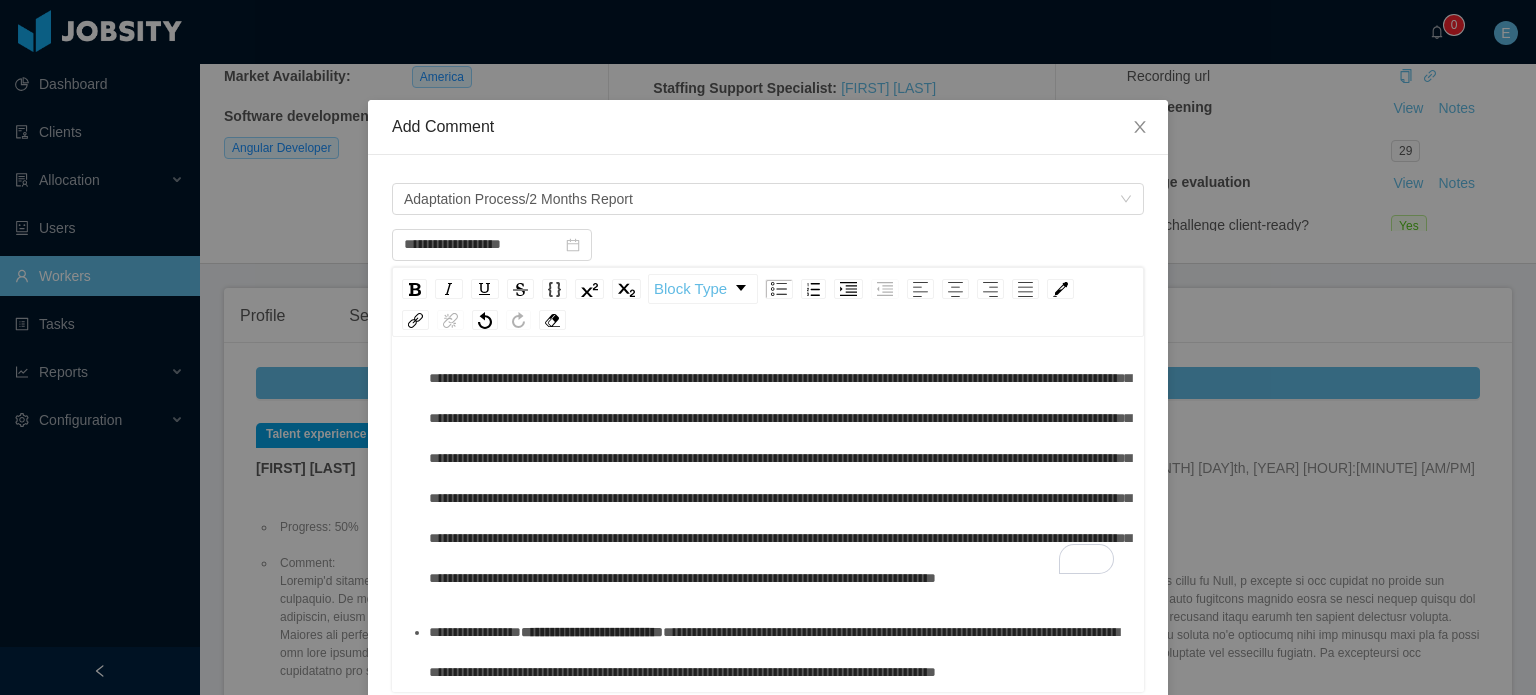 click on "**********" at bounding box center (592, 632) 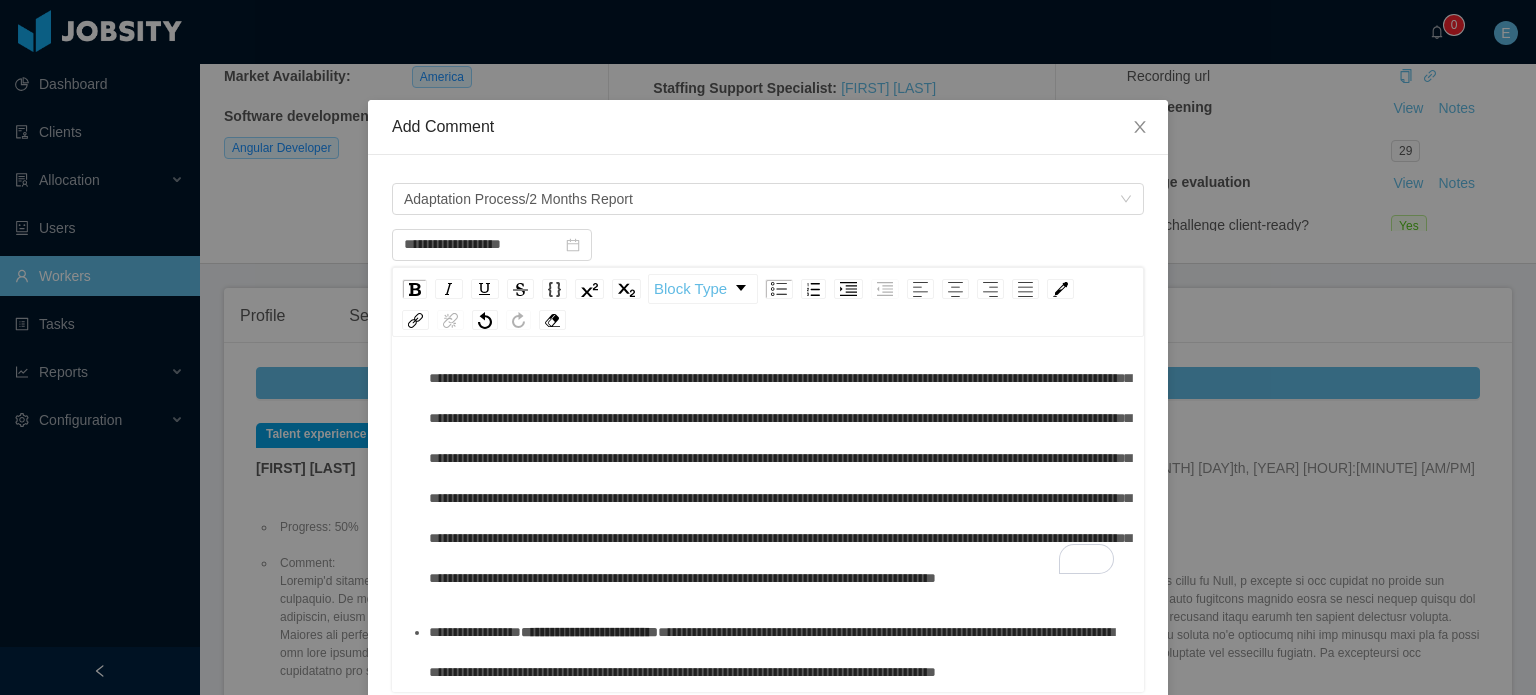 scroll, scrollTop: 308, scrollLeft: 0, axis: vertical 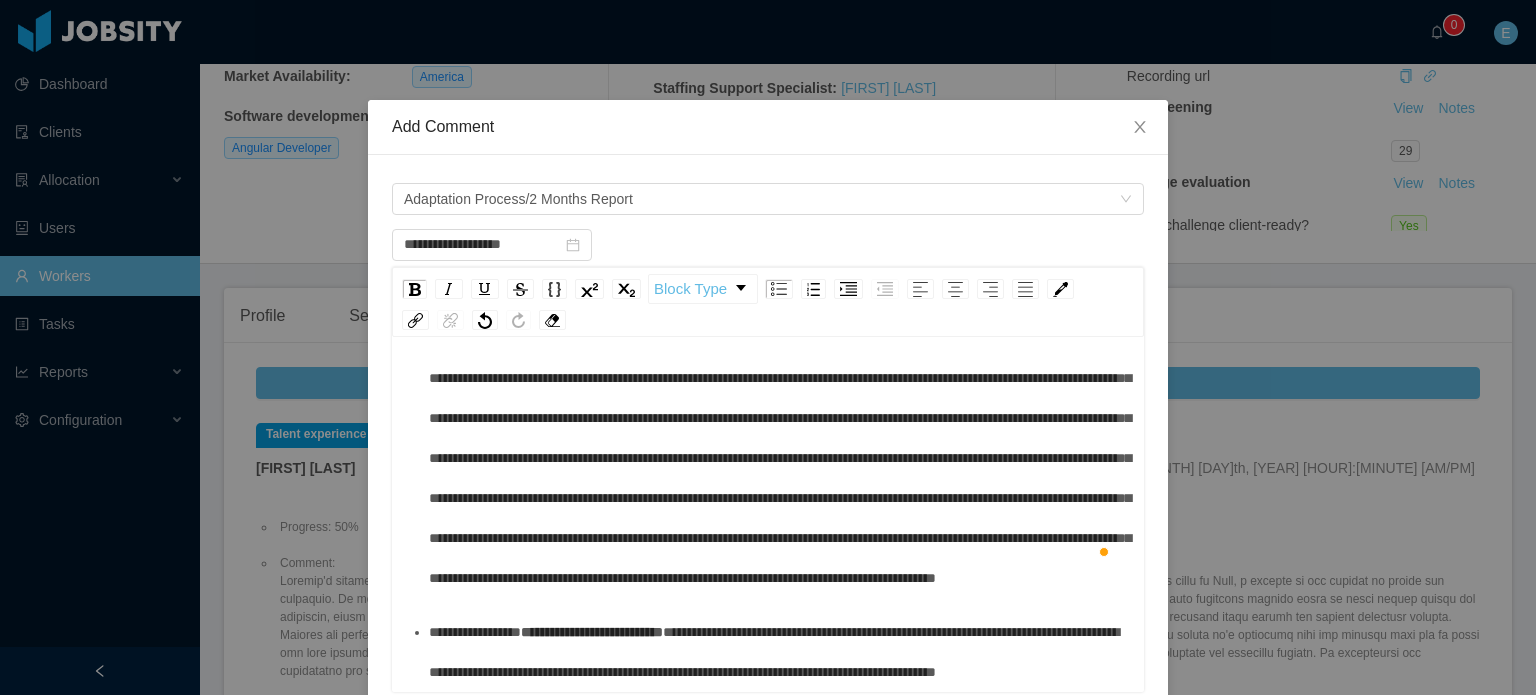 click on "**********" at bounding box center [779, 652] 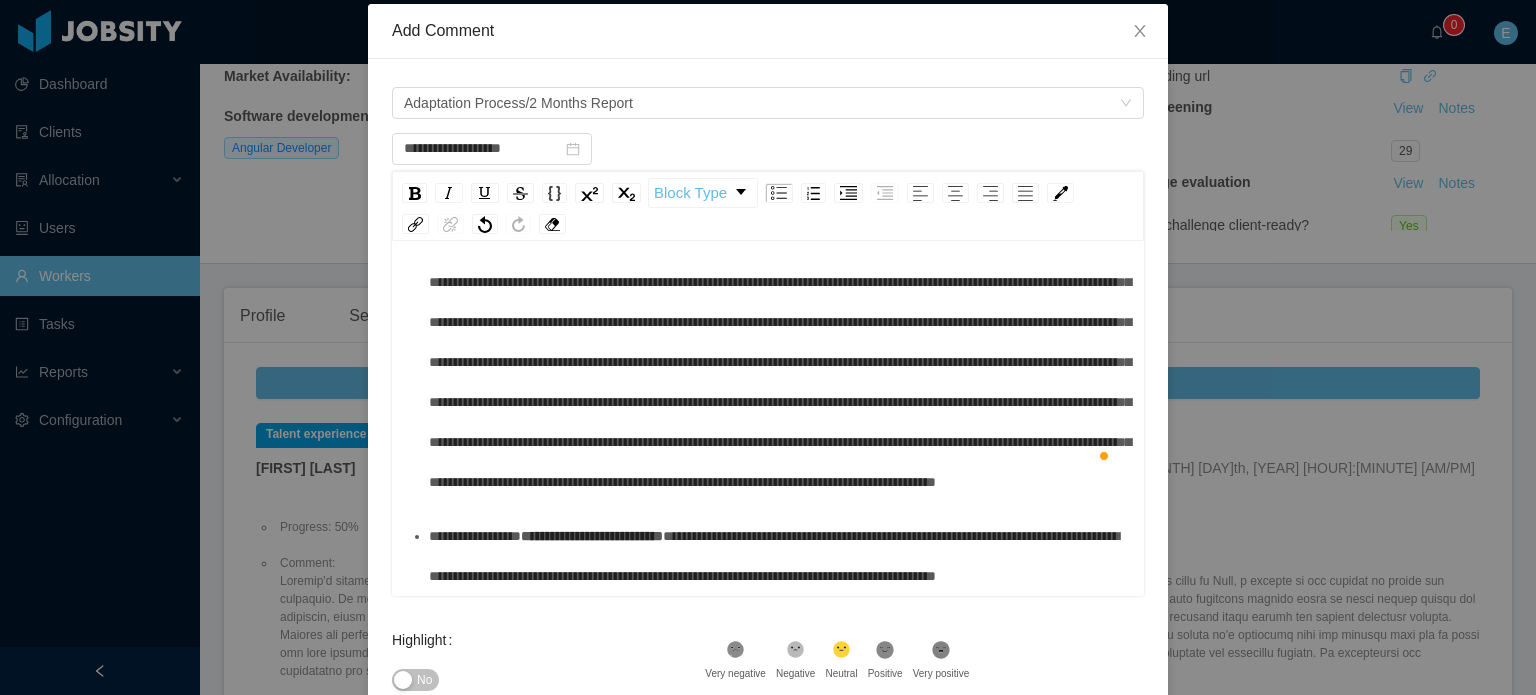 scroll, scrollTop: 100, scrollLeft: 0, axis: vertical 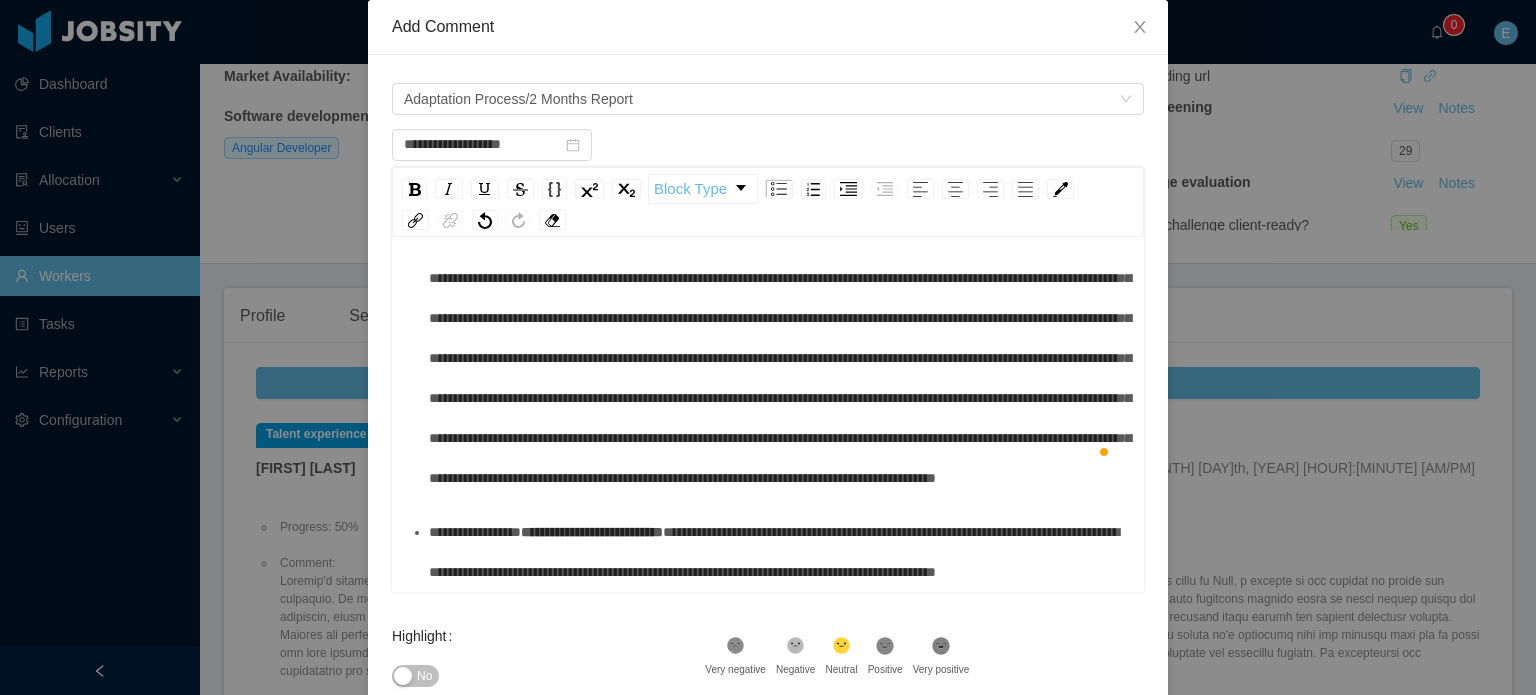 click on "**********" at bounding box center [592, 532] 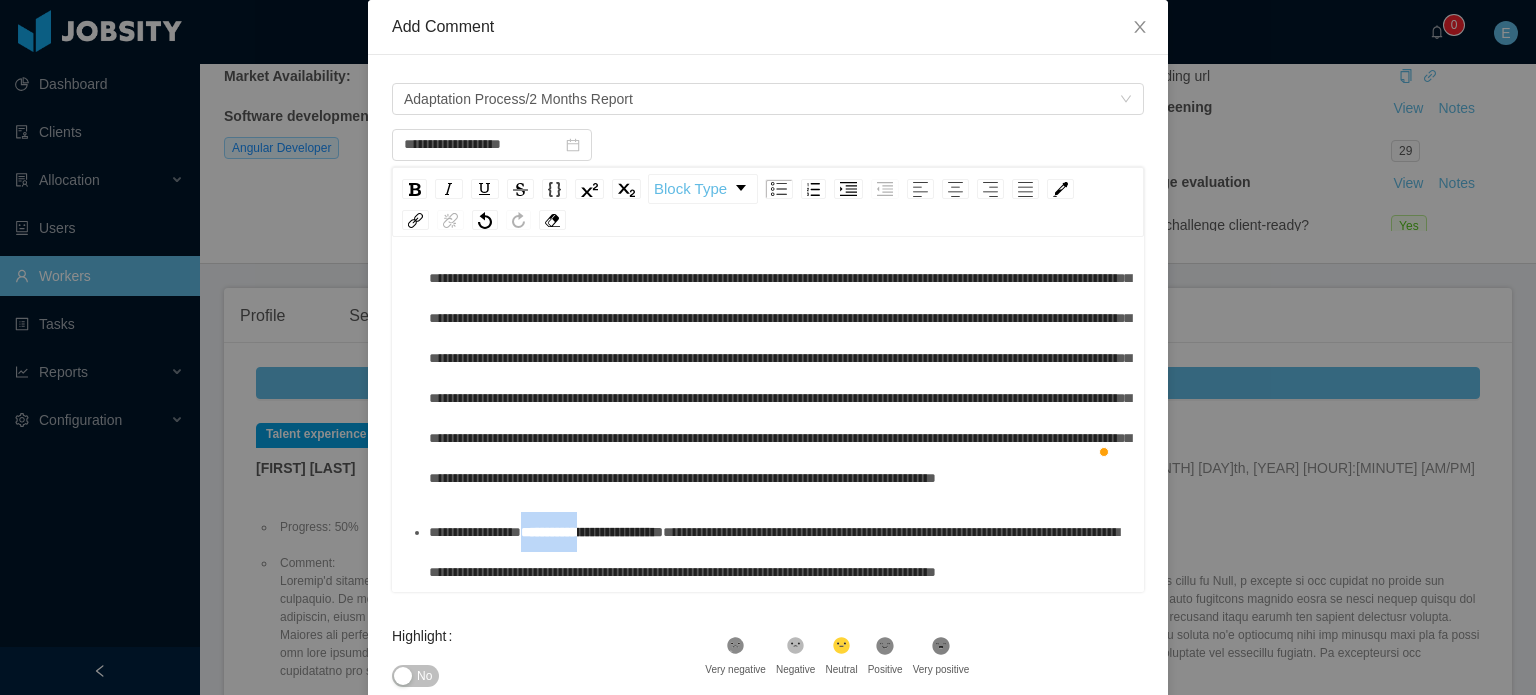 click on "**********" at bounding box center [592, 532] 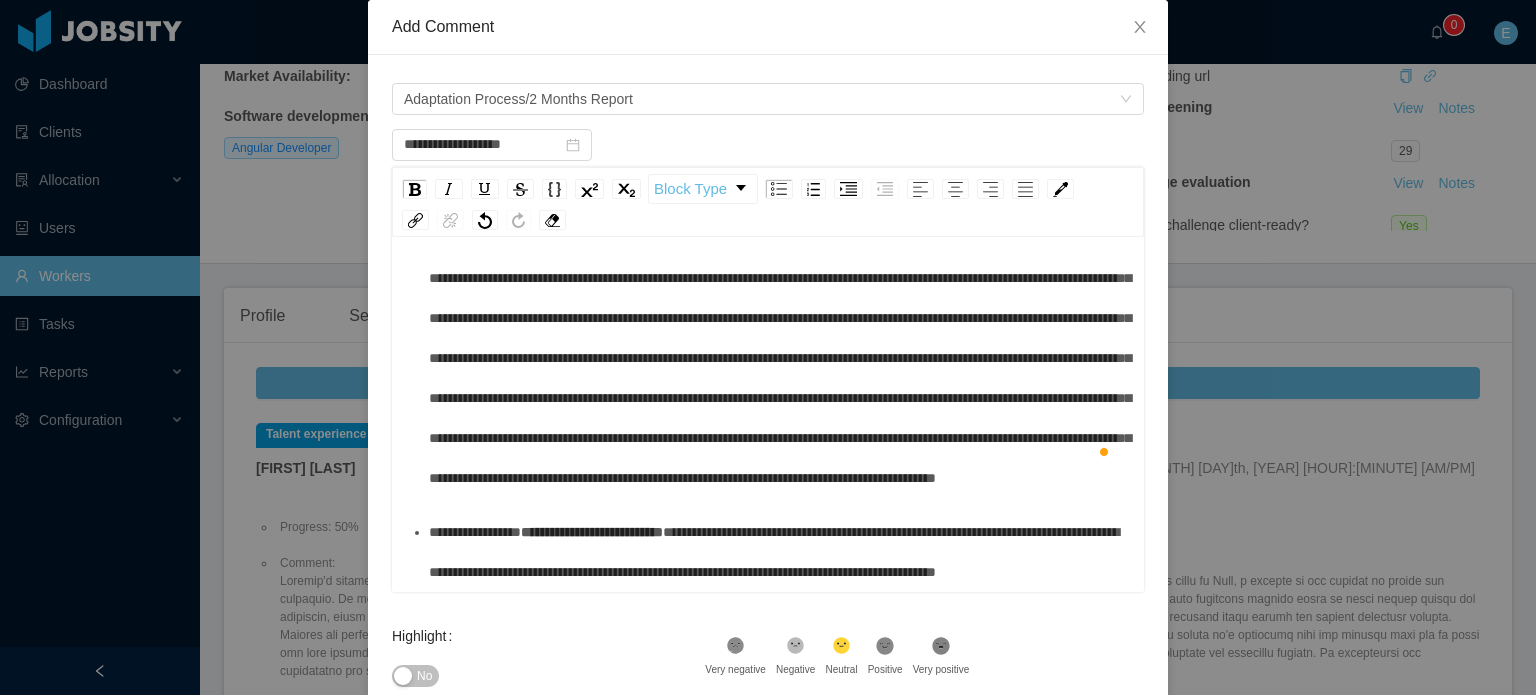 click on "**********" at bounding box center (779, 552) 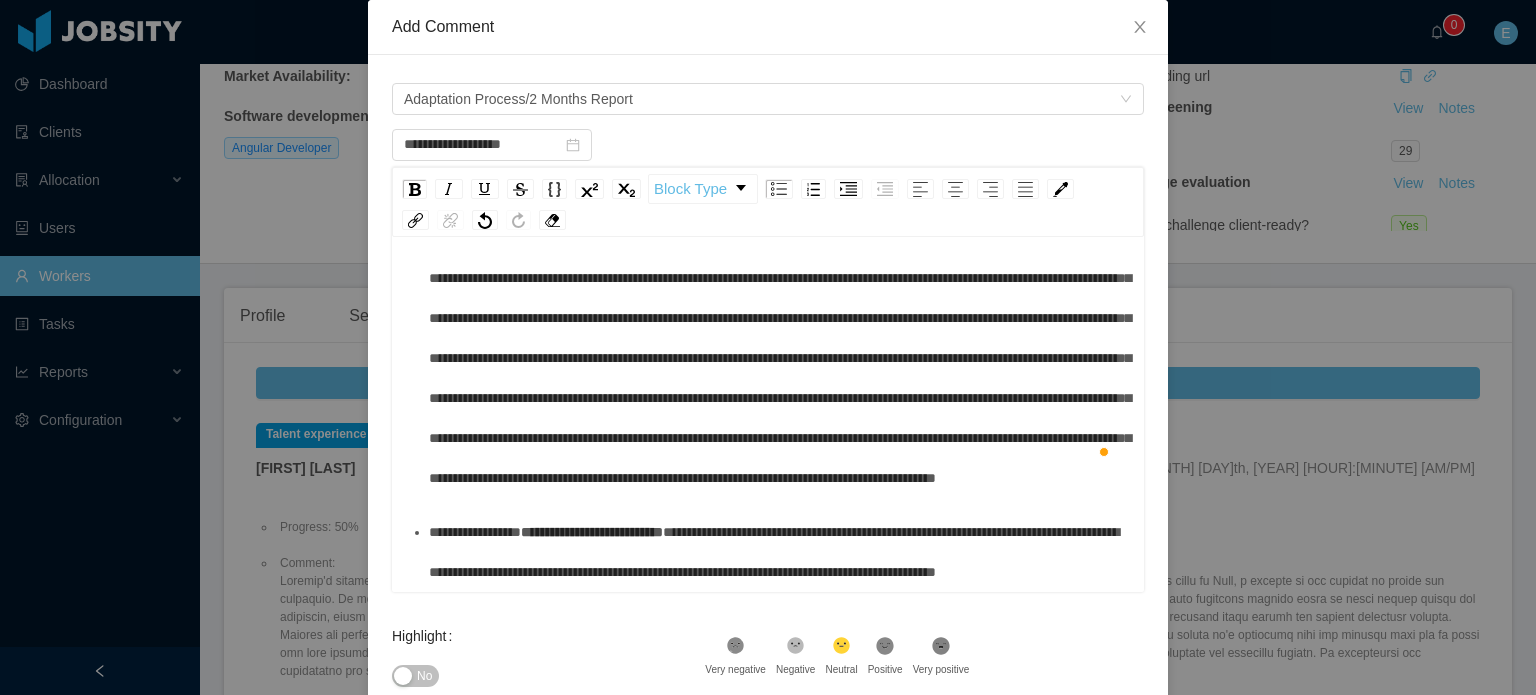 click on "**********" at bounding box center (592, 532) 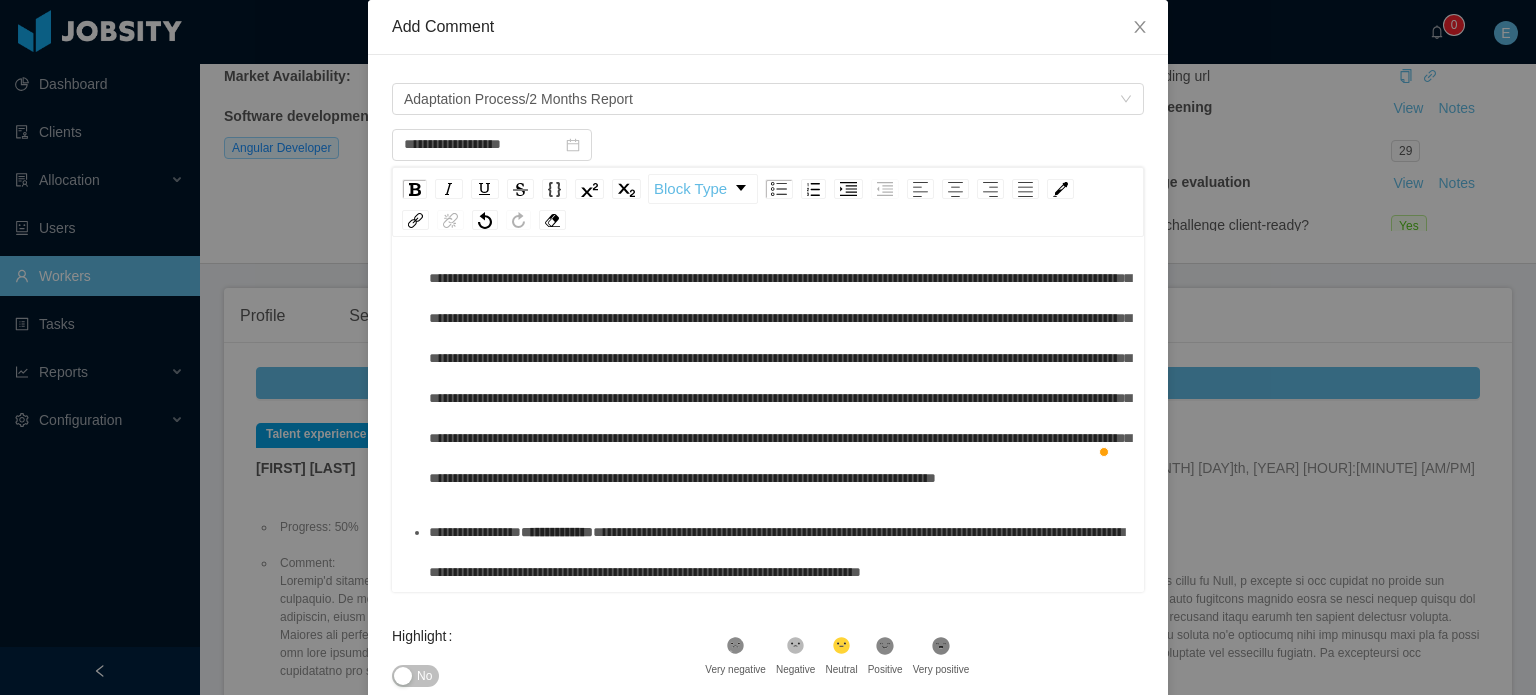 click on "**********" at bounding box center (776, 552) 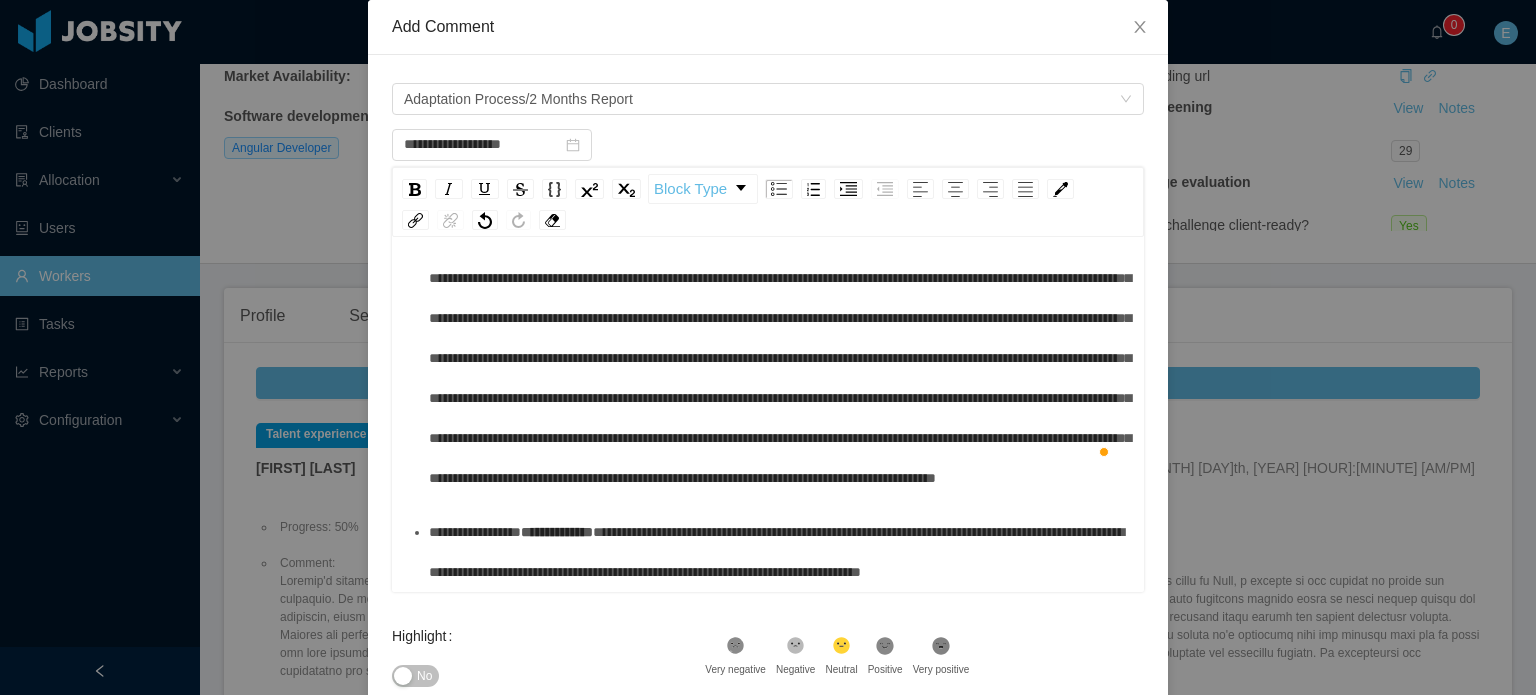 scroll, scrollTop: 230, scrollLeft: 0, axis: vertical 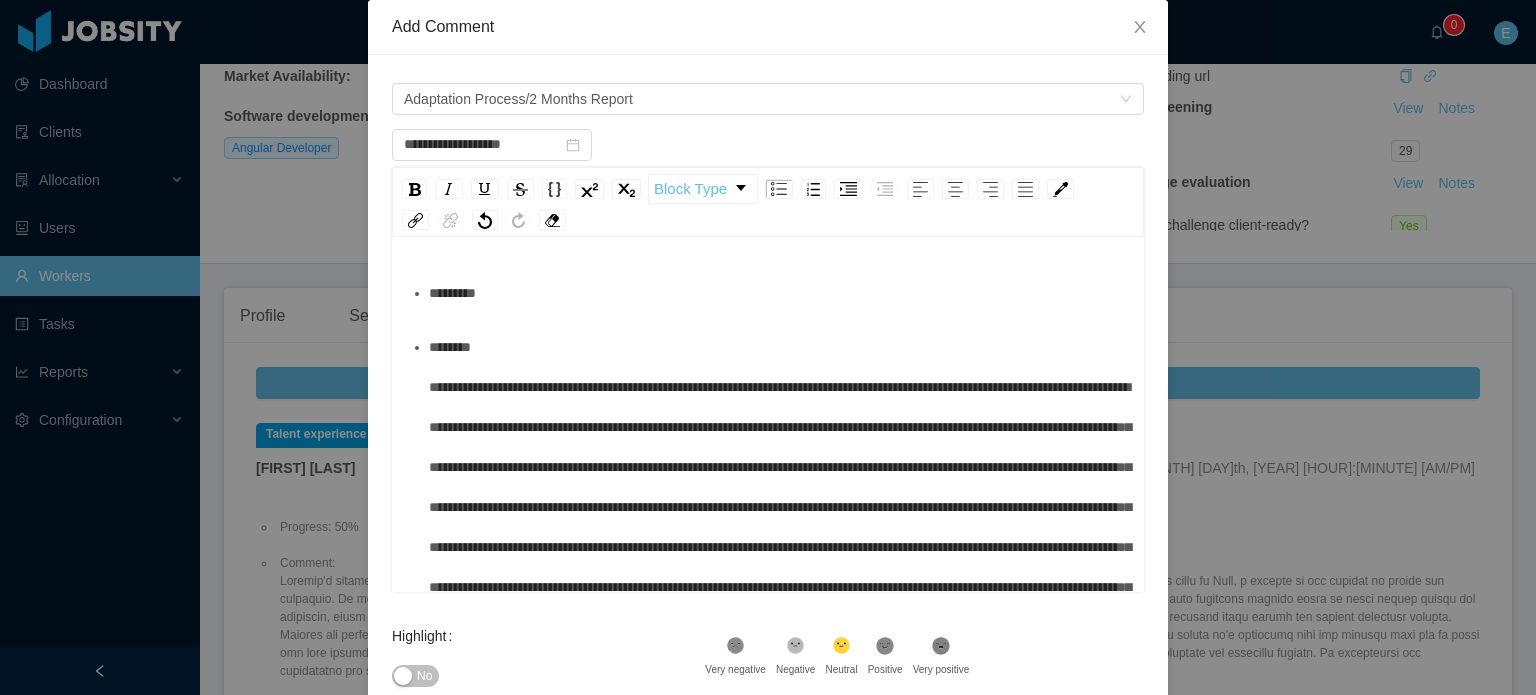 click on "*********" at bounding box center (779, 293) 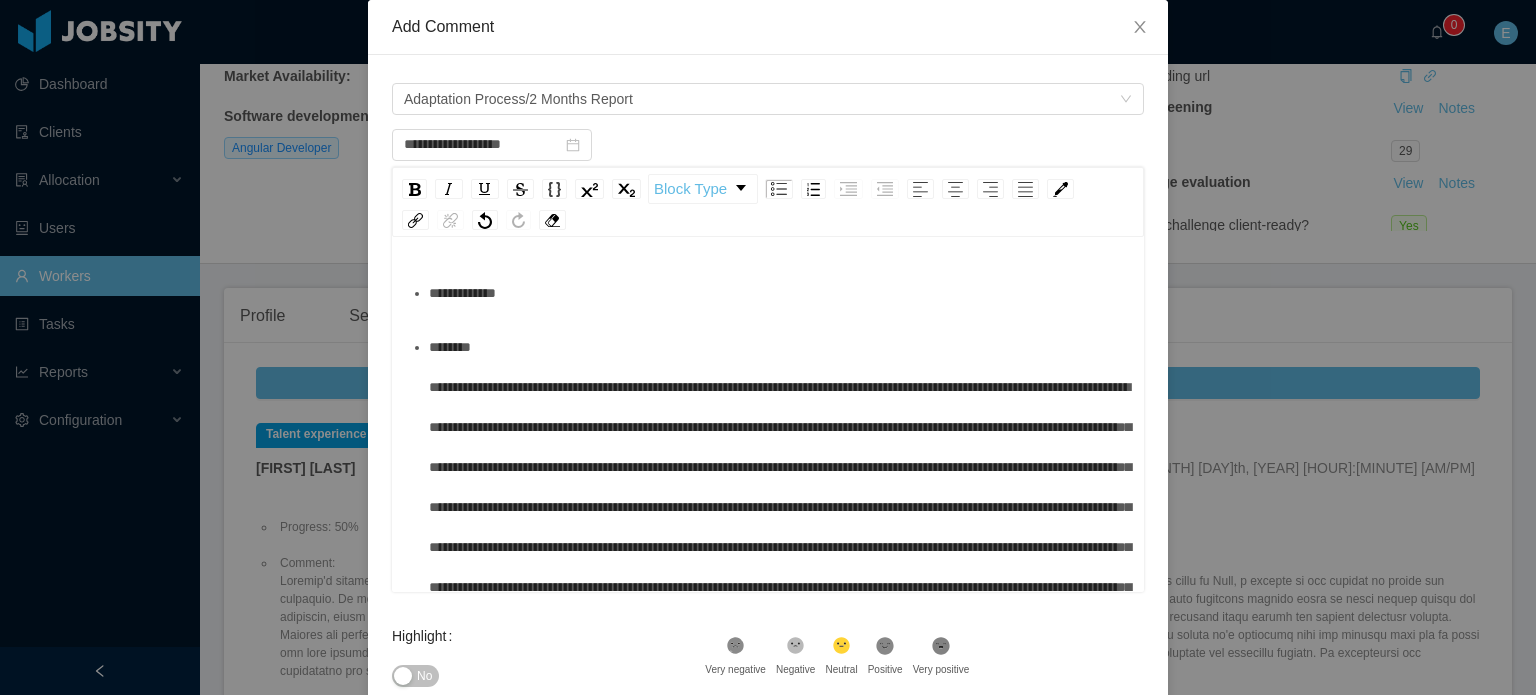 scroll, scrollTop: 110, scrollLeft: 0, axis: vertical 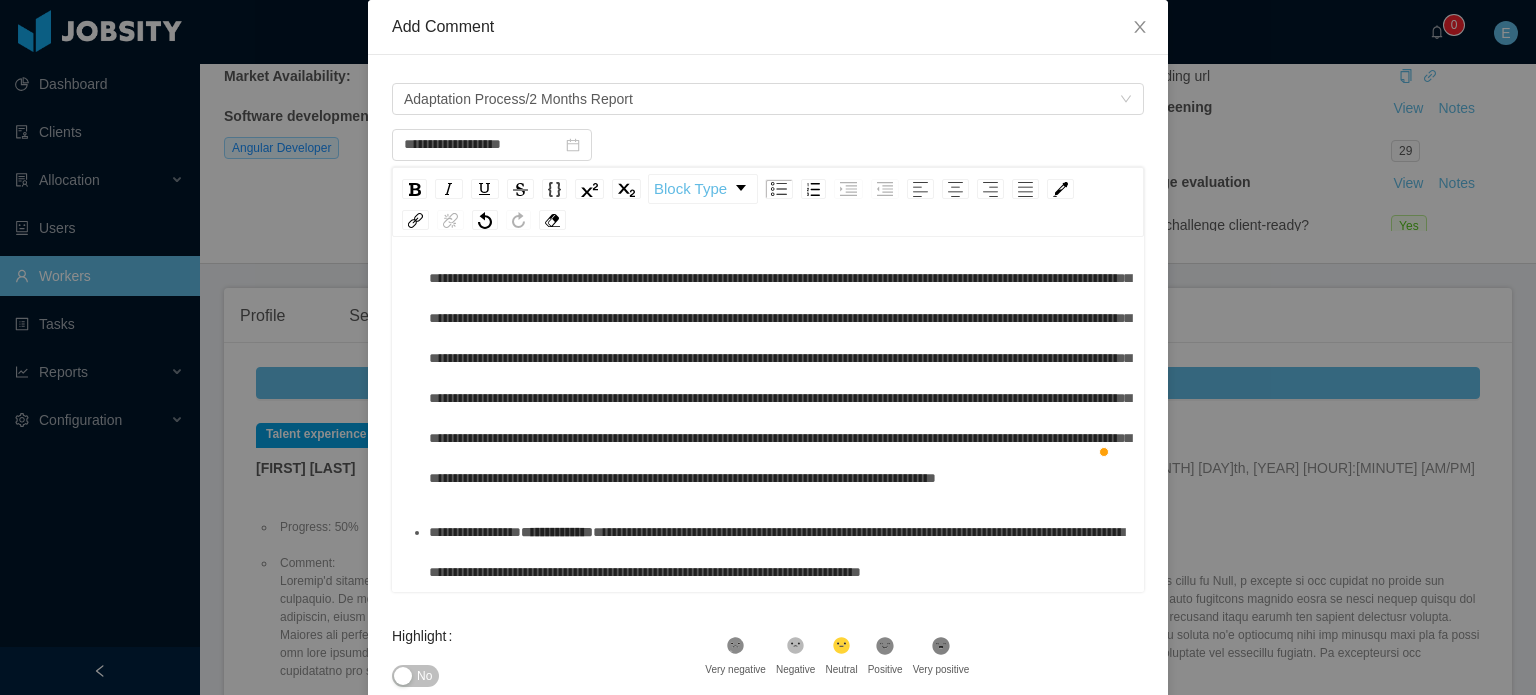 click on ".st1{fill:#222}" at bounding box center (941, 649) 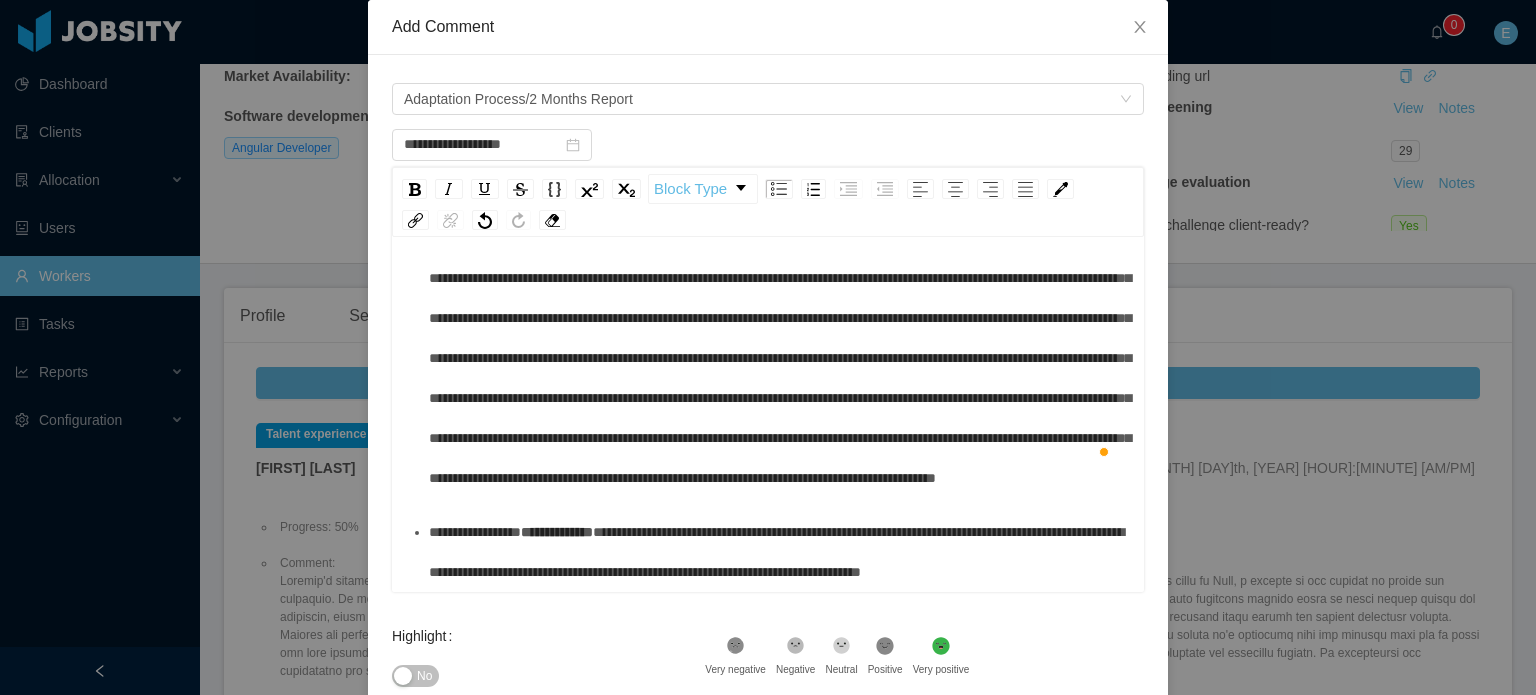 scroll, scrollTop: 176, scrollLeft: 0, axis: vertical 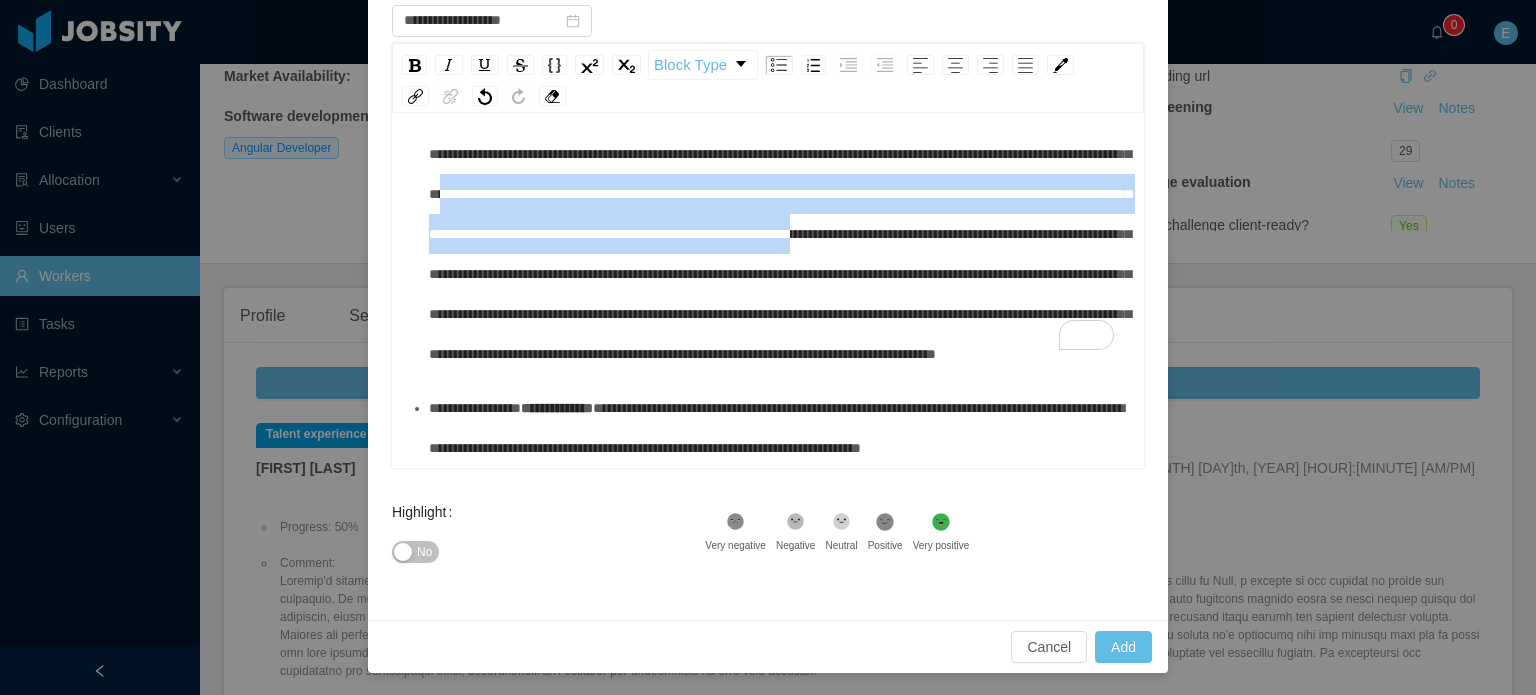 drag, startPoint x: 814, startPoint y: 144, endPoint x: 817, endPoint y: 217, distance: 73.061615 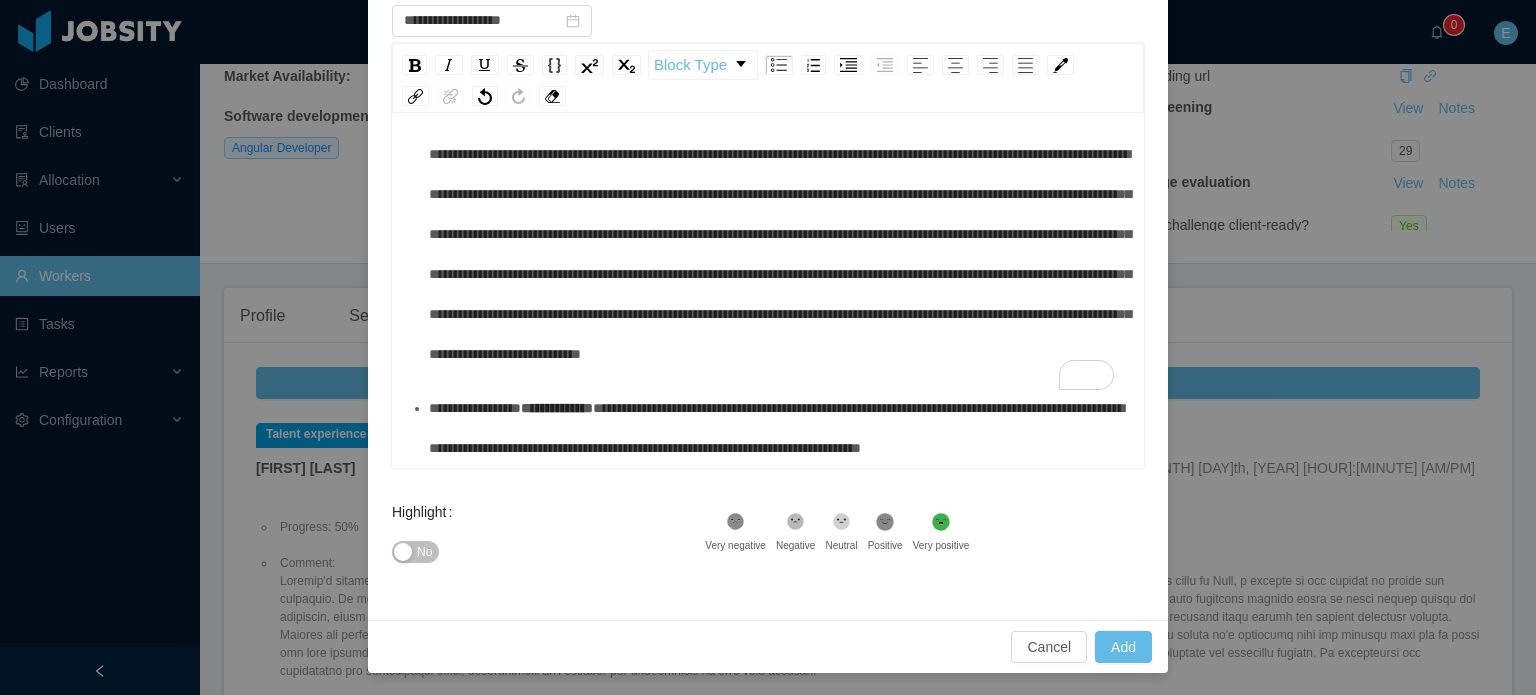 click on "**********" at bounding box center (779, 428) 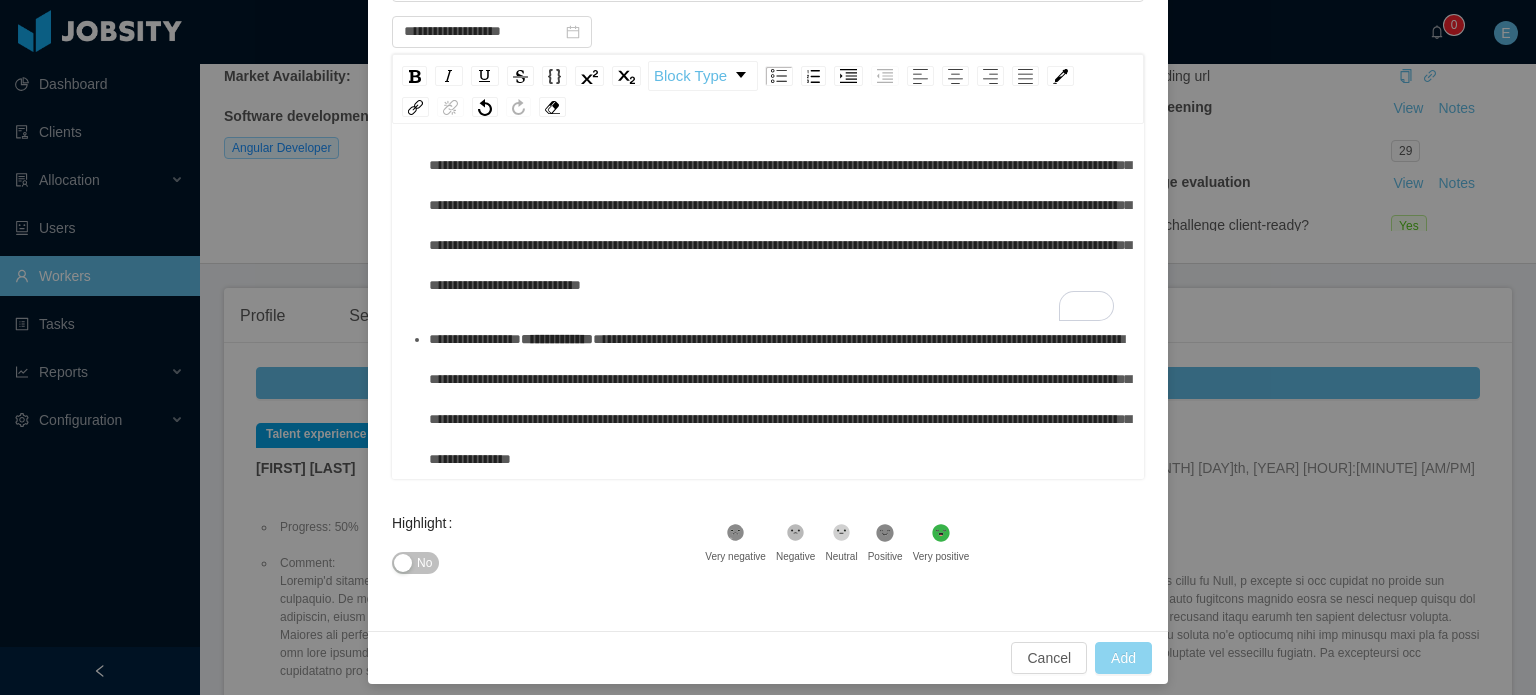 type on "**********" 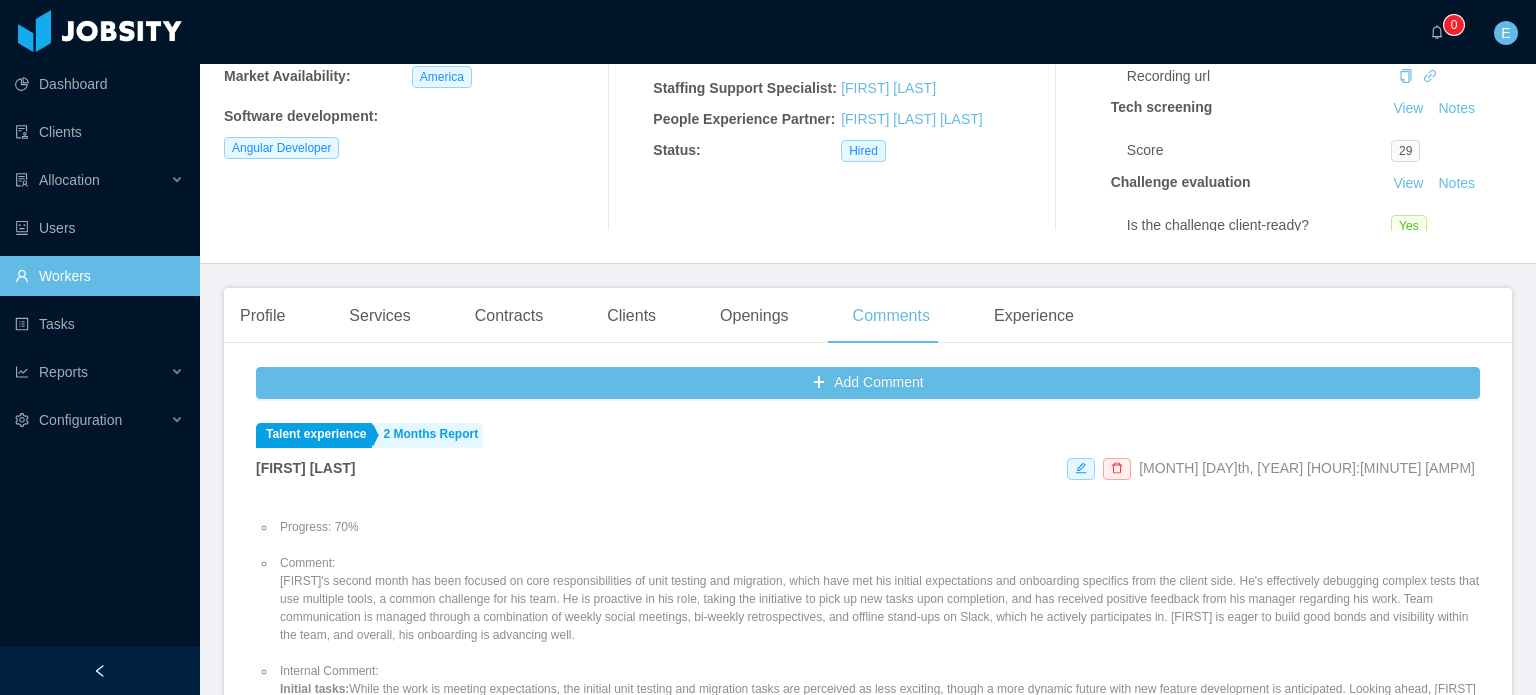 click on "Comment: [FIRST]'s second month has been focused on core responsibilities of unit testing and migration, which have met his initial expectations and onboarding specifics from the client side. He's effectively debugging complex tests that use multiple tools, a common challenge for his team. He is proactive in his role, taking the initiative to pick up new tasks upon completion, and has received positive feedback from his manager regarding his work. Team communication is managed through a combination of weekly social meetings, bi-weekly retrospectives, and offline stand-ups on Slack, which he actively participates in. [FIRST] is eager to build good bonds and visibility within the team, and overall, his onboarding is advancing well." at bounding box center [878, 599] 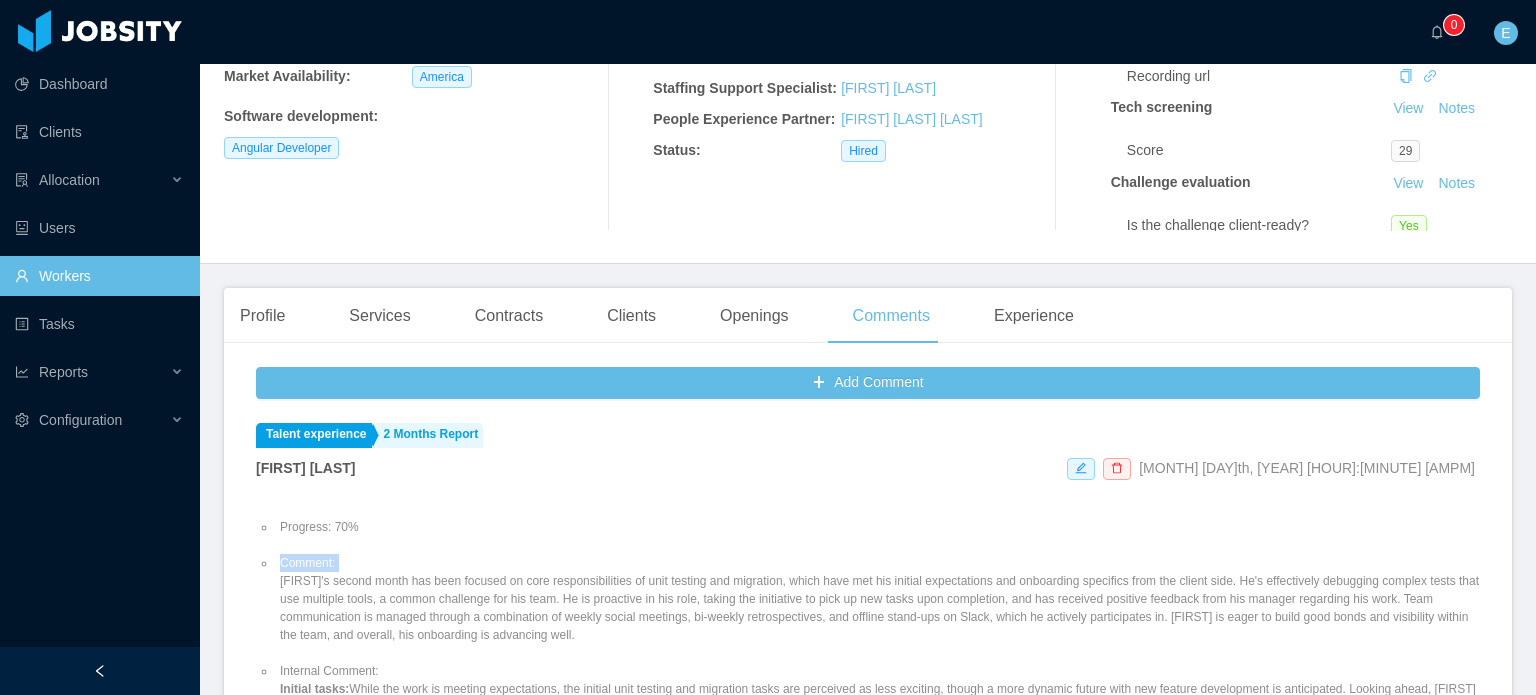 click on "Comment: [FIRST]'s second month has been focused on core responsibilities of unit testing and migration, which have met his initial expectations and onboarding specifics from the client side. He's effectively debugging complex tests that use multiple tools, a common challenge for his team. He is proactive in his role, taking the initiative to pick up new tasks upon completion, and has received positive feedback from his manager regarding his work. Team communication is managed through a combination of weekly social meetings, bi-weekly retrospectives, and offline stand-ups on Slack, which he actively participates in. [FIRST] is eager to build good bonds and visibility within the team, and overall, his onboarding is advancing well." at bounding box center [878, 599] 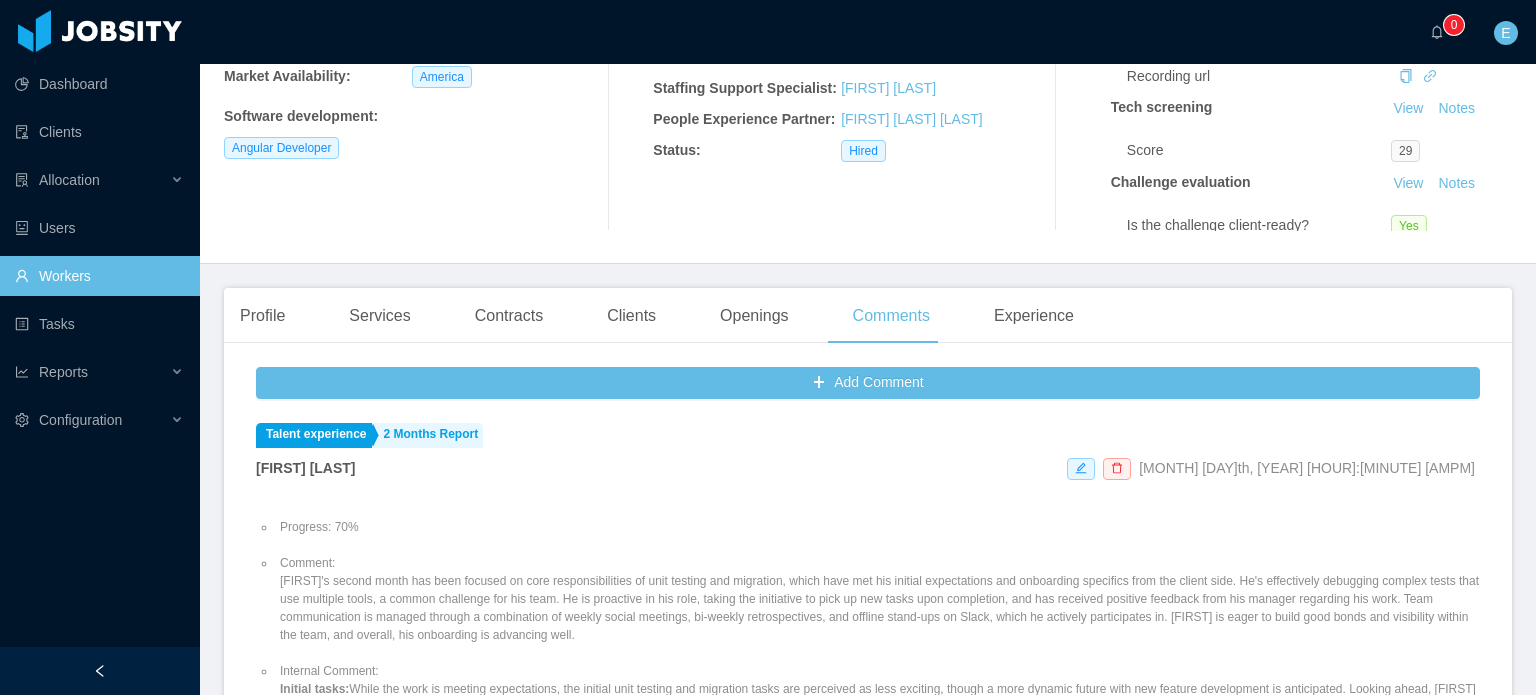 click on "Comment: [FIRST]'s second month has been focused on core responsibilities of unit testing and migration, which have met his initial expectations and onboarding specifics from the client side. He's effectively debugging complex tests that use multiple tools, a common challenge for his team. He is proactive in his role, taking the initiative to pick up new tasks upon completion, and has received positive feedback from his manager regarding his work. Team communication is managed through a combination of weekly social meetings, bi-weekly retrospectives, and offline stand-ups on Slack, which he actively participates in. [FIRST] is eager to build good bonds and visibility within the team, and overall, his onboarding is advancing well." at bounding box center [878, 599] 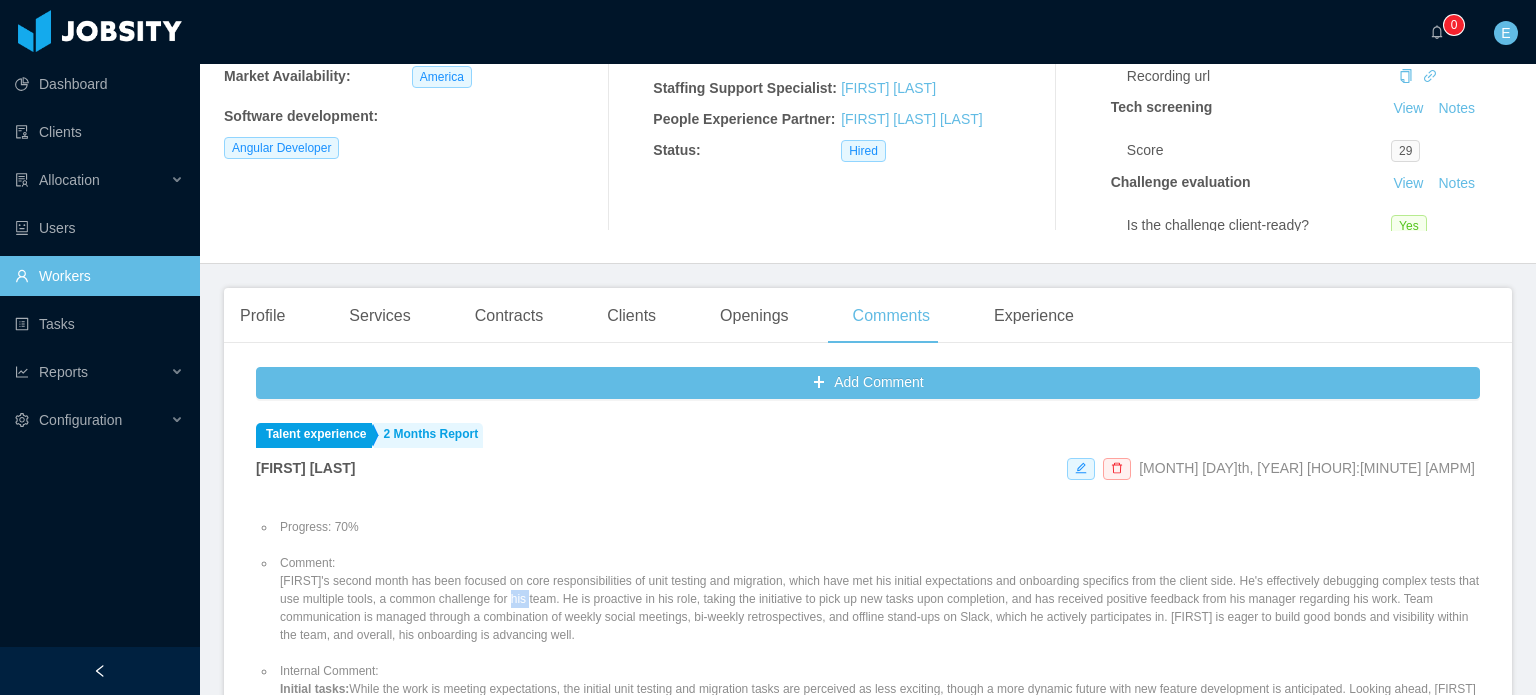 click on "Comment: [FIRST]'s second month has been focused on core responsibilities of unit testing and migration, which have met his initial expectations and onboarding specifics from the client side. He's effectively debugging complex tests that use multiple tools, a common challenge for his team. He is proactive in his role, taking the initiative to pick up new tasks upon completion, and has received positive feedback from his manager regarding his work. Team communication is managed through a combination of weekly social meetings, bi-weekly retrospectives, and offline stand-ups on Slack, which he actively participates in. [FIRST] is eager to build good bonds and visibility within the team, and overall, his onboarding is advancing well." at bounding box center [878, 599] 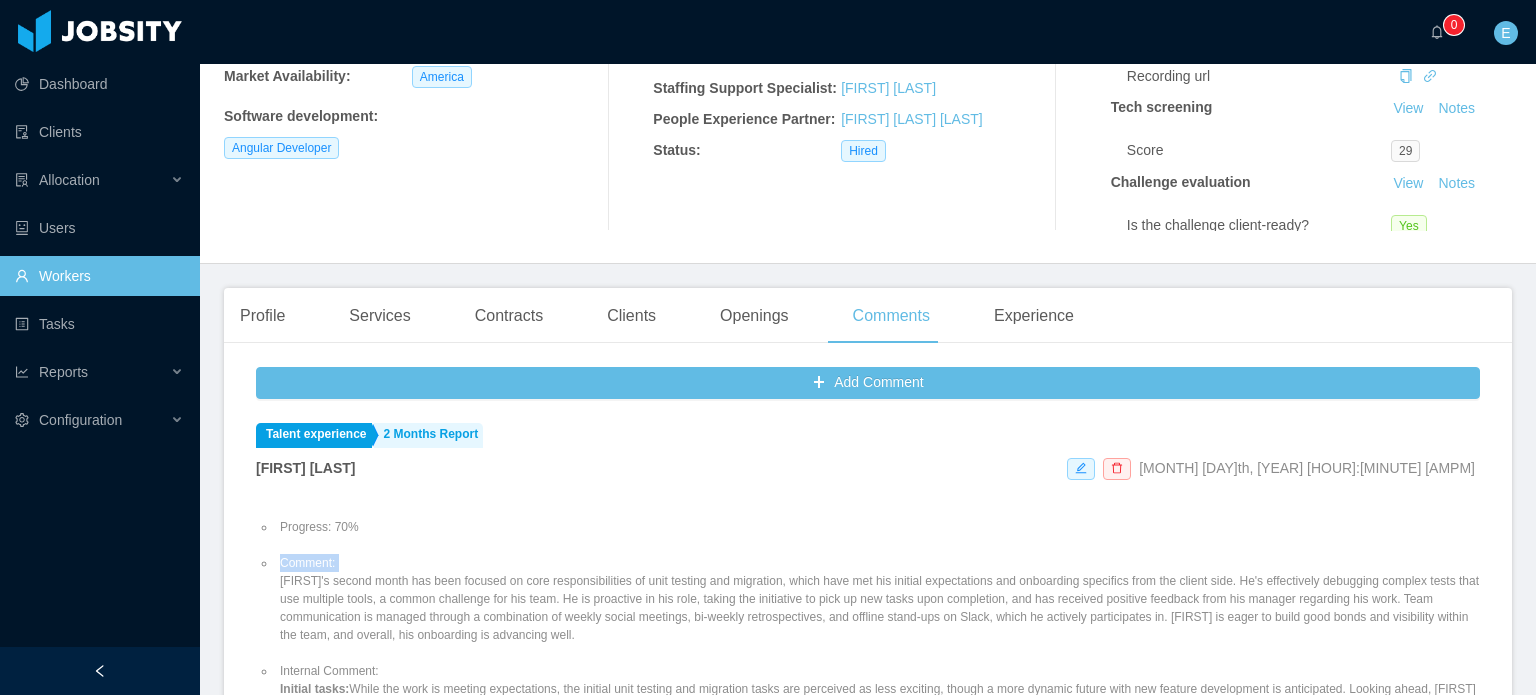 click on "Comment: [FIRST]'s second month has been focused on core responsibilities of unit testing and migration, which have met his initial expectations and onboarding specifics from the client side. He's effectively debugging complex tests that use multiple tools, a common challenge for his team. He is proactive in his role, taking the initiative to pick up new tasks upon completion, and has received positive feedback from his manager regarding his work. Team communication is managed through a combination of weekly social meetings, bi-weekly retrospectives, and offline stand-ups on Slack, which he actively participates in. [FIRST] is eager to build good bonds and visibility within the team, and overall, his onboarding is advancing well." at bounding box center [878, 599] 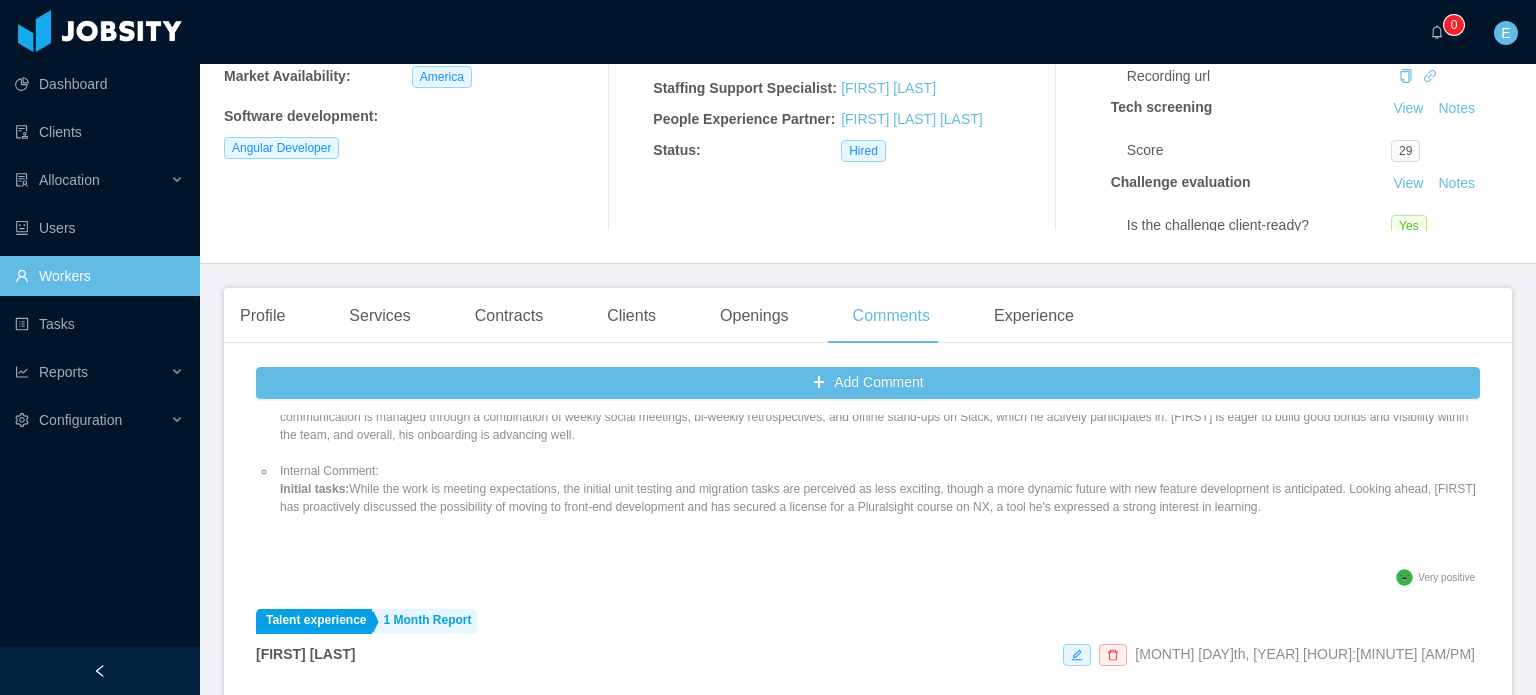 click on "Internal Comment: Initial tasks:  While the work is meeting expectations, the initial unit testing and migration tasks are perceived as less exciting, though a more dynamic future with new feature development is anticipated. Looking ahead, [FIRST] has proactively discussed the possibility of moving to front-end development and has secured a license for a Pluralsight course on NX, a tool he's expressed a strong interest in learning." at bounding box center (878, 489) 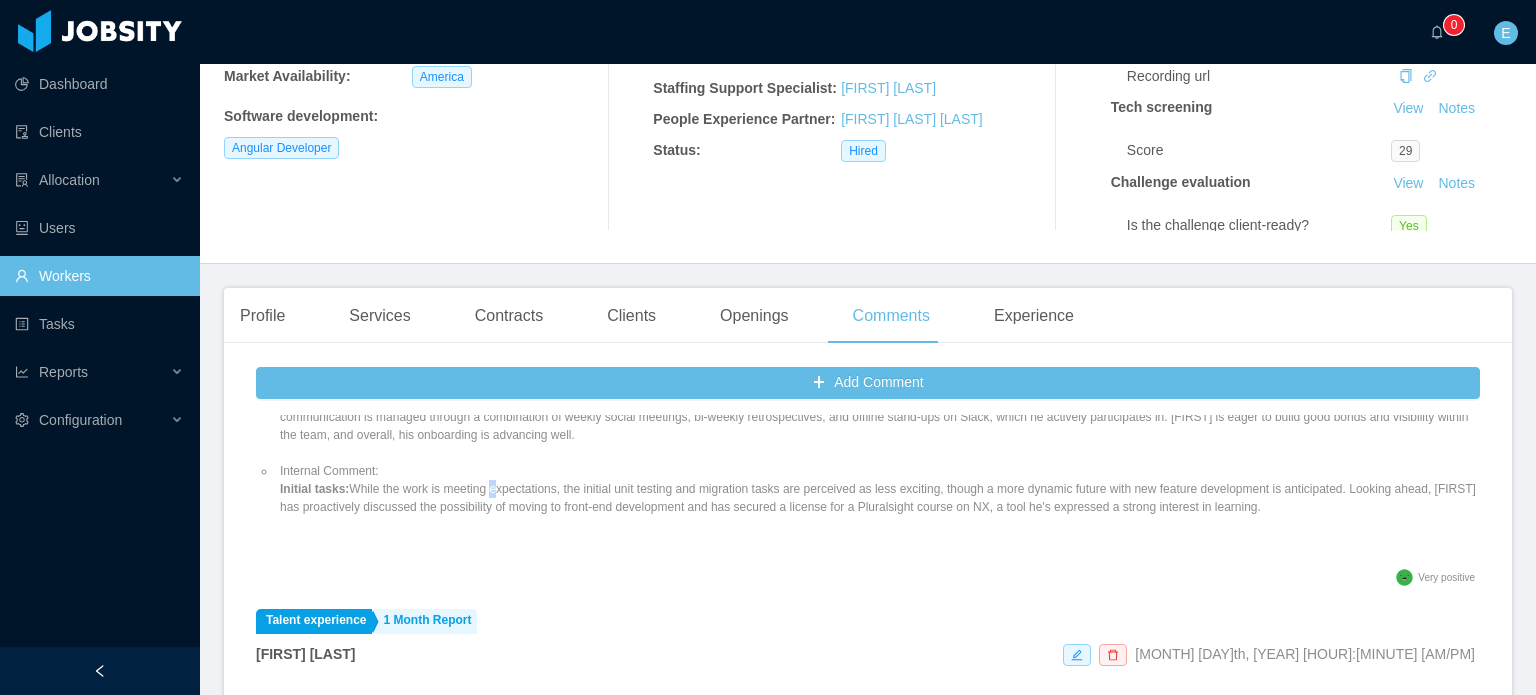 click on "Internal Comment: Initial tasks:  While the work is meeting expectations, the initial unit testing and migration tasks are perceived as less exciting, though a more dynamic future with new feature development is anticipated. Looking ahead, [FIRST] has proactively discussed the possibility of moving to front-end development and has secured a license for a Pluralsight course on NX, a tool he's expressed a strong interest in learning." at bounding box center (878, 489) 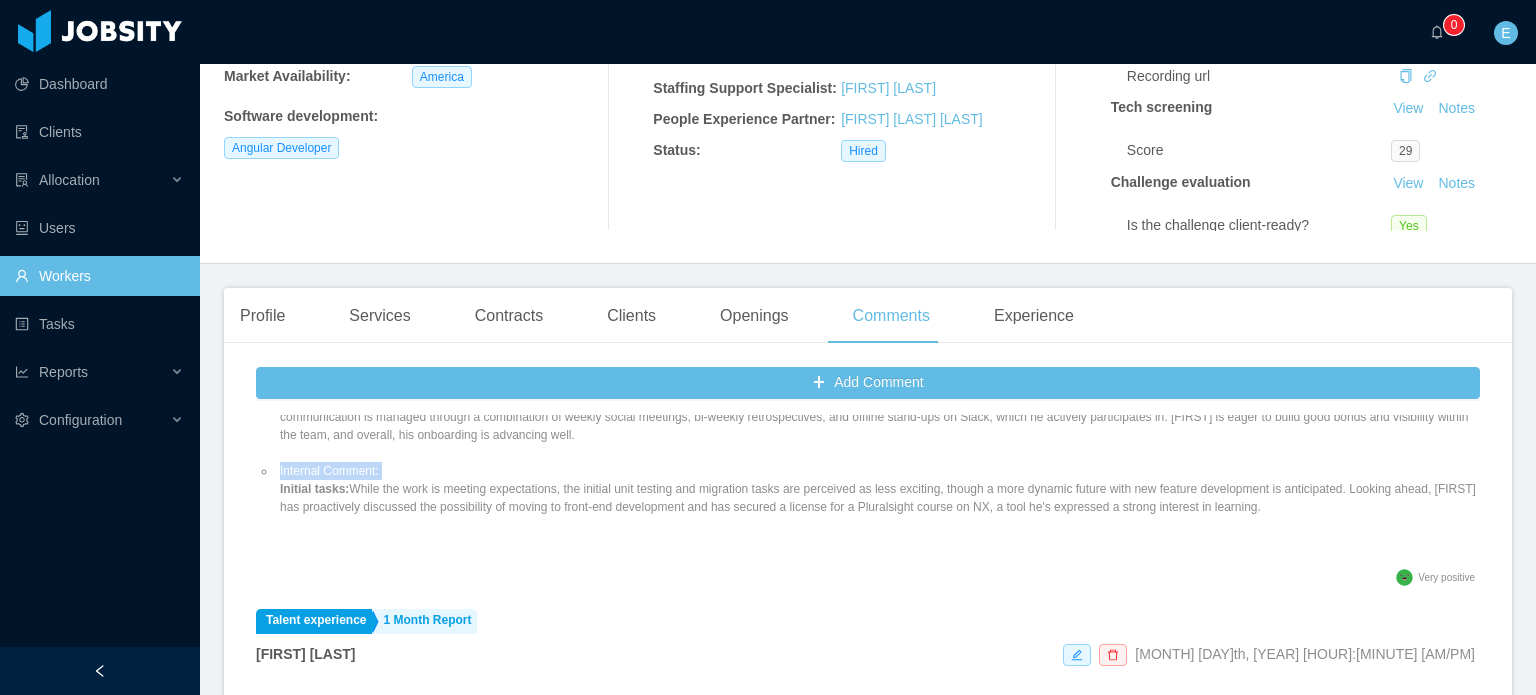 click on "Internal Comment: Initial tasks:  While the work is meeting expectations, the initial unit testing and migration tasks are perceived as less exciting, though a more dynamic future with new feature development is anticipated. Looking ahead, [FIRST] has proactively discussed the possibility of moving to front-end development and has secured a license for a Pluralsight course on NX, a tool he's expressed a strong interest in learning." at bounding box center (878, 489) 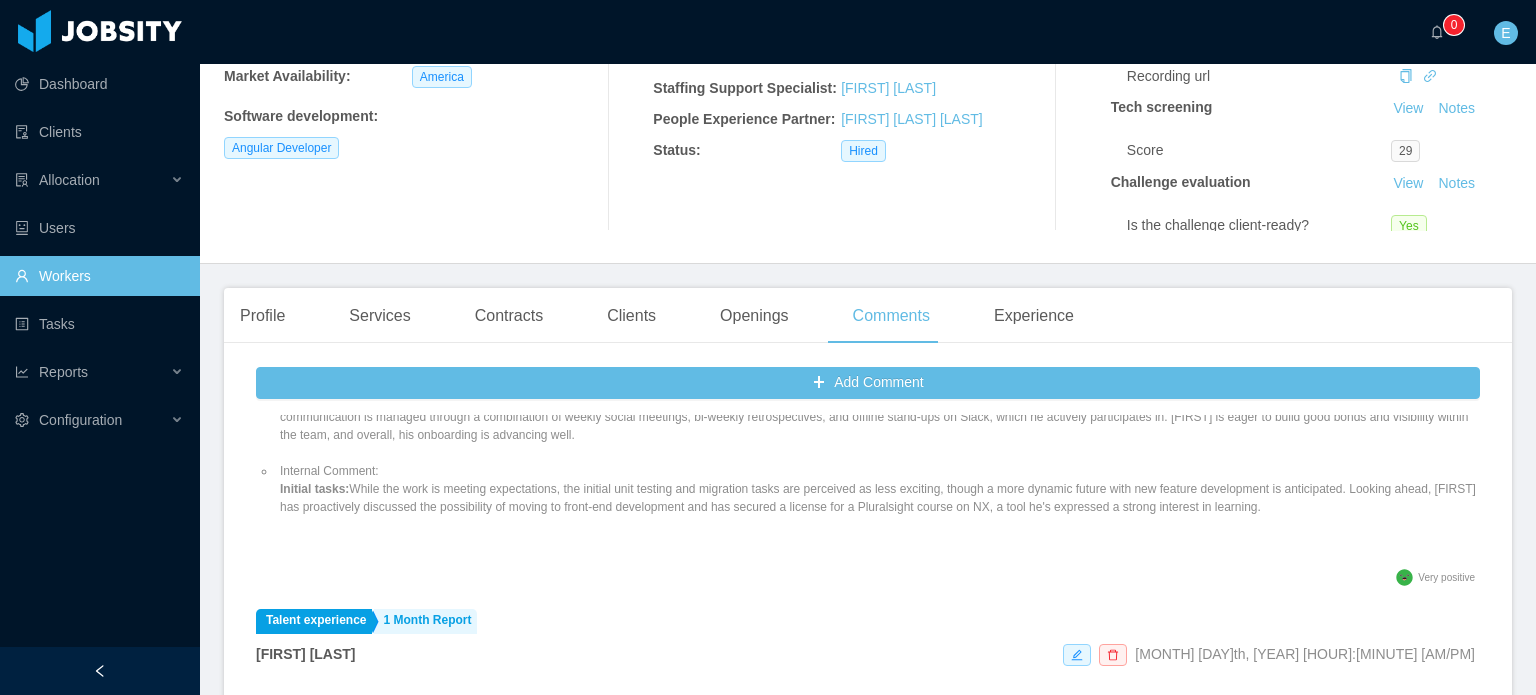 click on "Progress: 70% Comment: [FIRST]'s second month has been focused on core responsibilities of unit testing and migration, which have met his initial expectations and onboarding specifics from the client side. He's effectively debugging complex tests that use multiple tools, a common challenge for his team. He is proactive in his role, taking the initiative to pick up new tasks upon completion, and has received positive feedback from his manager regarding his work. Team communication is managed through a combination of weekly social meetings, bi-weekly retrospectives, and offline stand-ups on Slack, which he actively participates in. [FIRST] is eager to build good bonds and visibility within the team, and overall, his onboarding is advancing well. Internal Comment: Initial tasks:" at bounding box center [868, 432] 